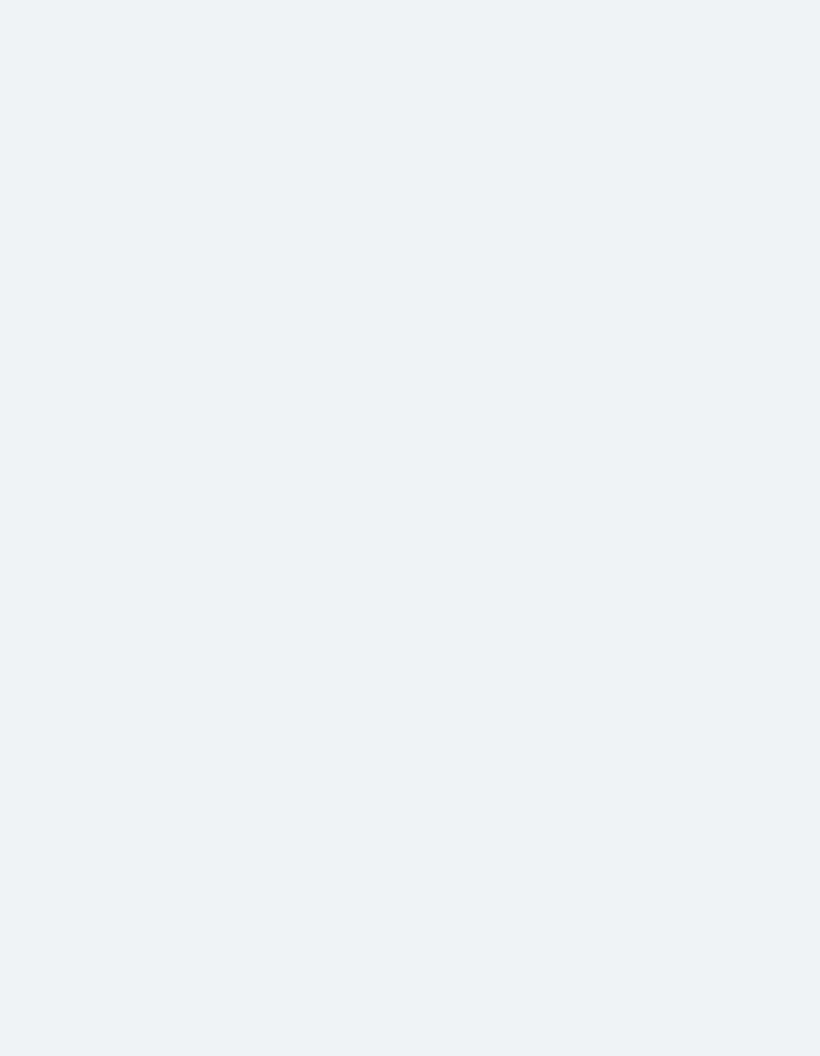 scroll, scrollTop: 0, scrollLeft: 0, axis: both 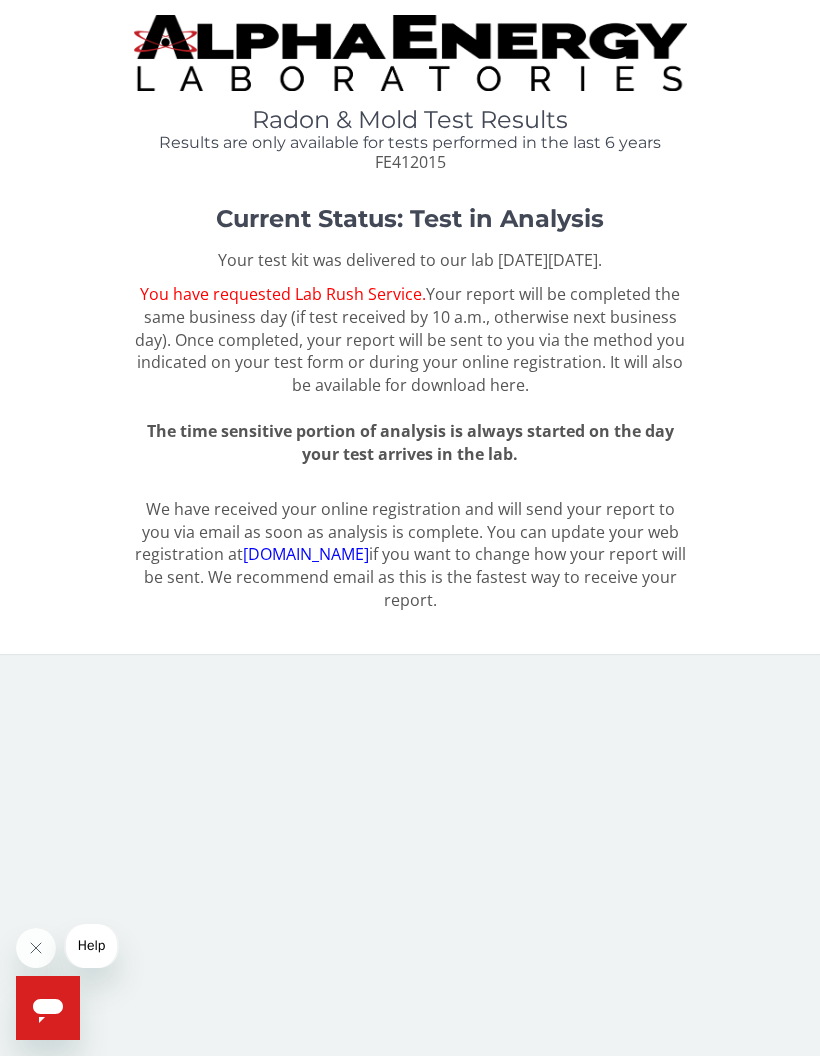 click 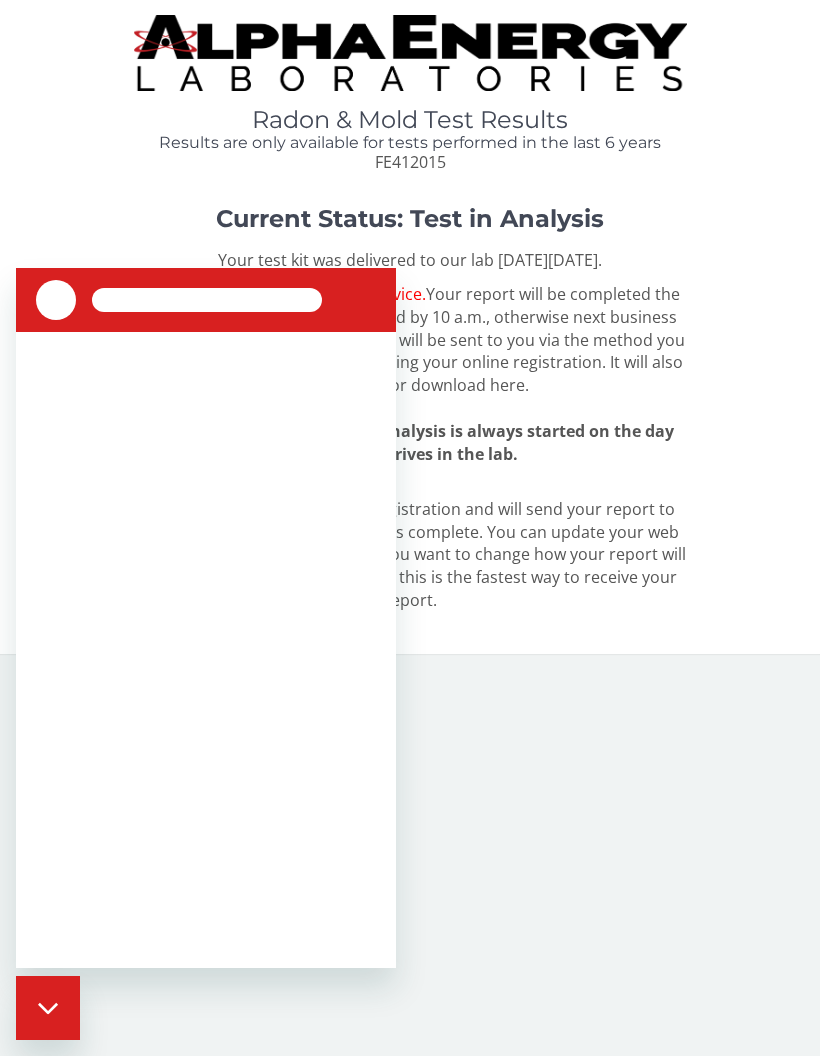scroll, scrollTop: 0, scrollLeft: 0, axis: both 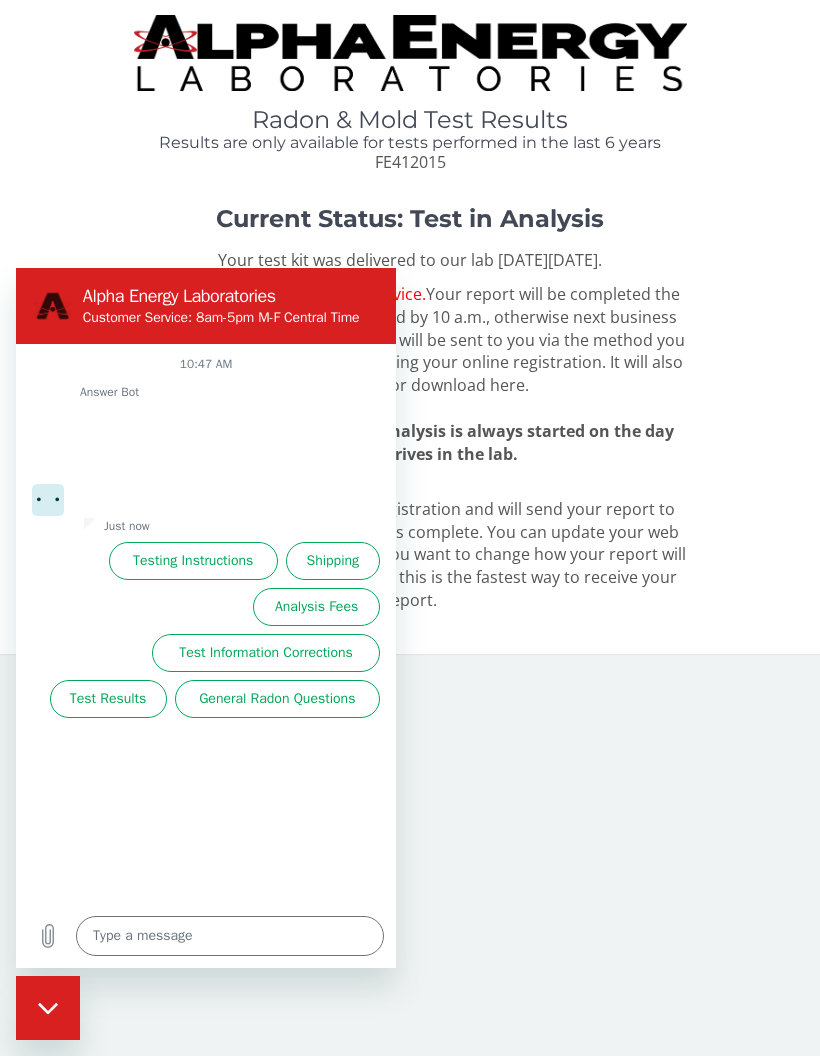 click on "Test Results" at bounding box center (108, 699) 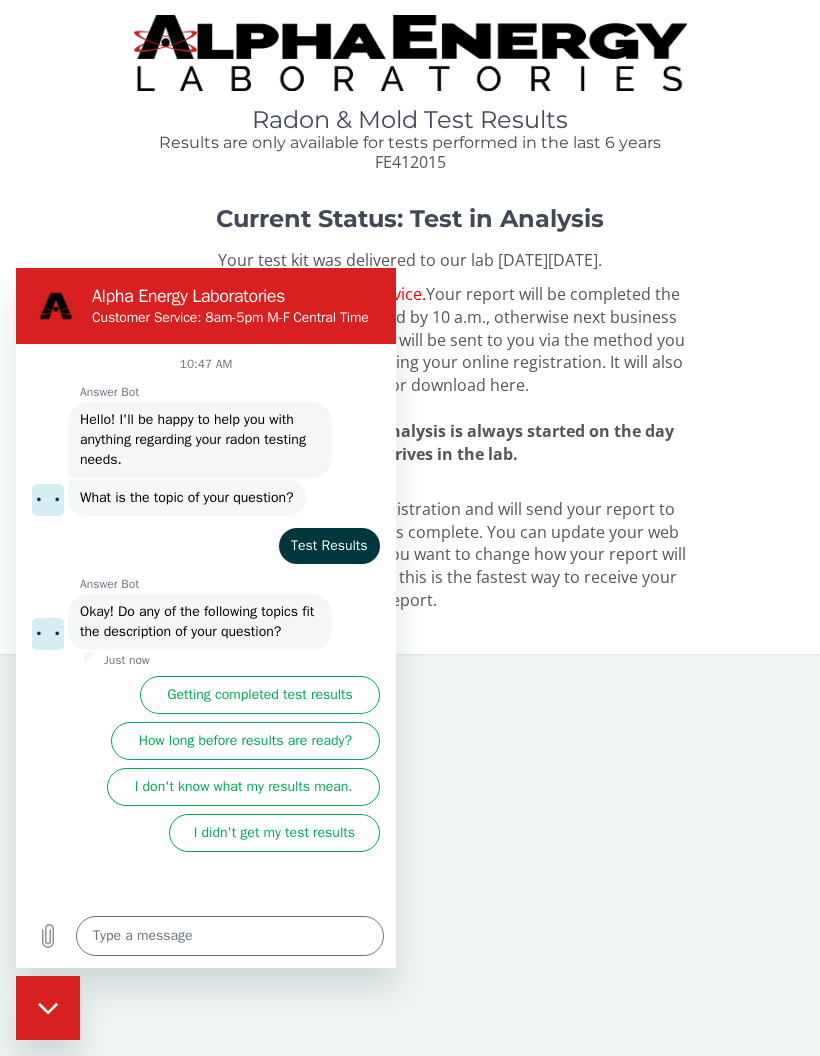click on "How long before results are ready?" at bounding box center (245, 741) 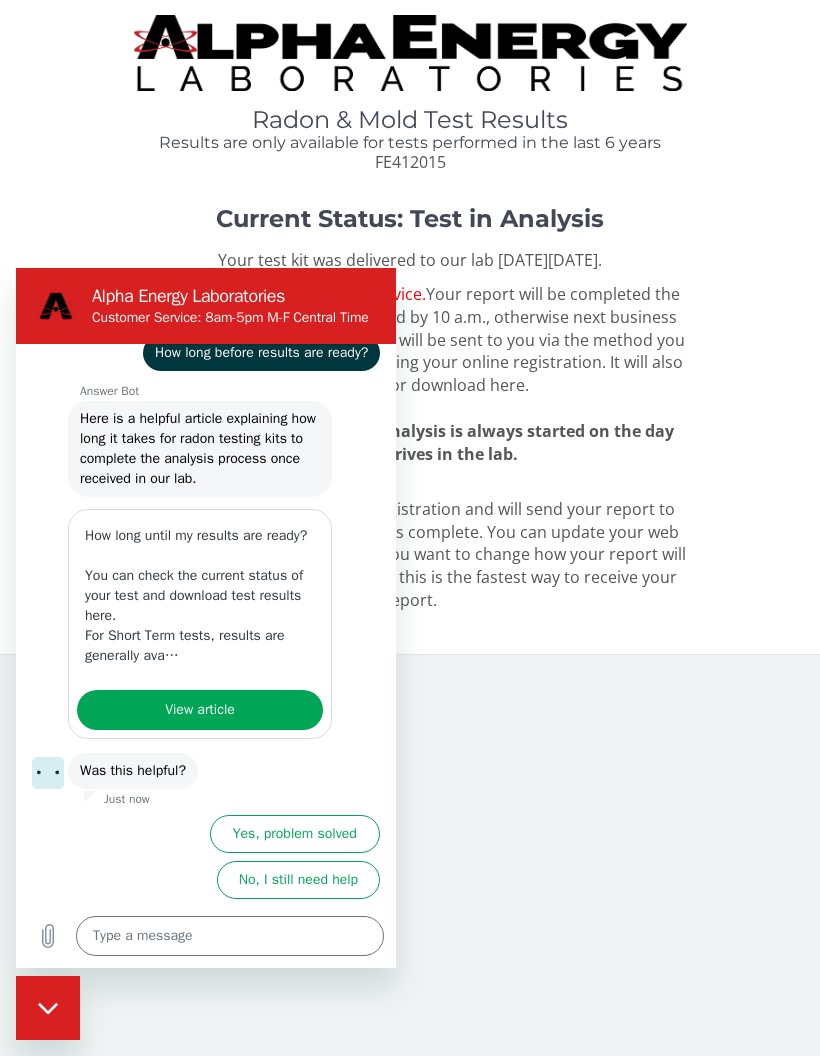 scroll, scrollTop: 387, scrollLeft: 0, axis: vertical 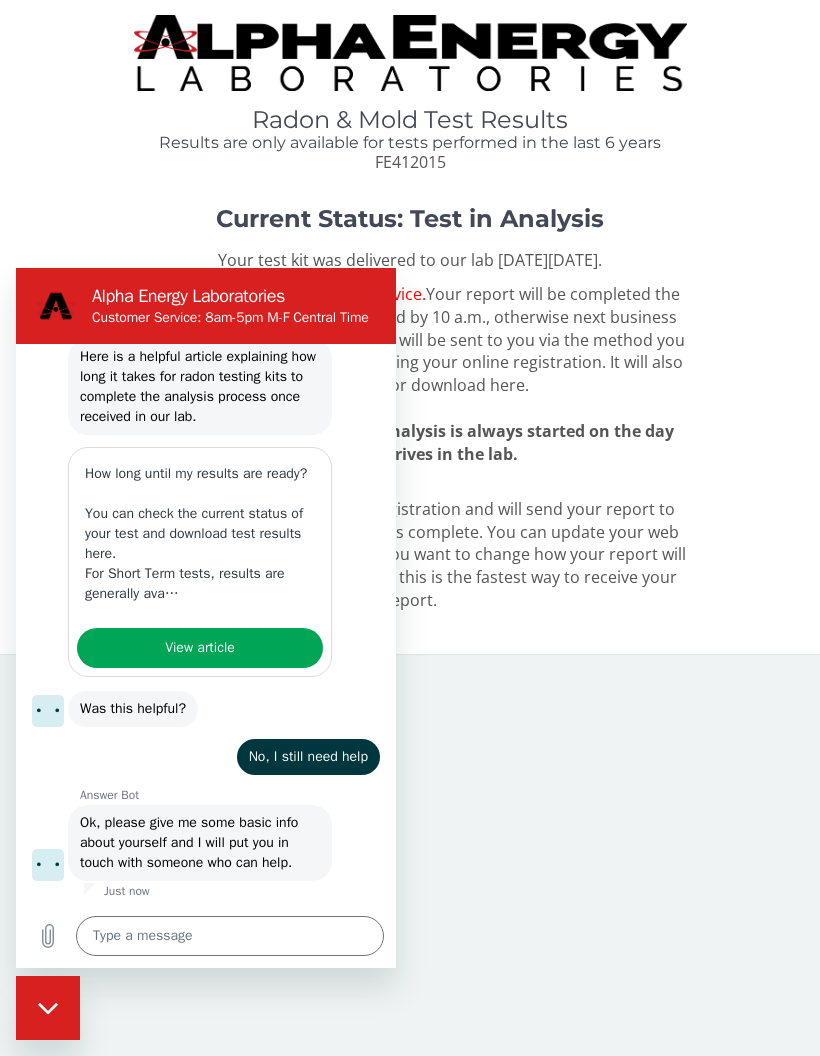 type on "x" 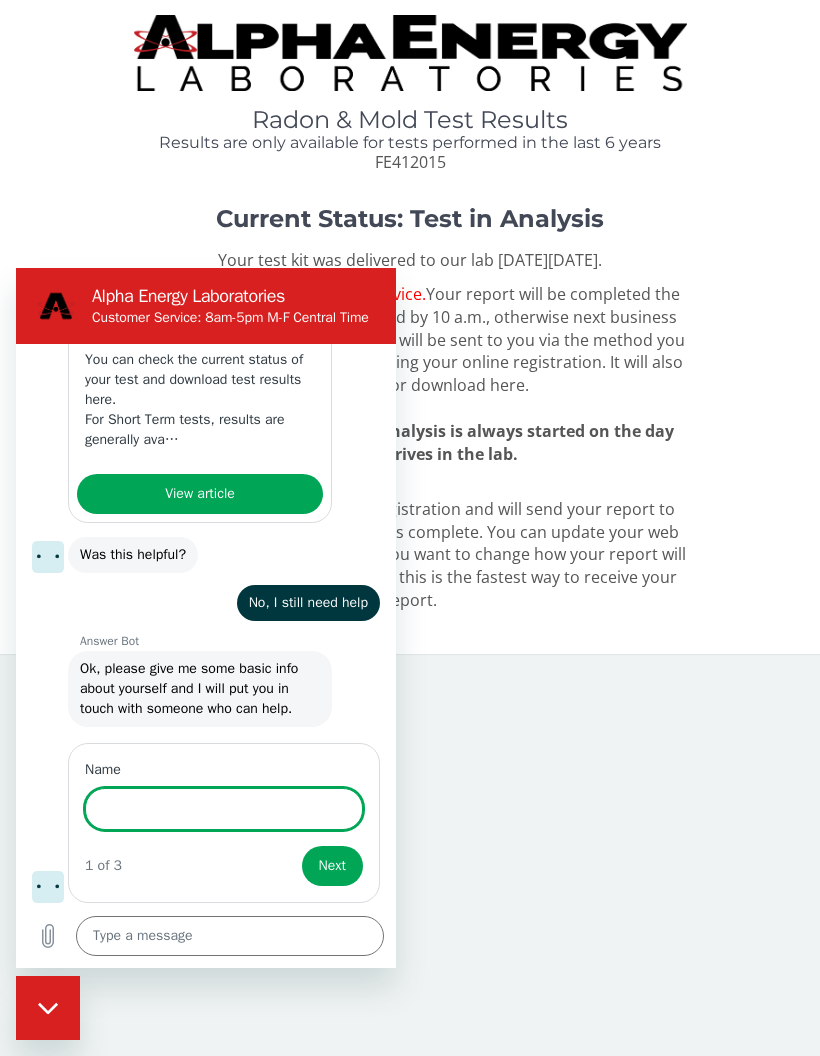 scroll, scrollTop: 603, scrollLeft: 0, axis: vertical 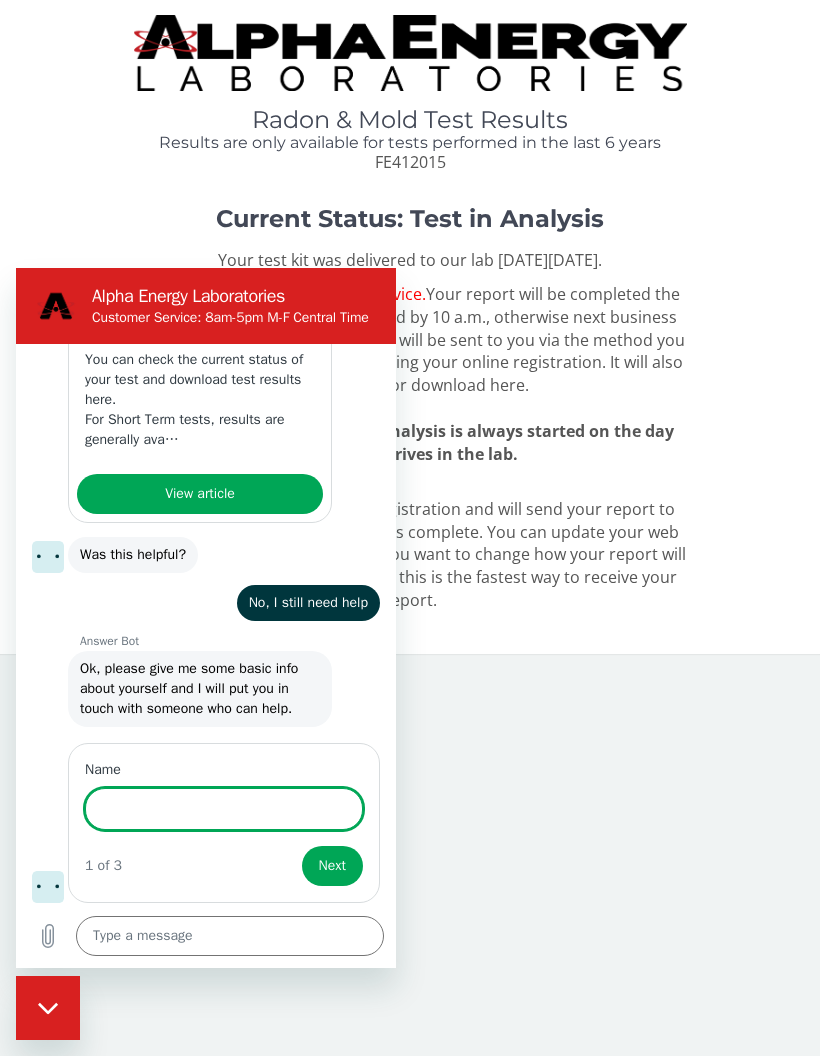 click at bounding box center (230, 936) 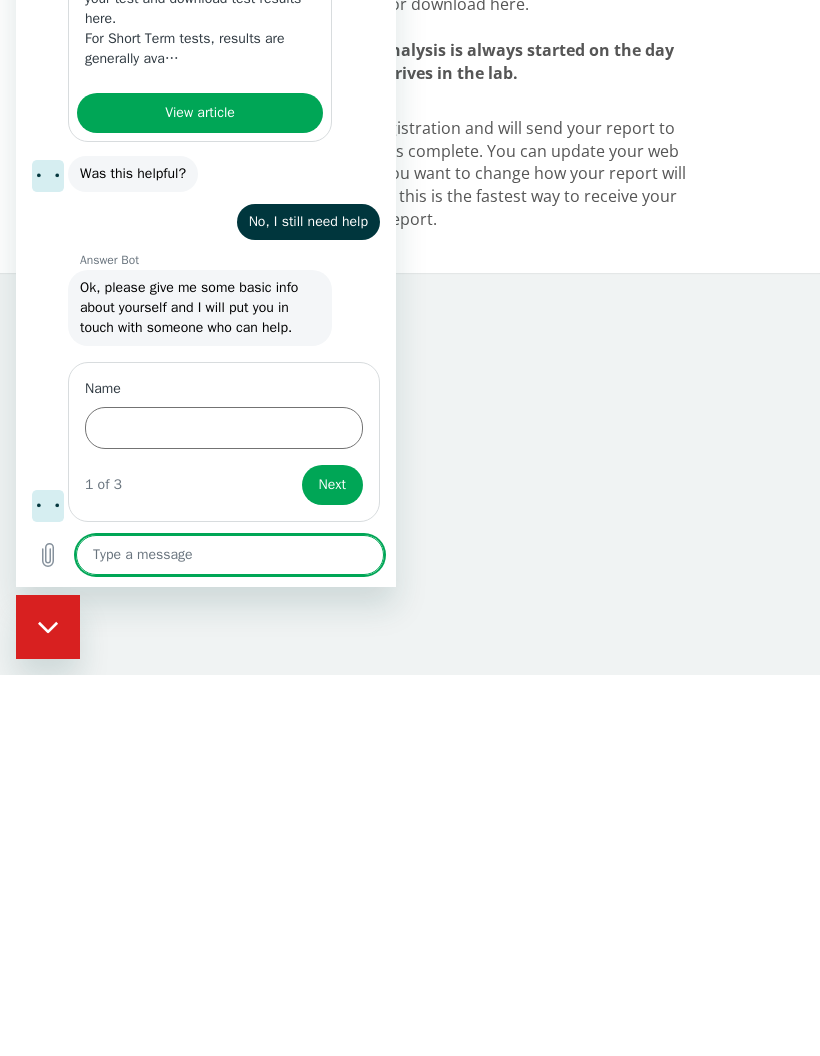 type on "T" 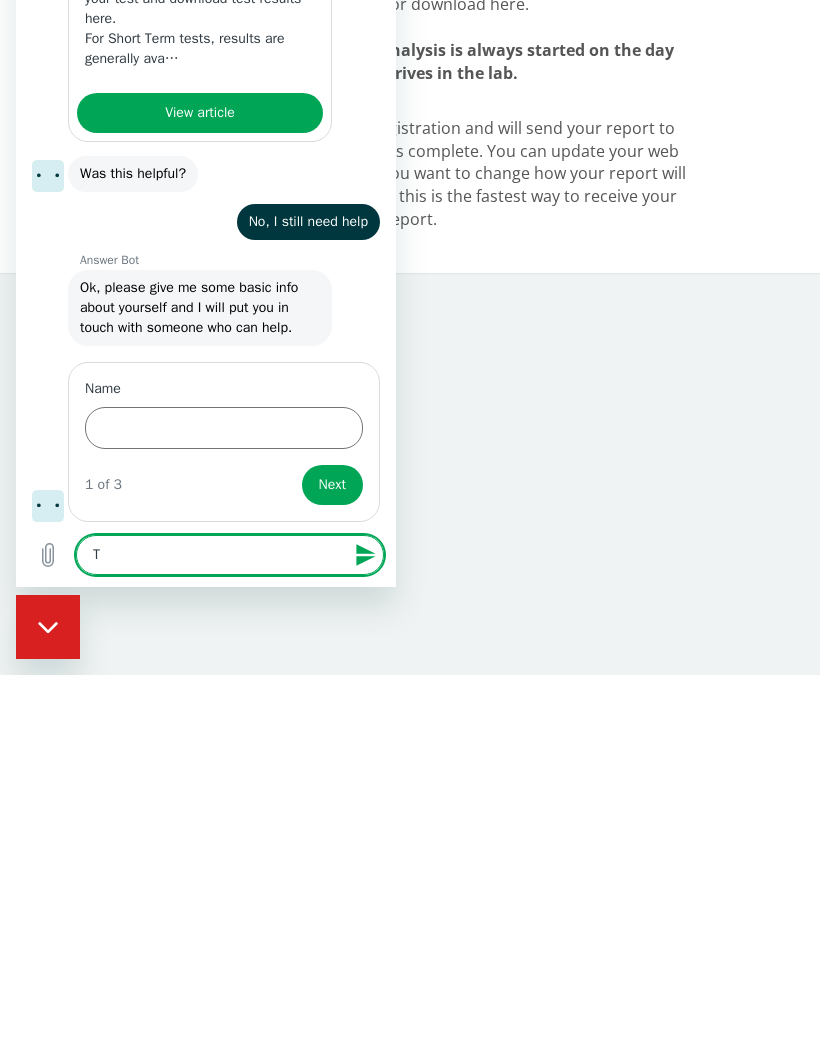 type on "Te" 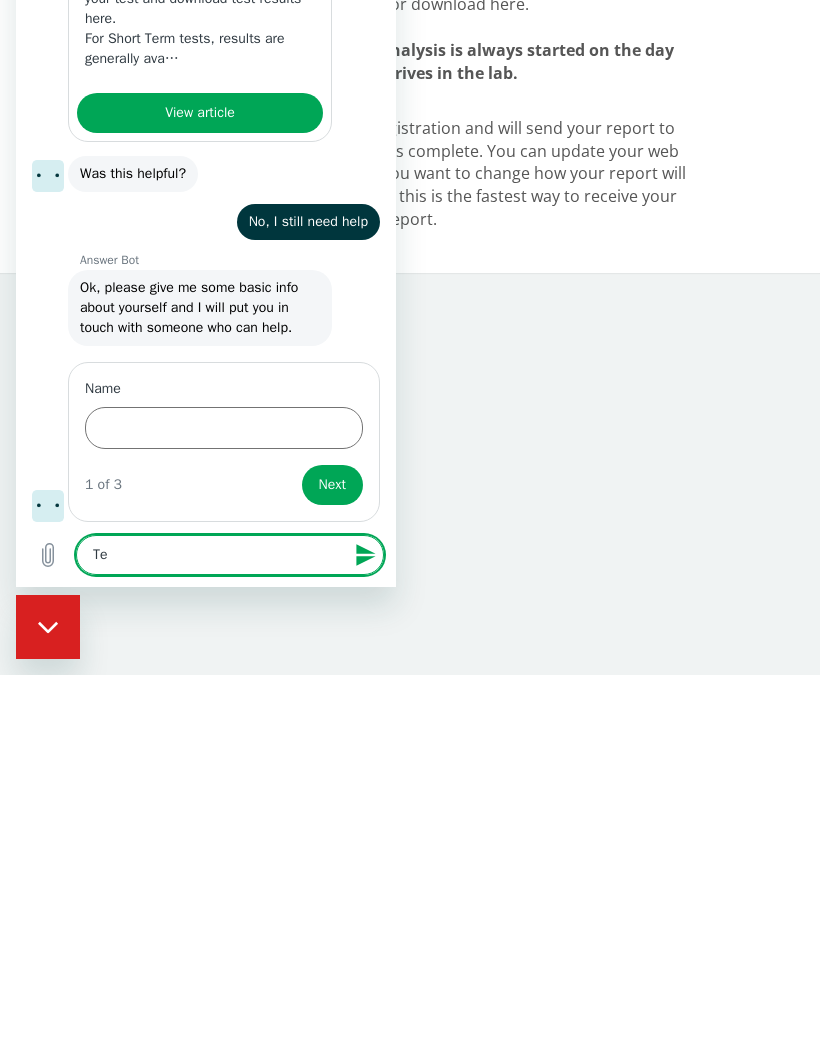 type on "Tes" 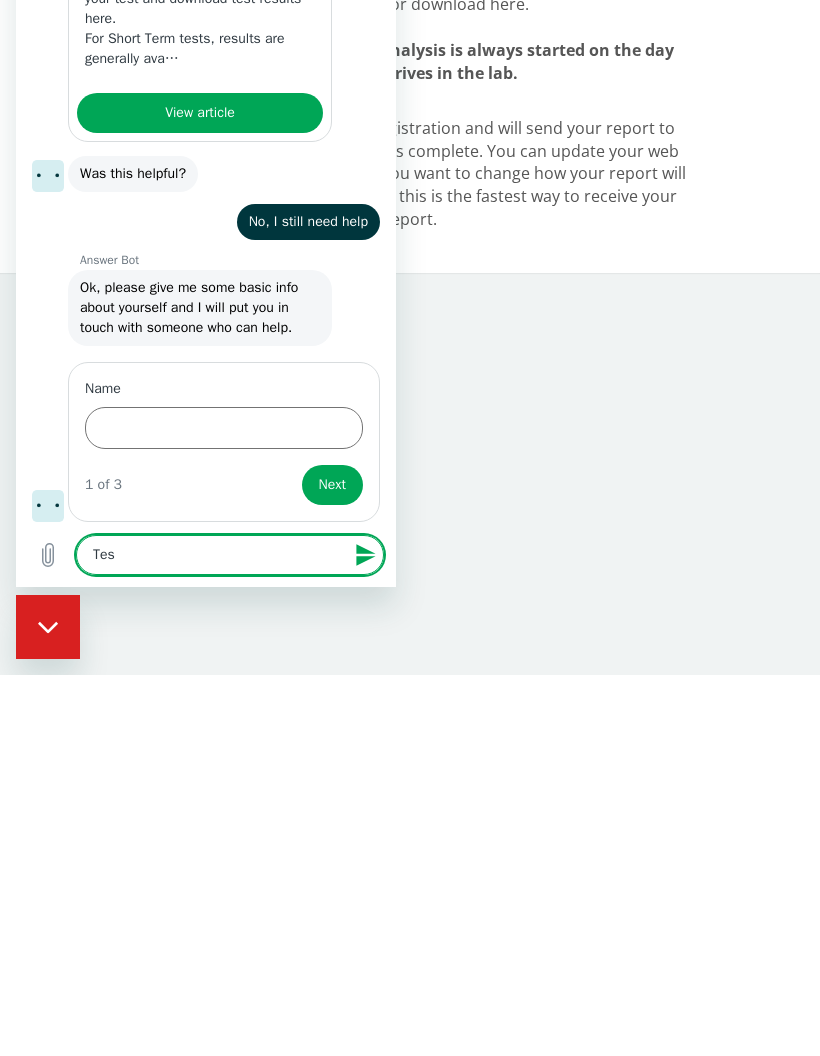 type on "x" 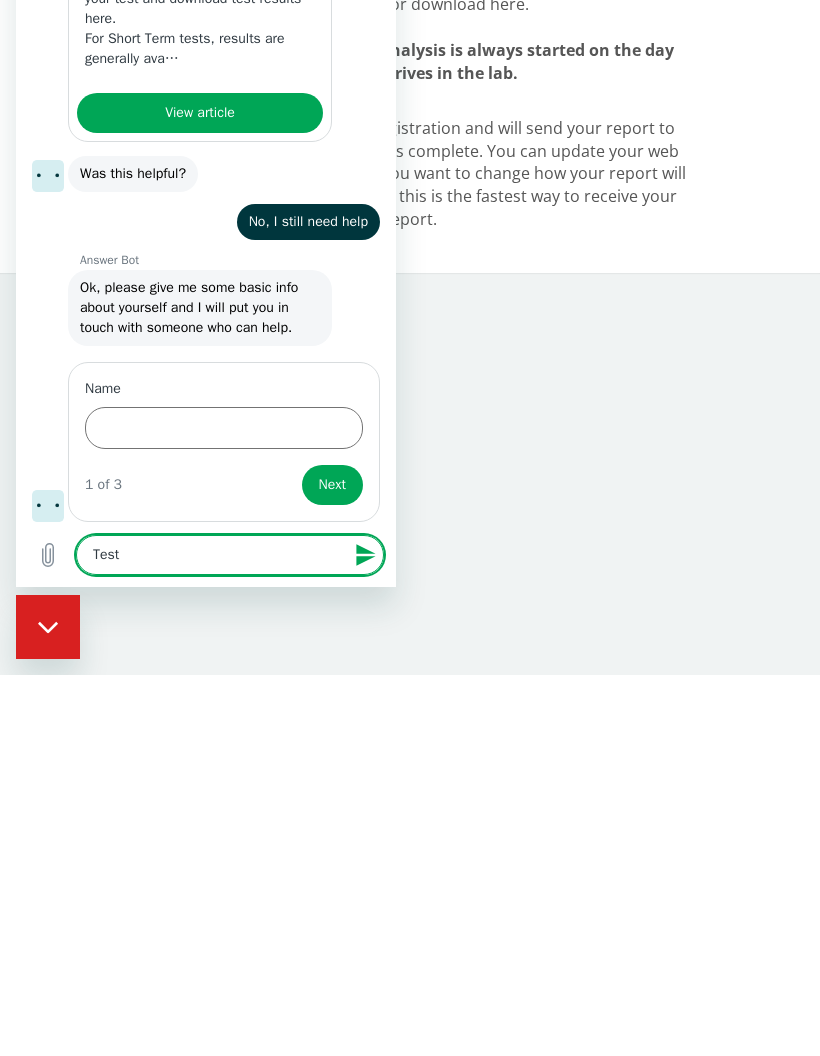type on "Test" 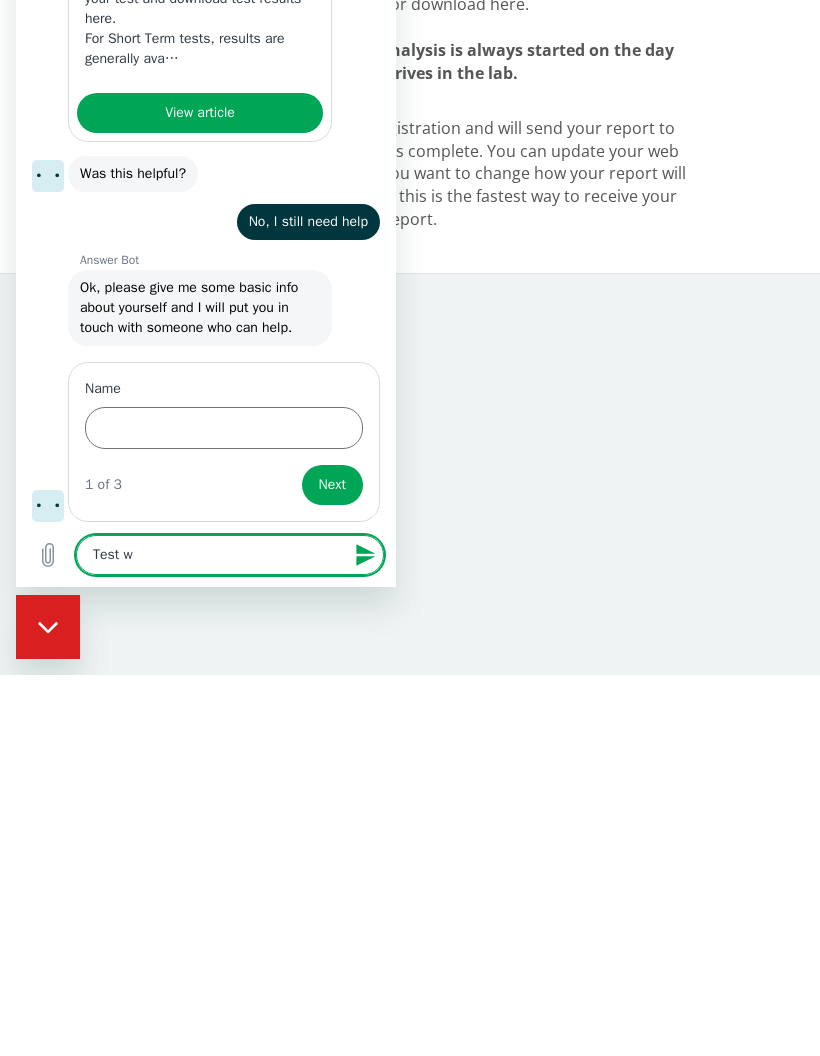 type on "x" 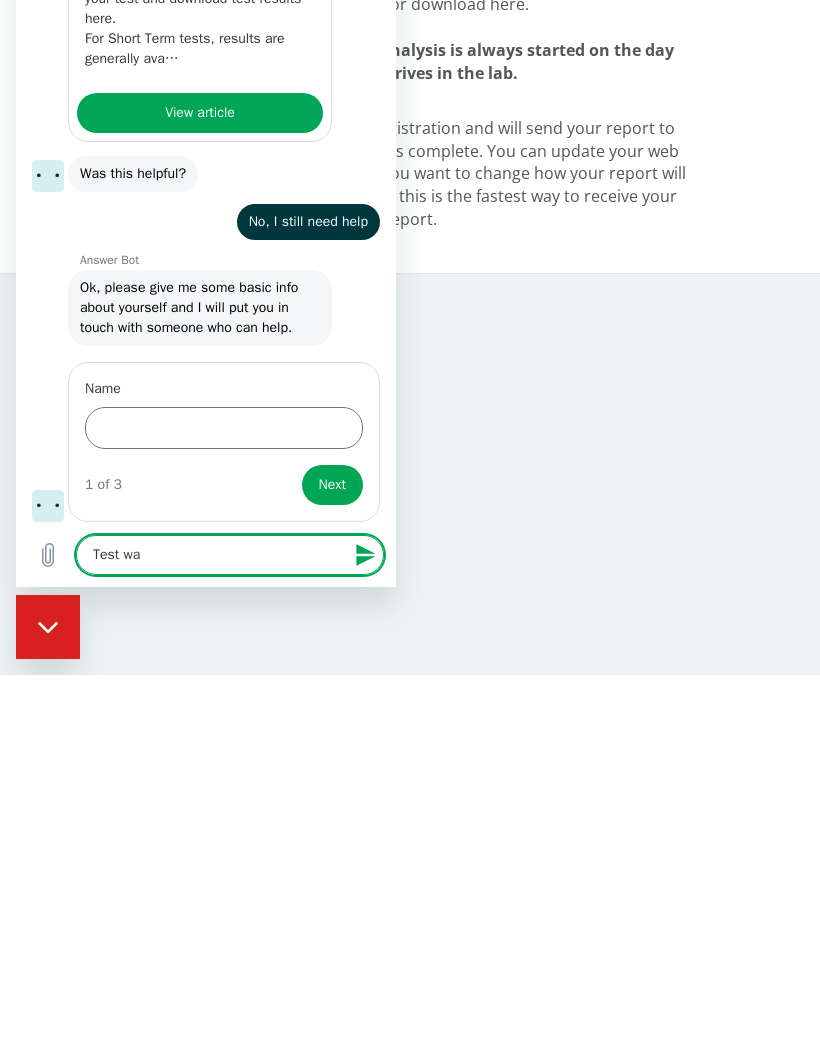 type on "x" 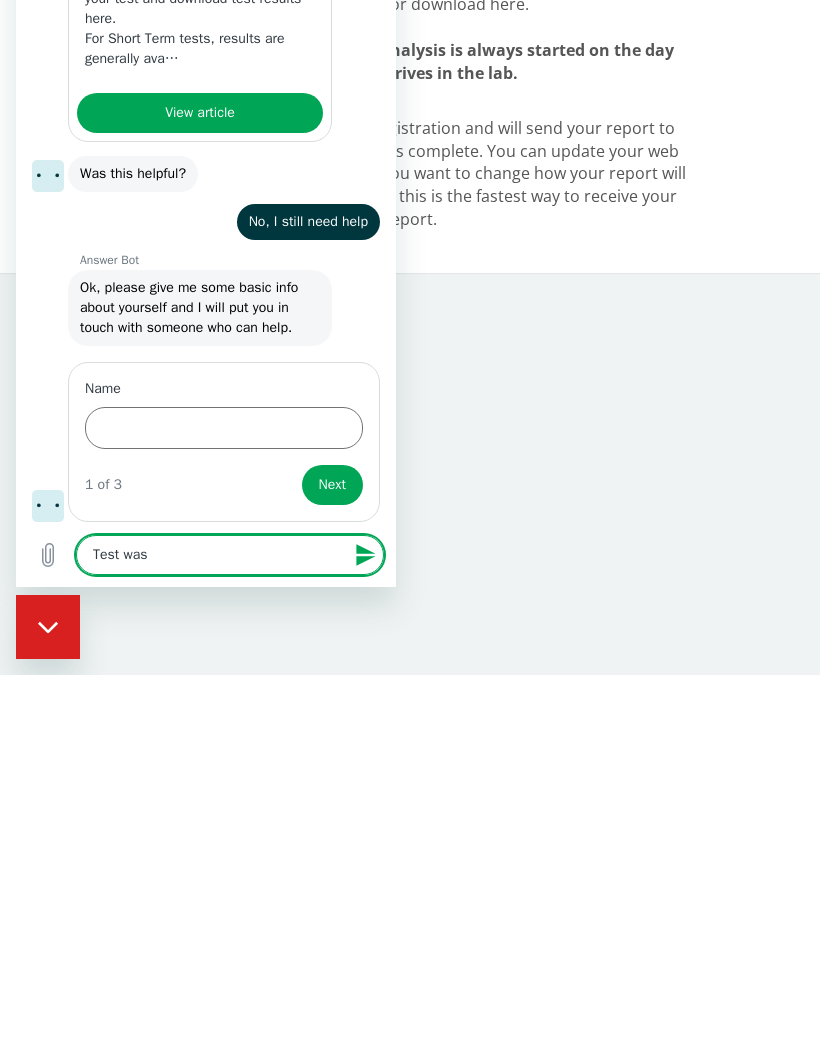 type on "Test was" 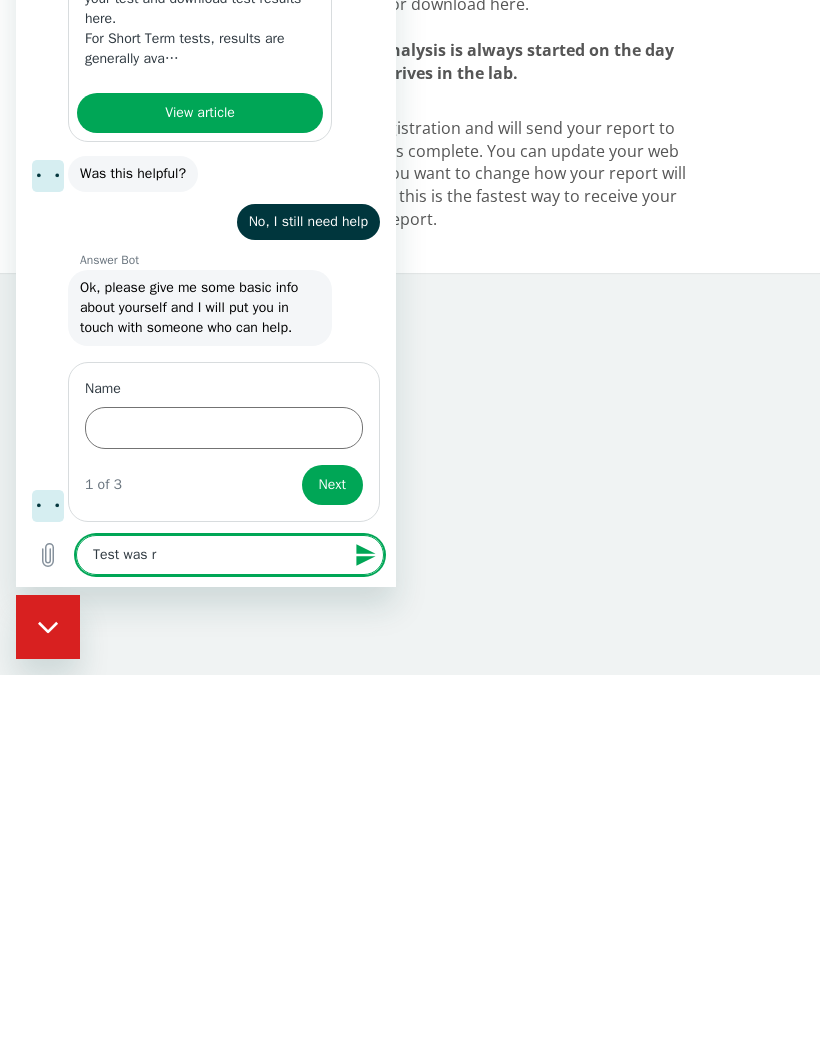 type on "x" 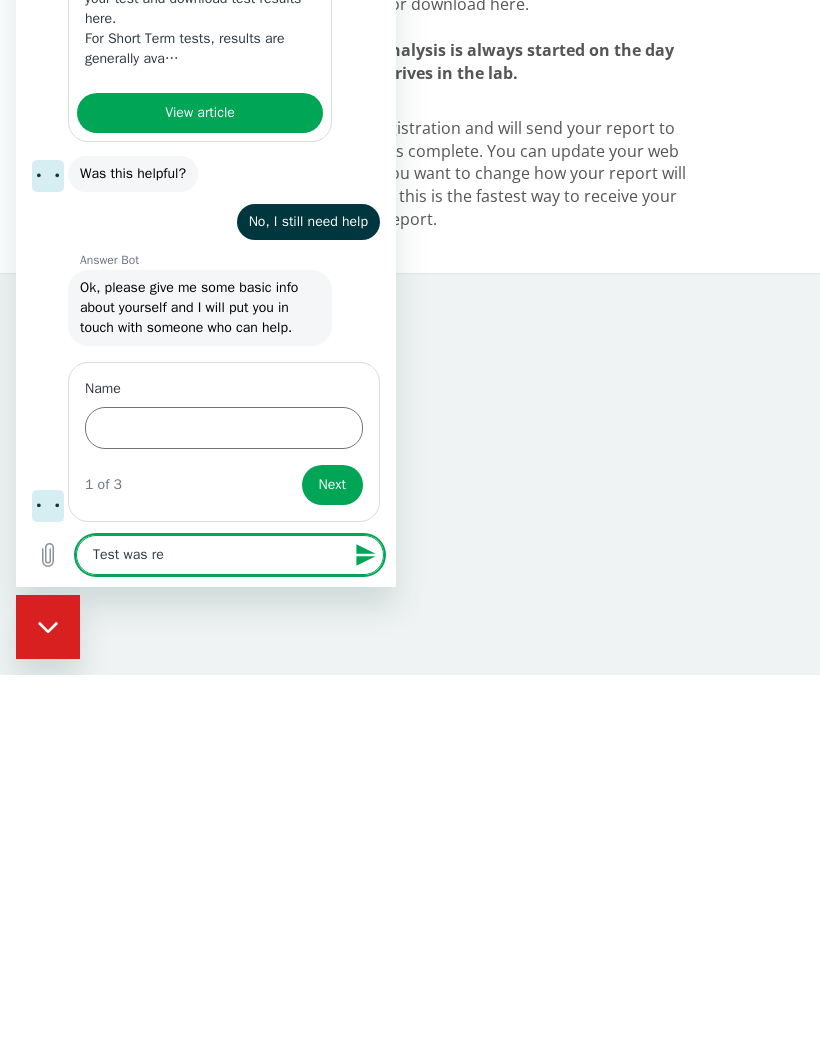 type on "x" 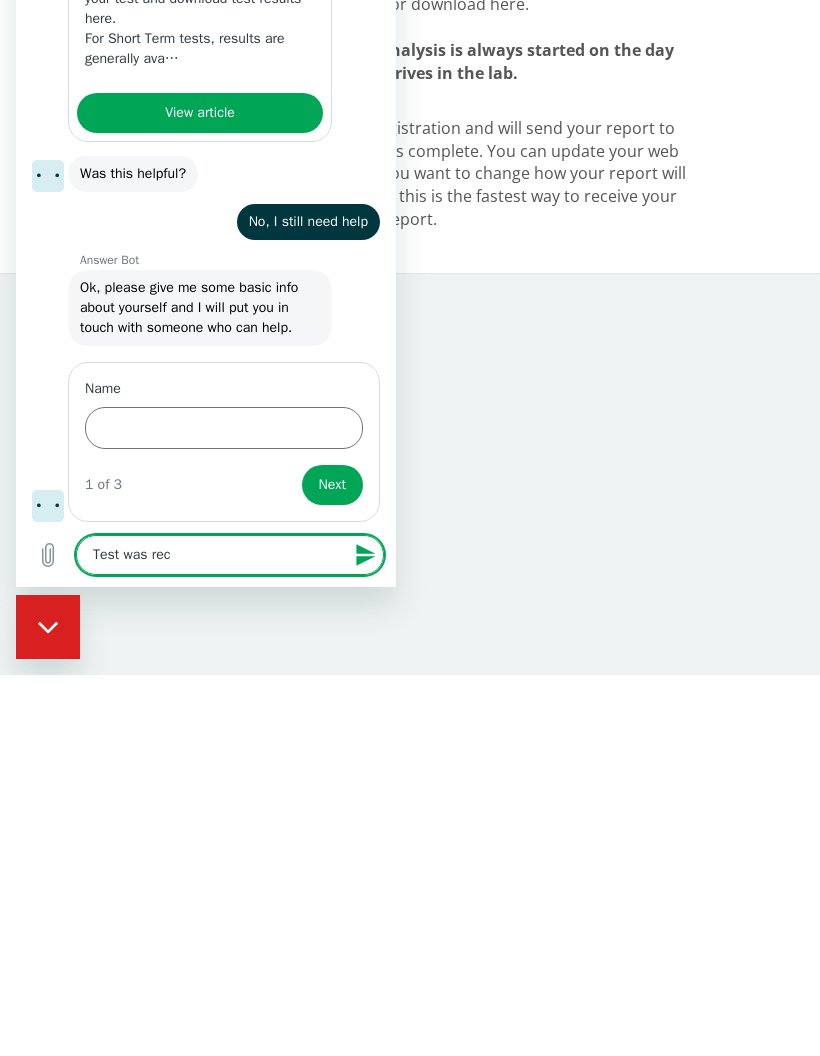 type on "Test was rece" 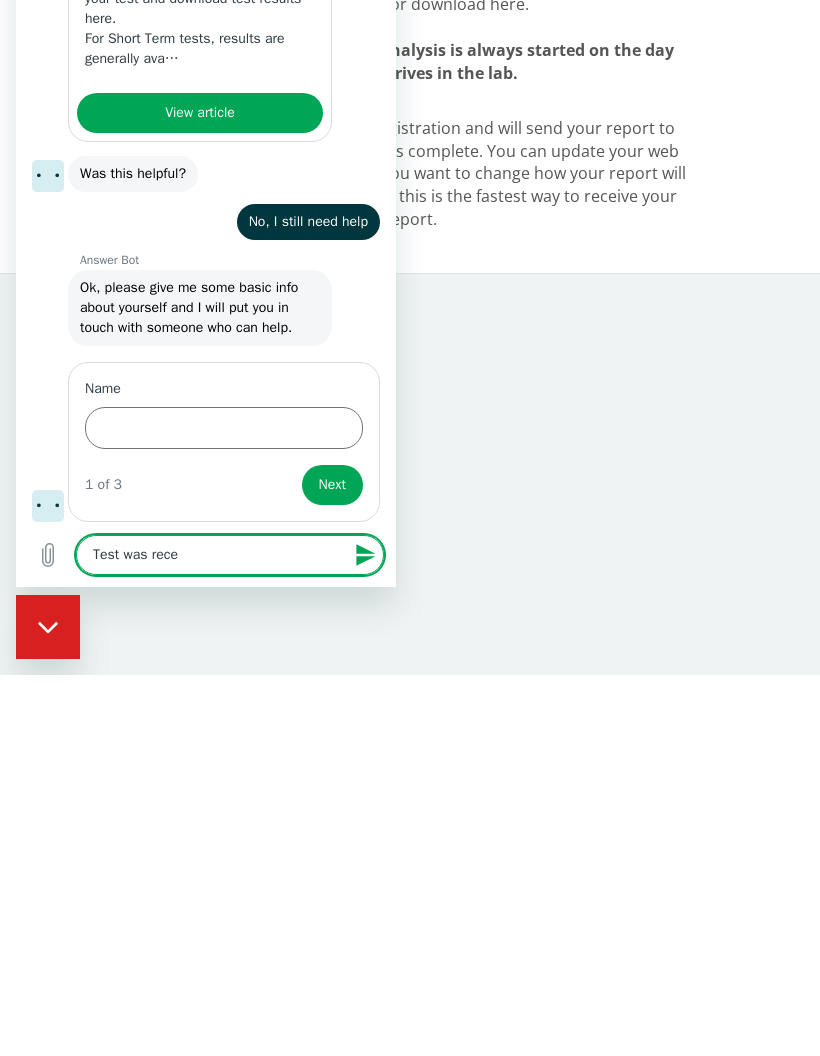 type on "Test was recei" 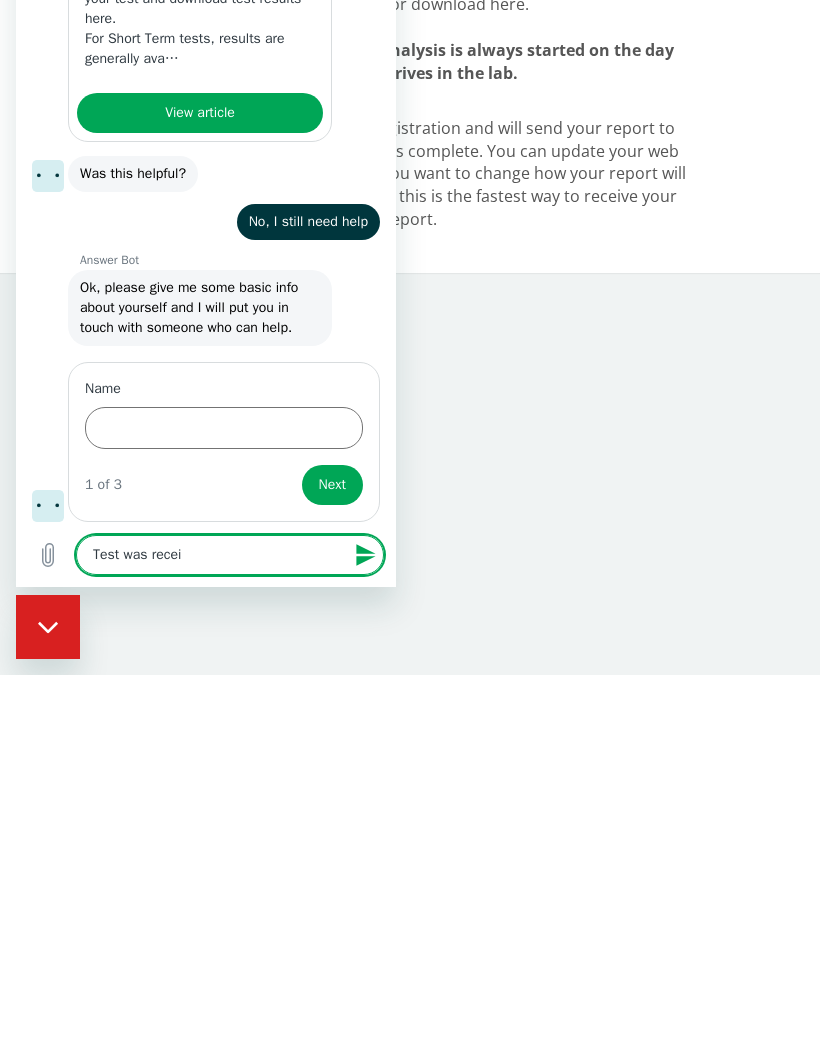type on "Test was receiv" 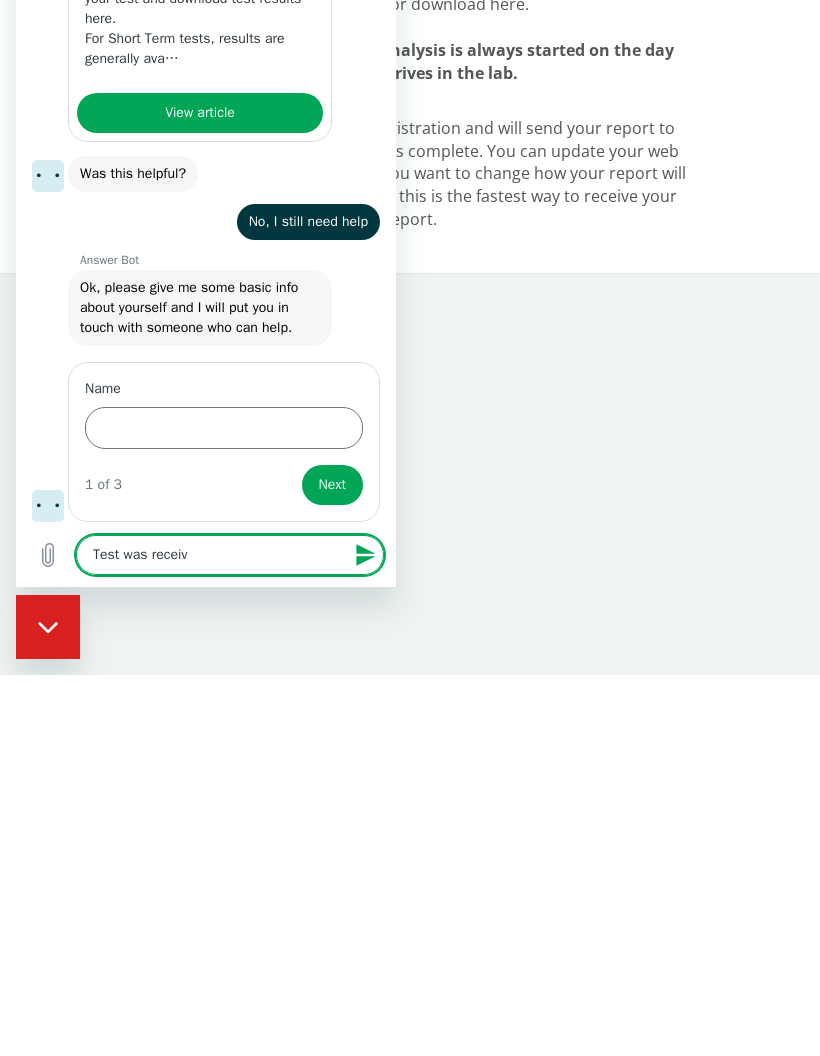 type on "Test was receive" 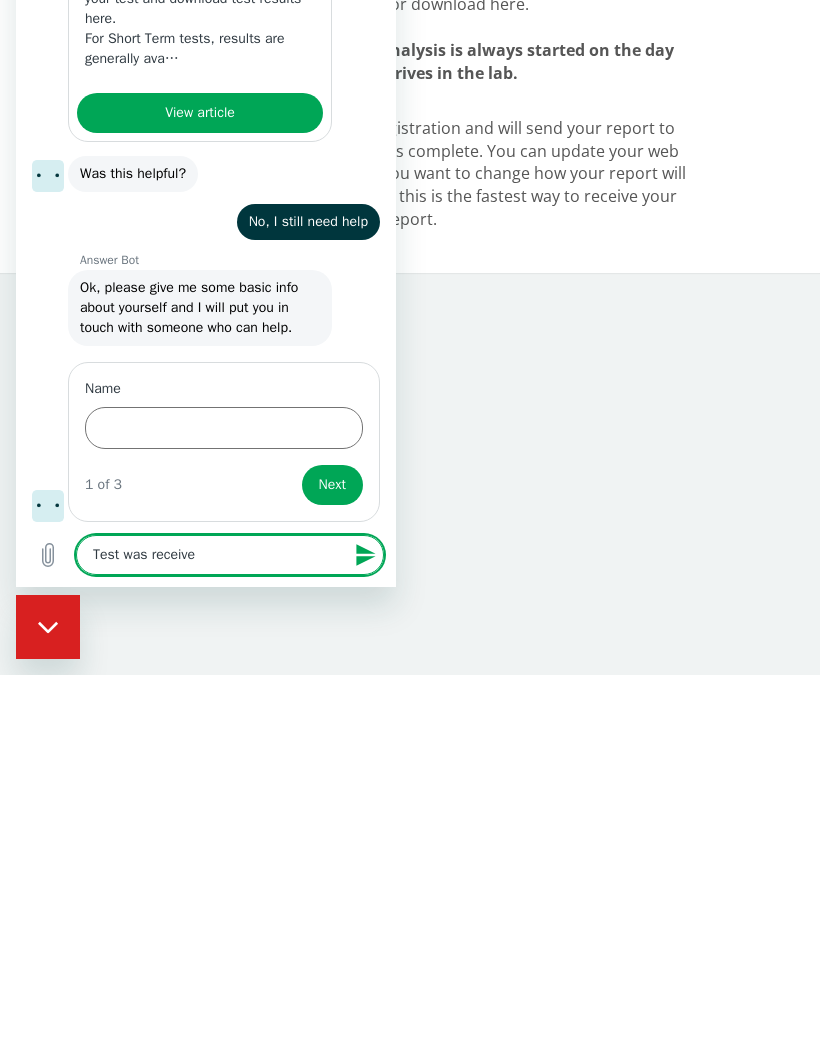 type on "x" 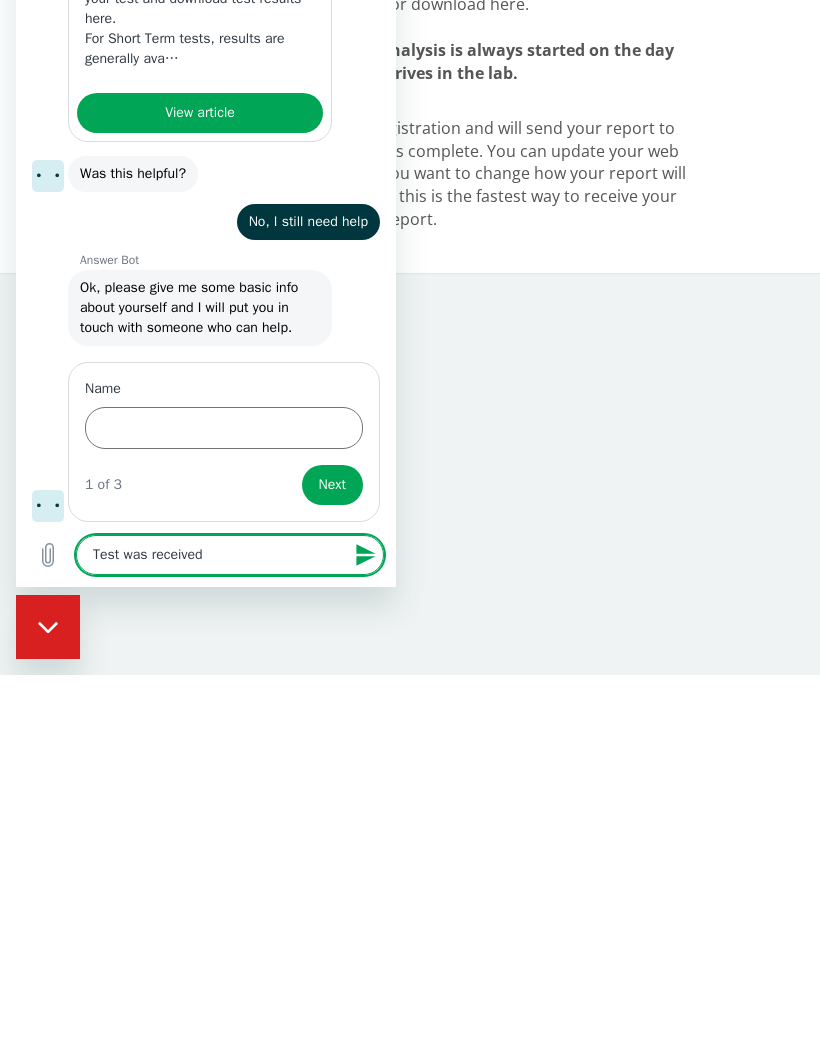 type on "x" 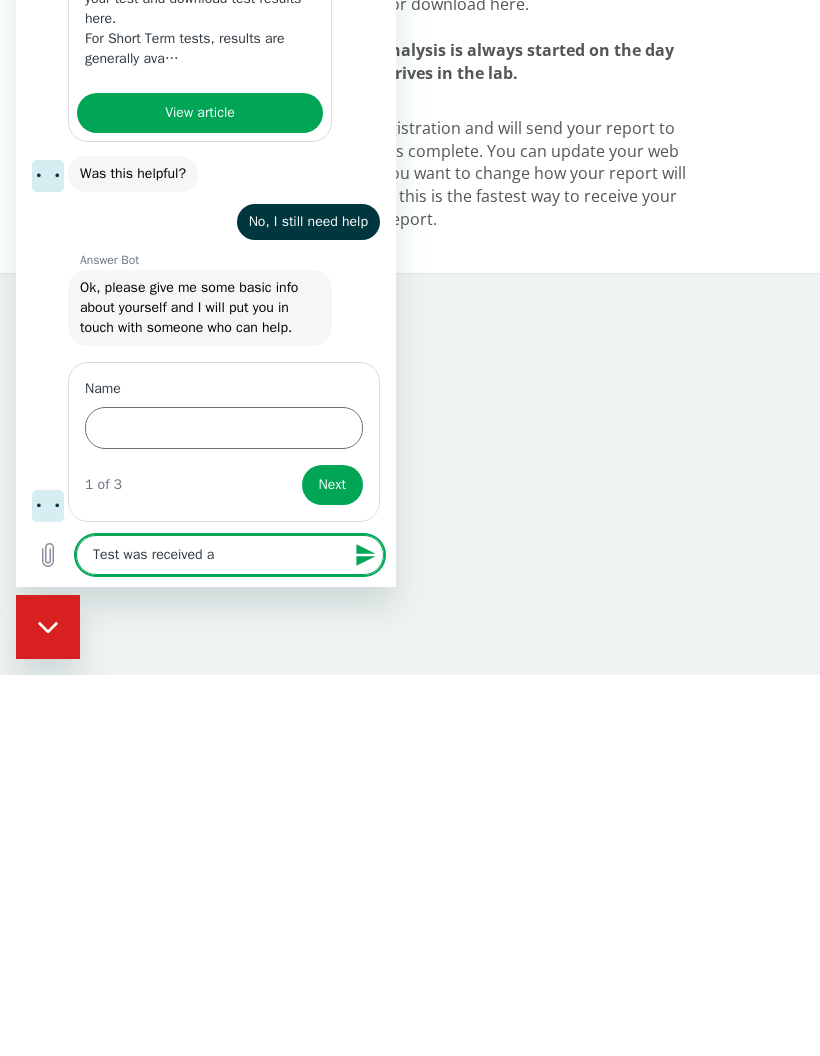 type on "x" 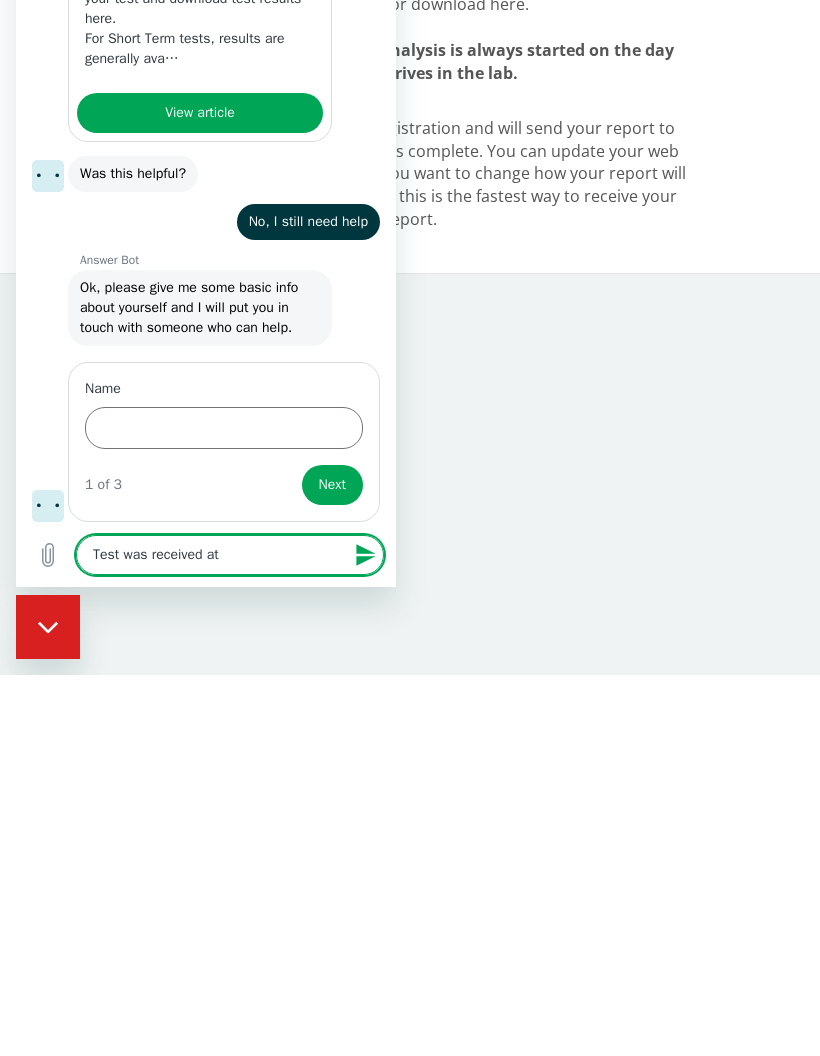 type on "Test was received at" 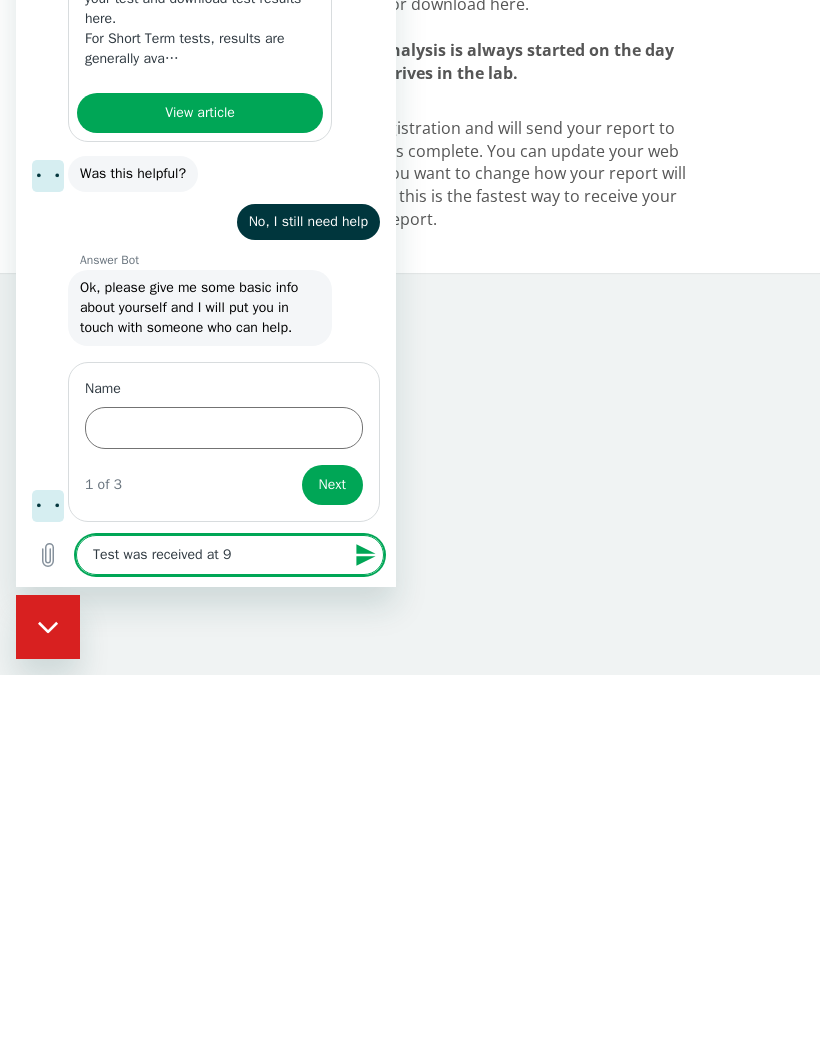 type on "Test was received at 9:" 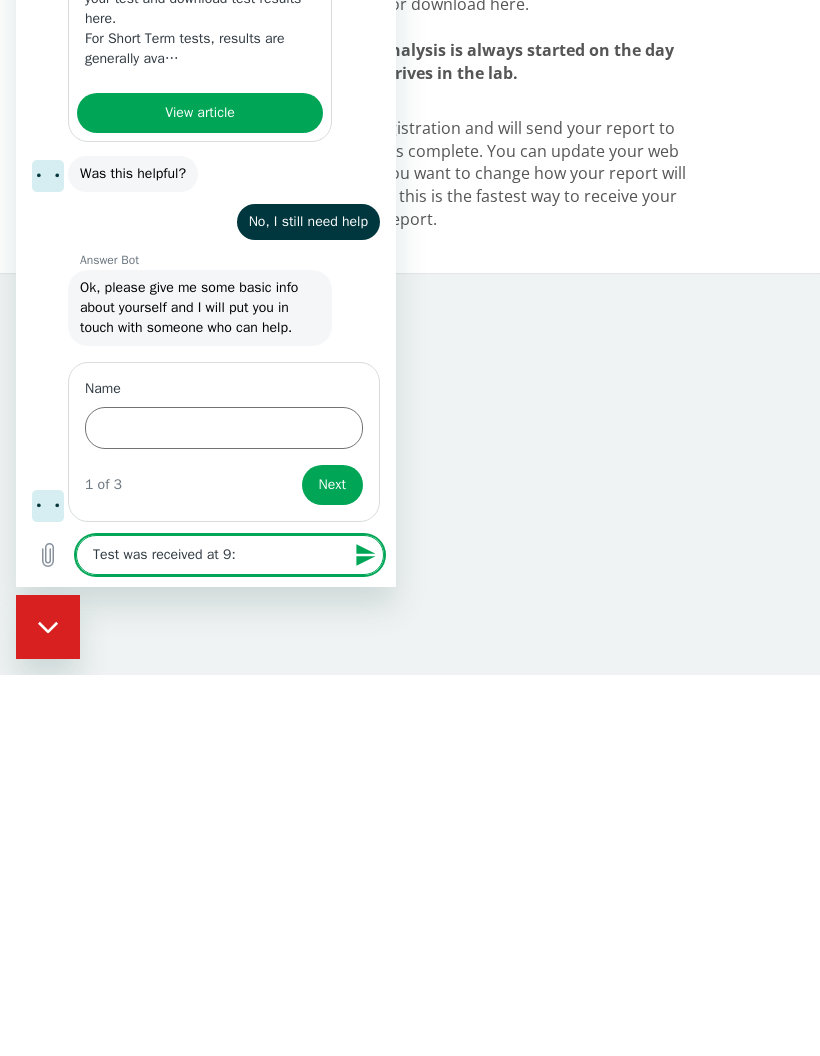 type on "x" 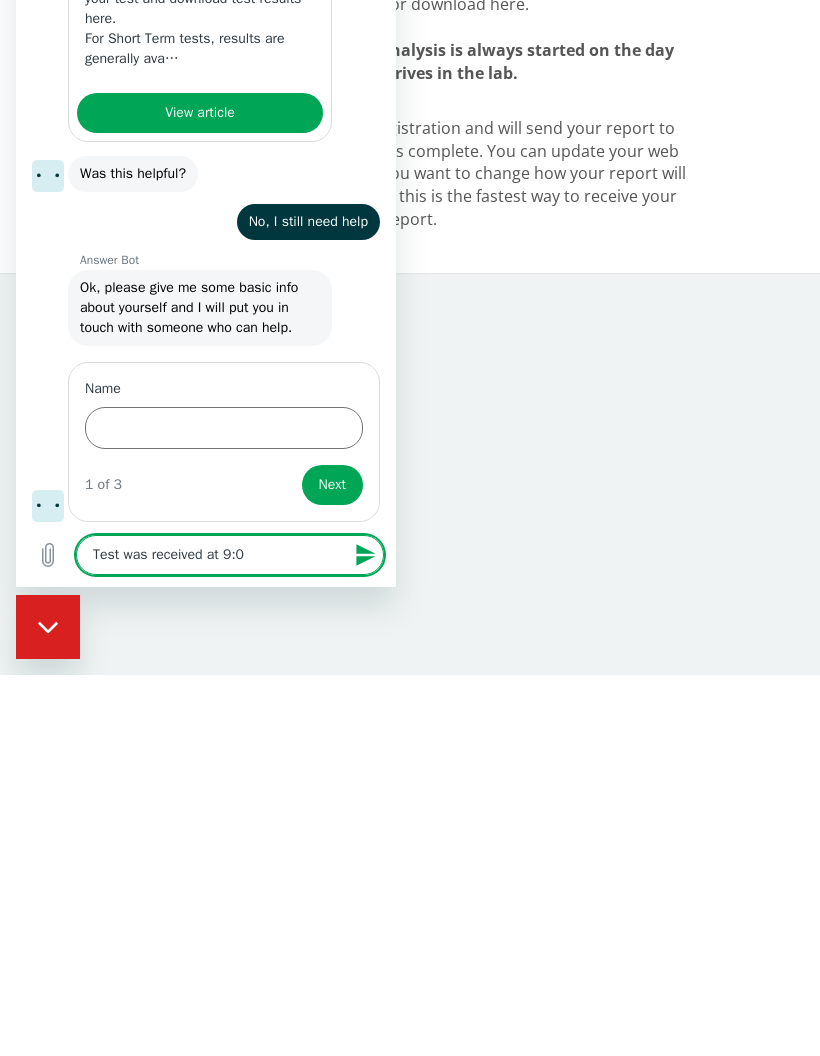 type on "Test was received at 9:00" 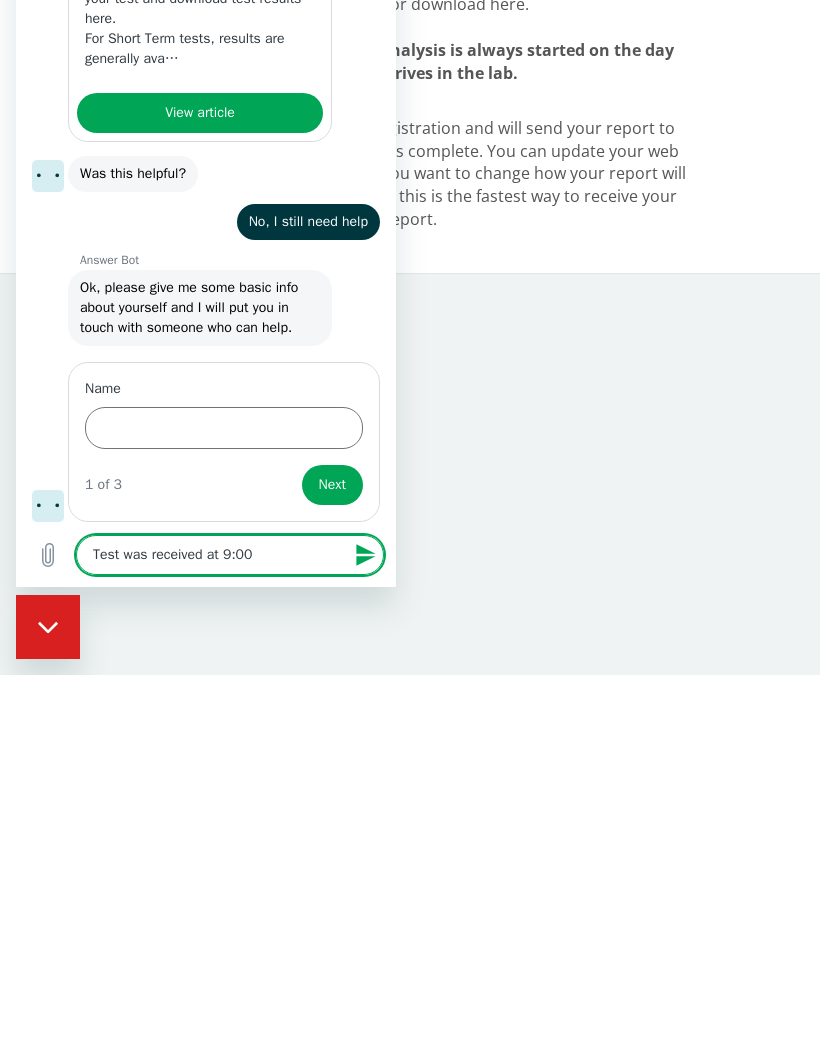 type on "x" 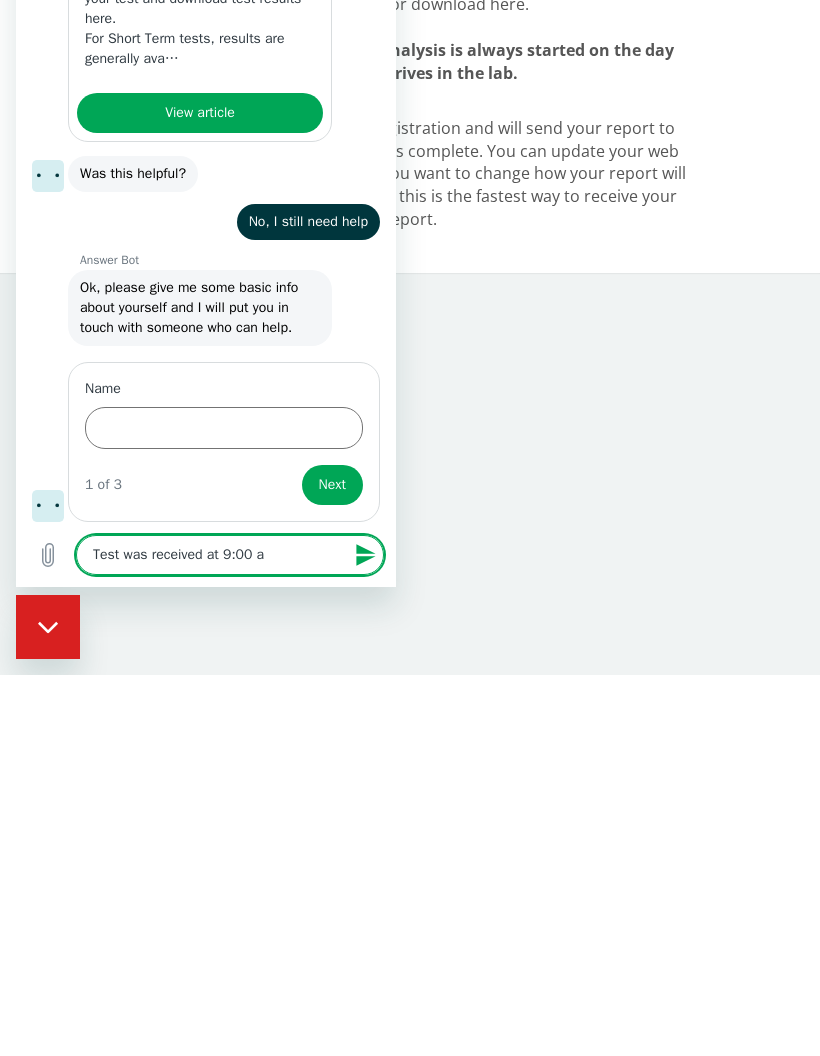 type on "Test was received at 9:00 am" 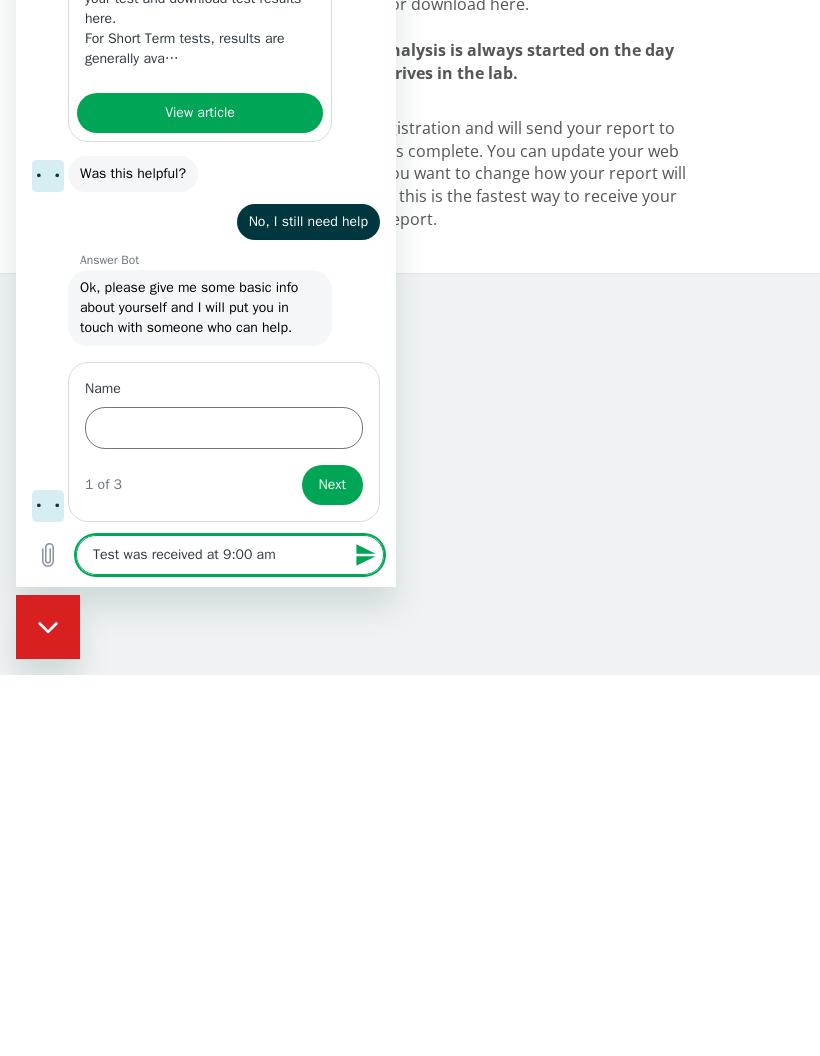 type on "x" 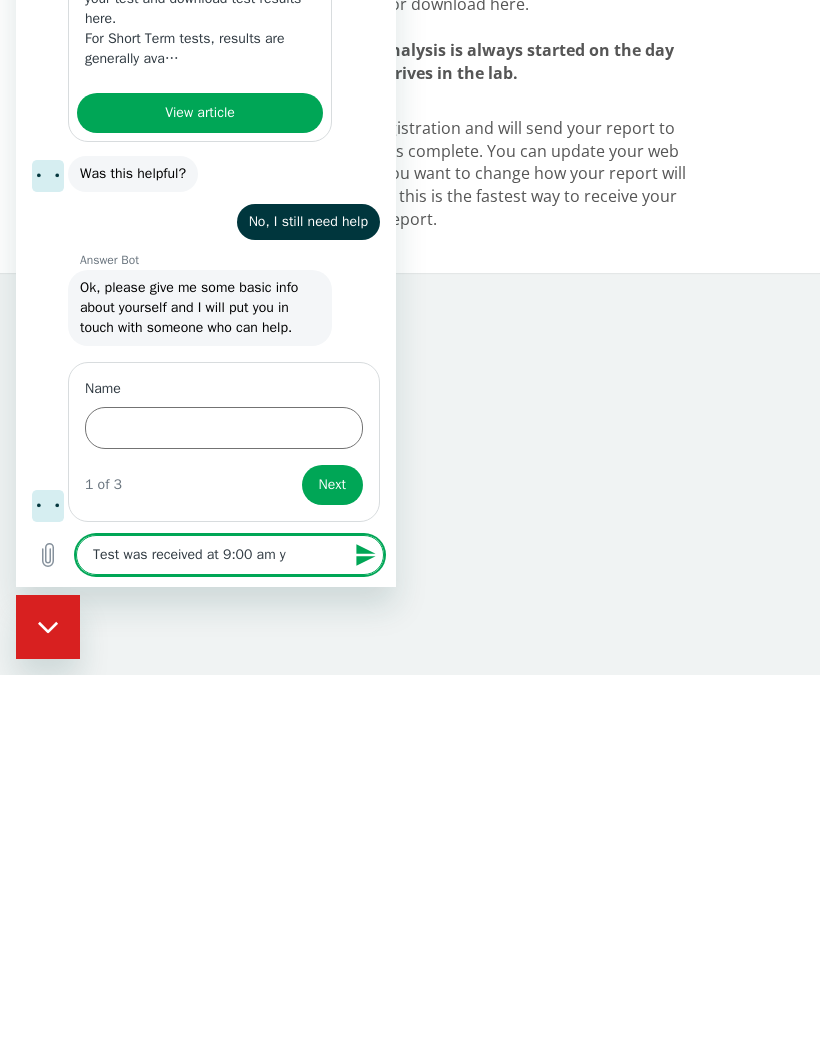 type on "Test was received at 9:00 am ye" 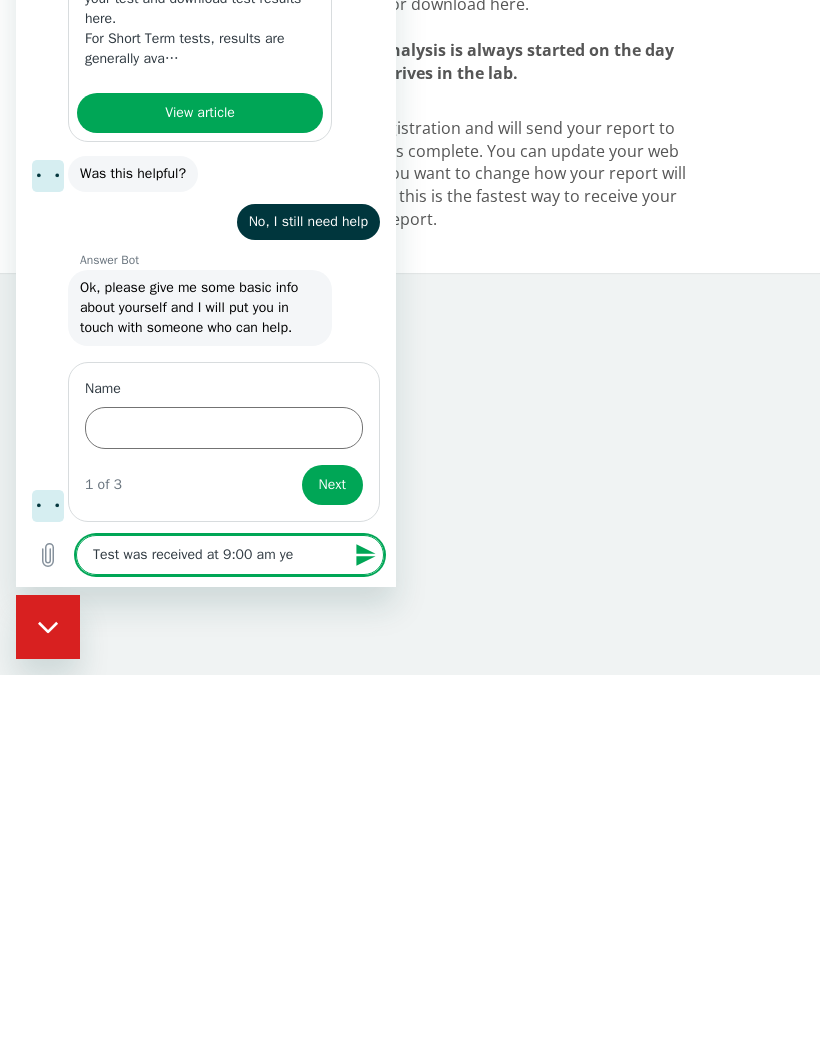 type on "Test was received at 9:00 am yes" 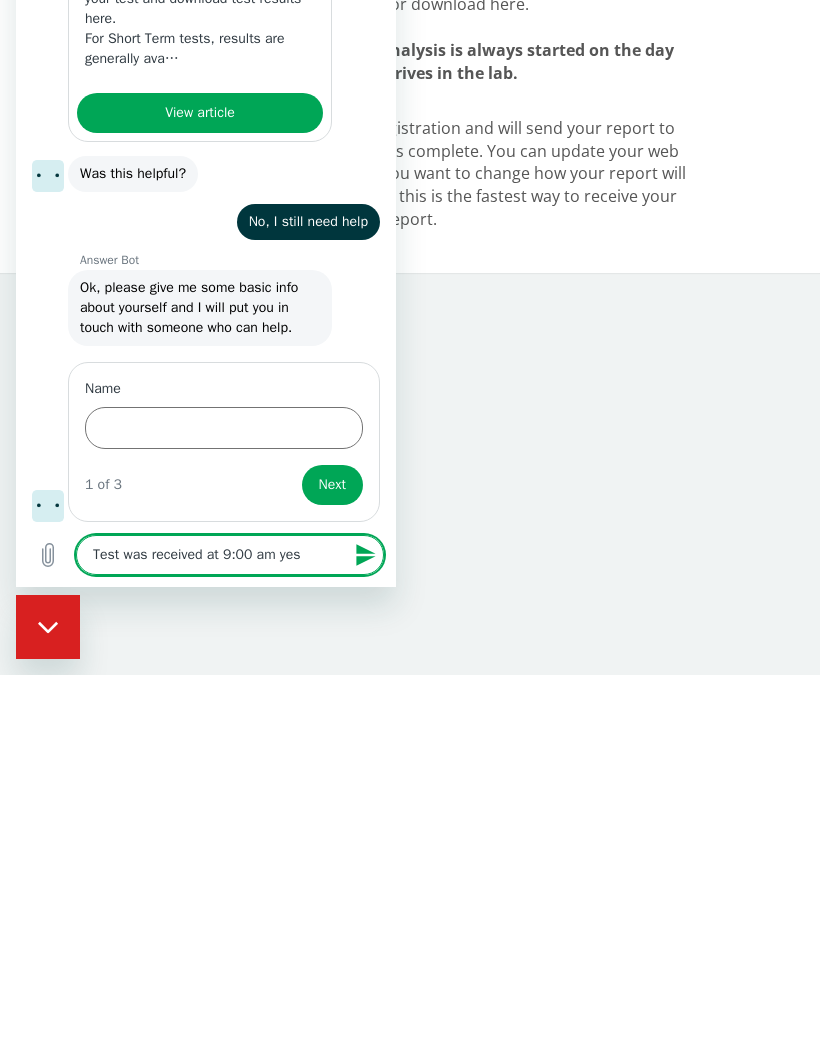 type on "x" 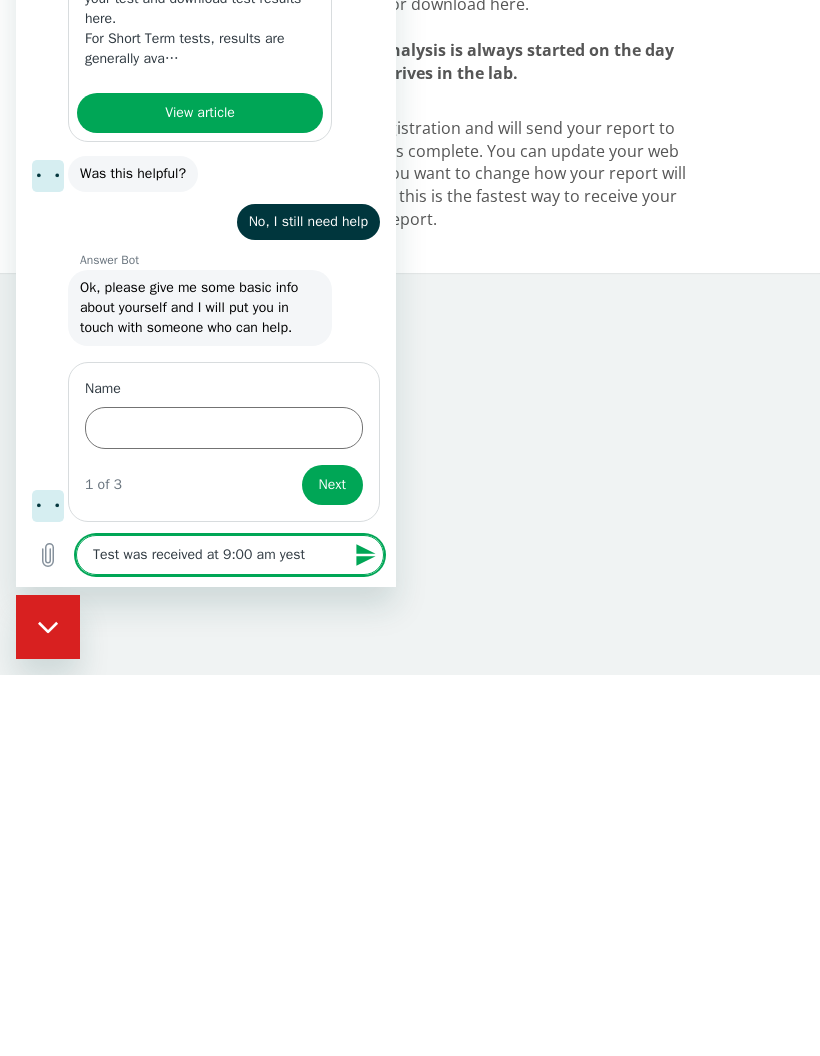 type on "Test was received at 9:00 am yeste" 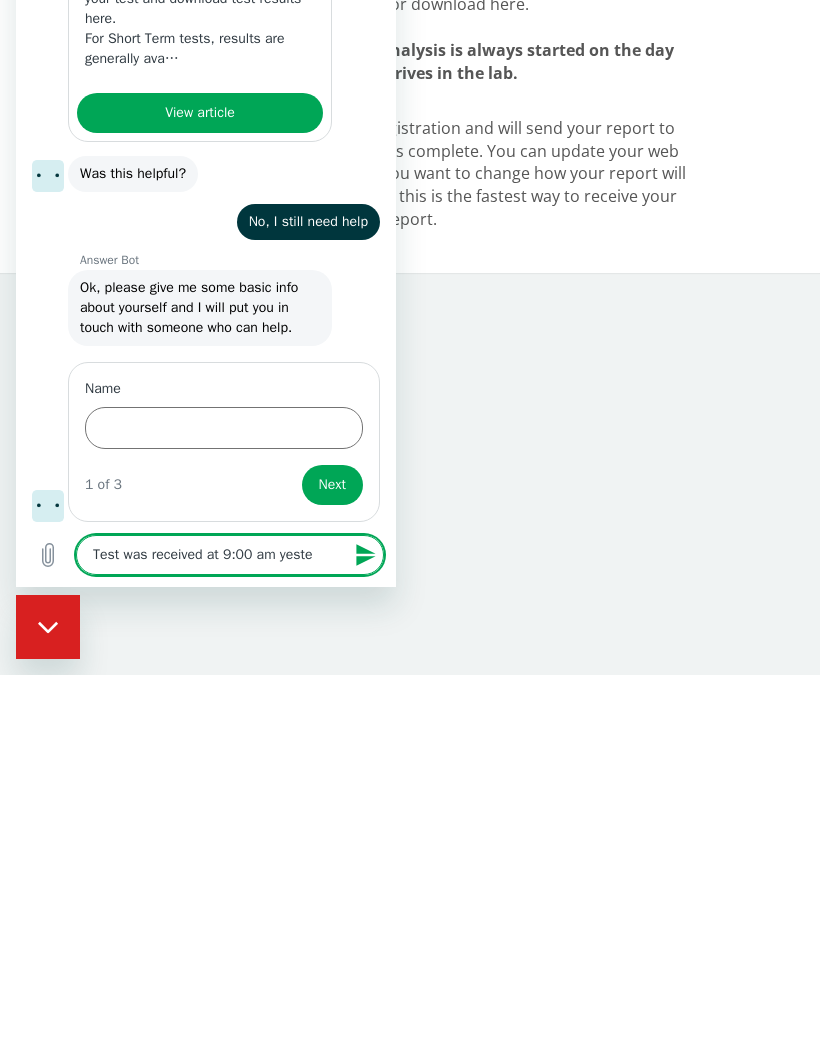 type on "x" 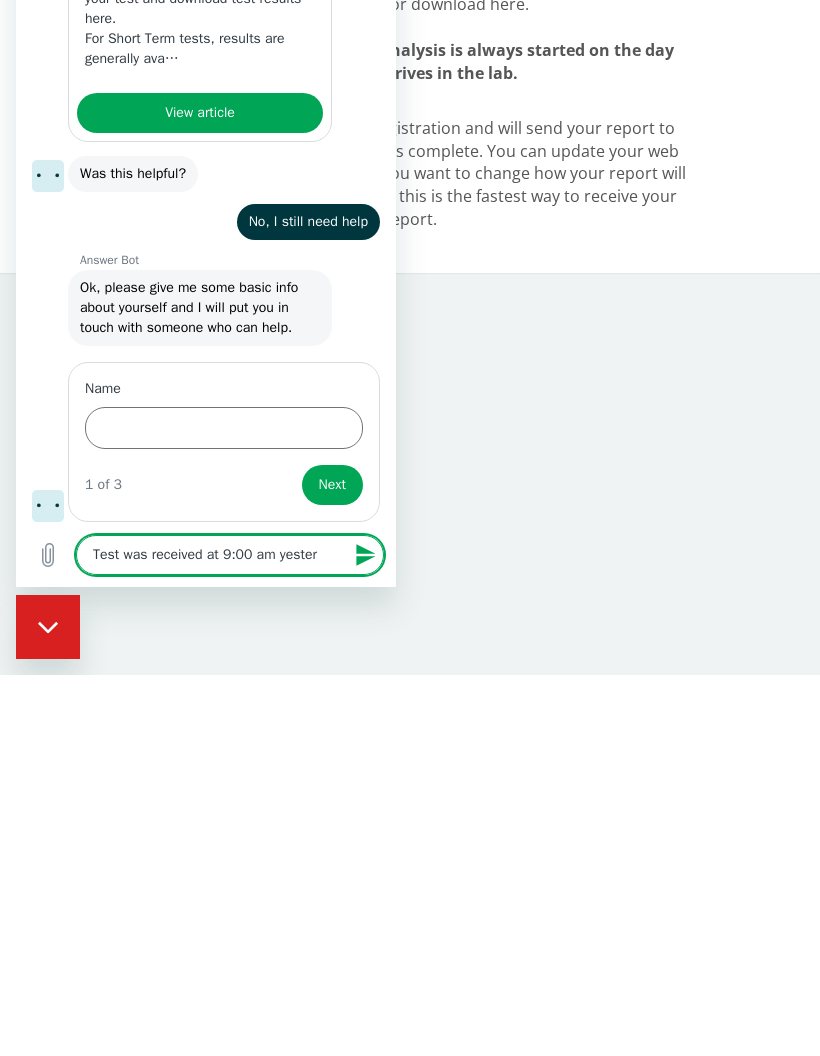 type on "Test was received at 9:00 am yesterd" 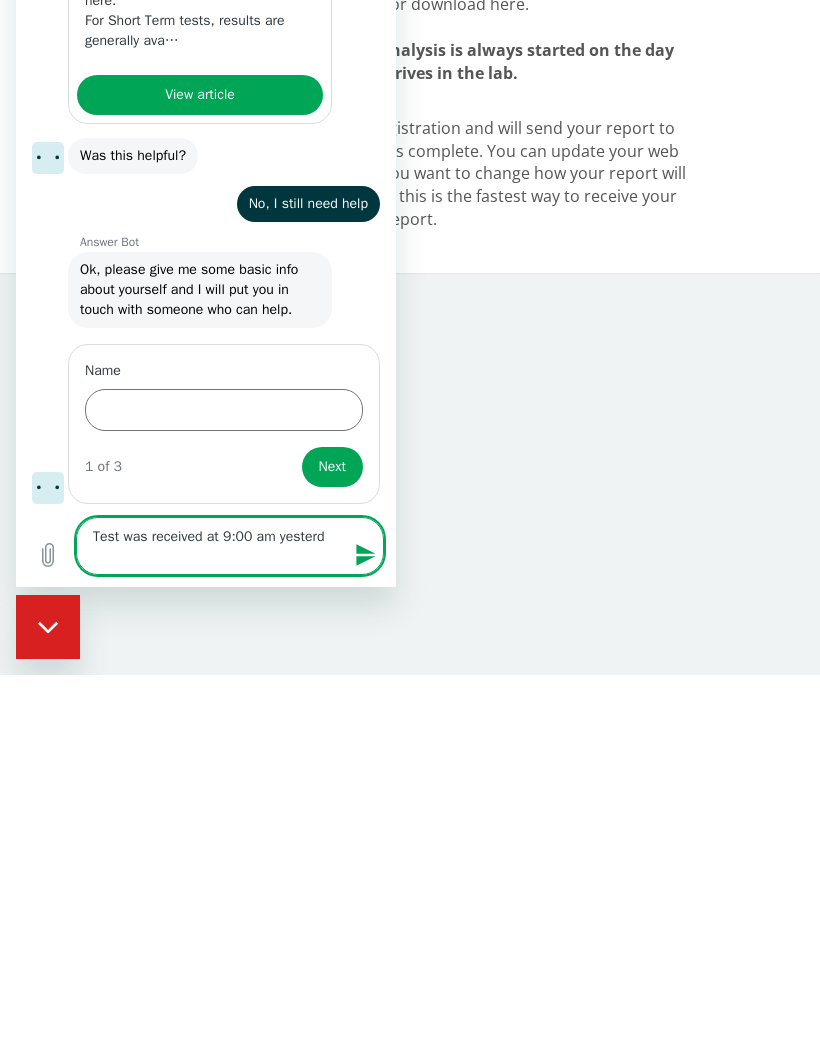 type on "Test was received at 9:00 am yesterda" 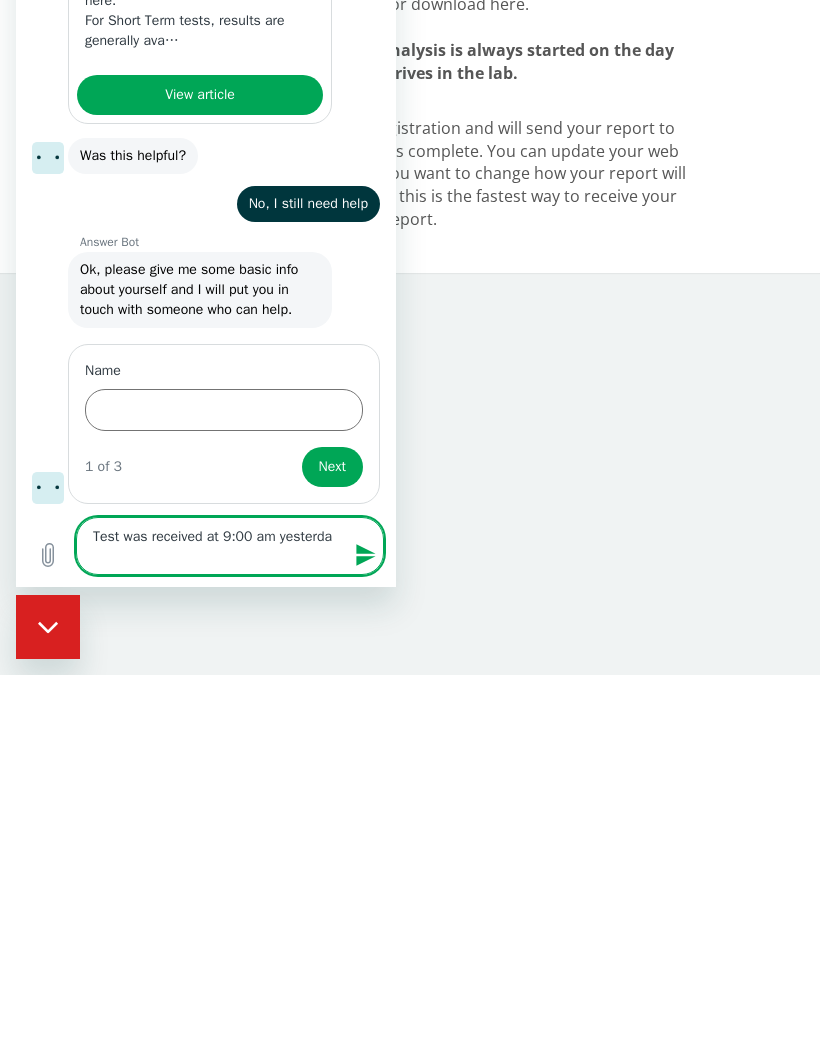 type on "x" 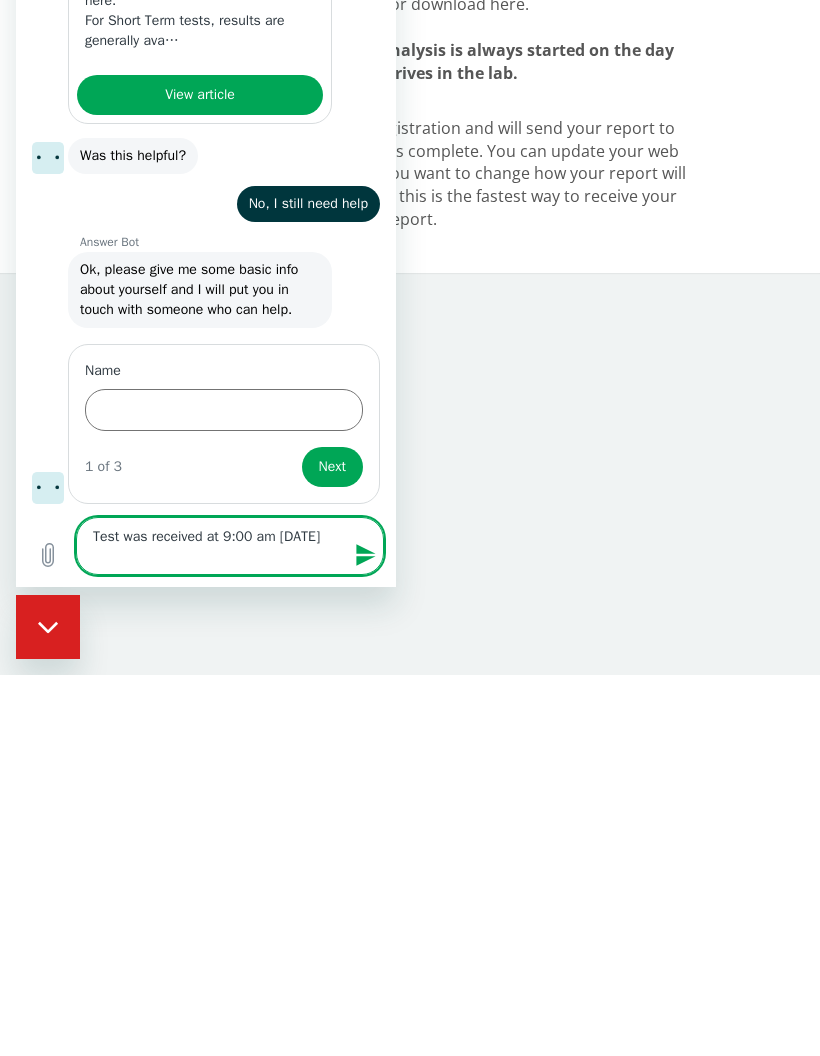 type on "x" 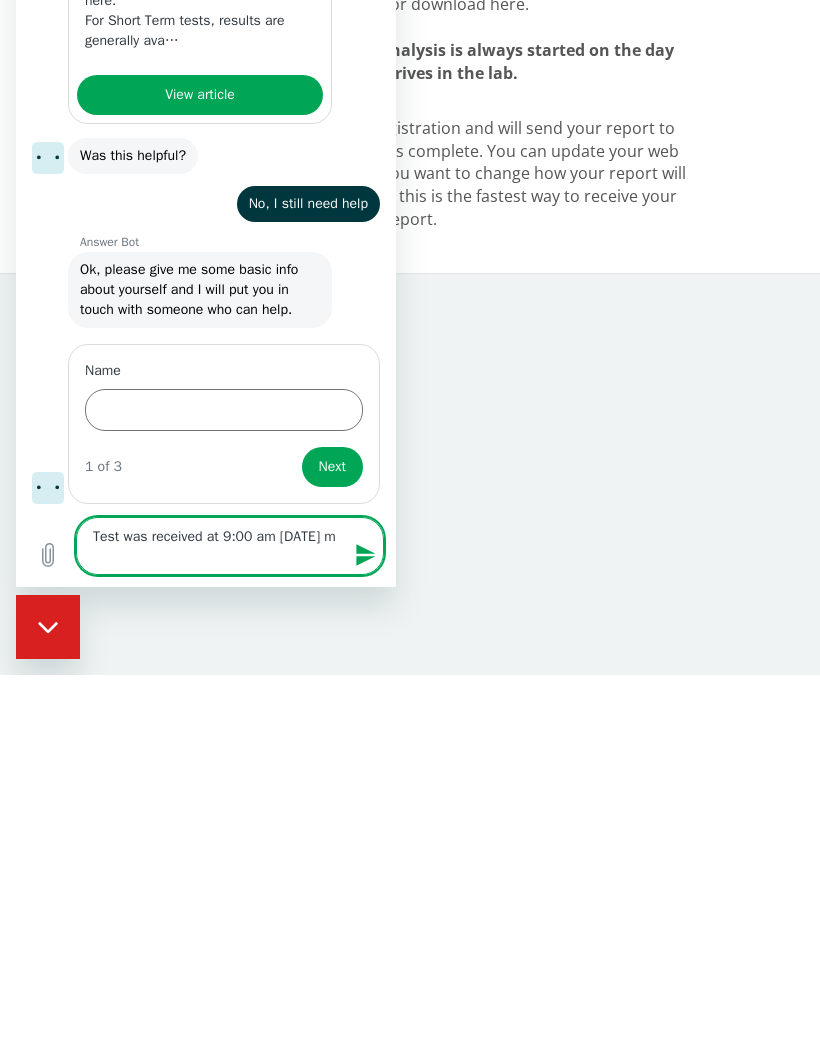 type on "x" 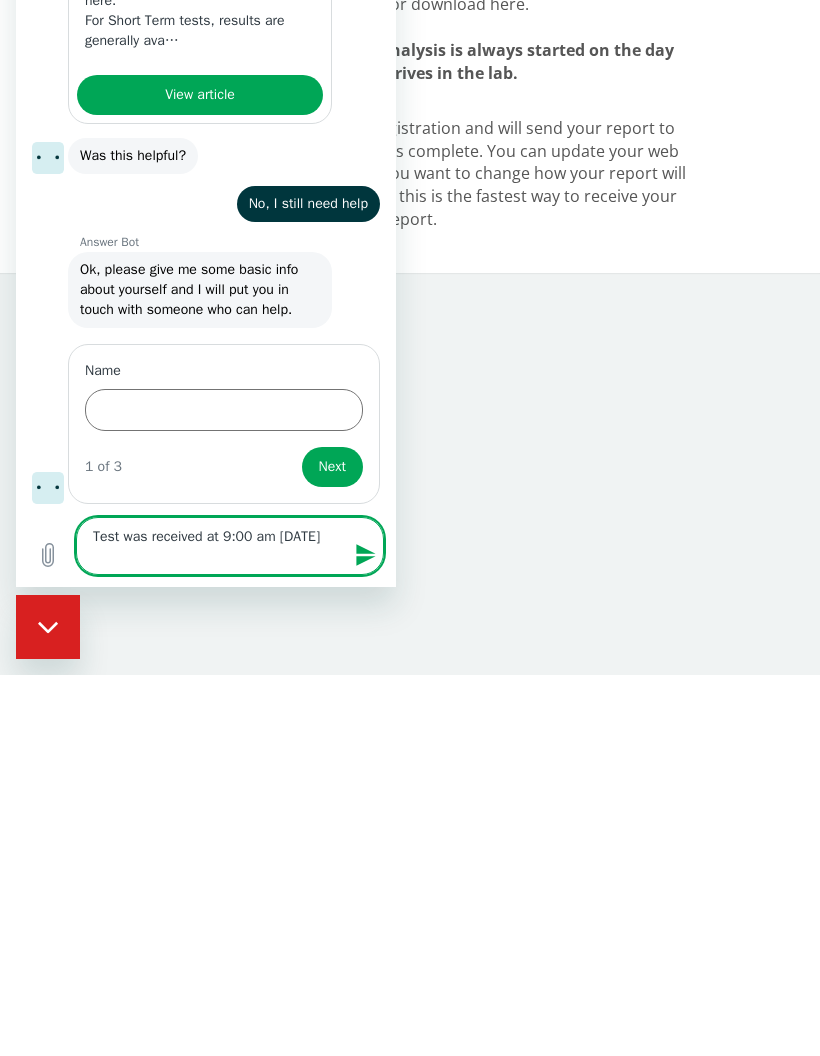 type on "Test was received at 9:00 am [DATE]" 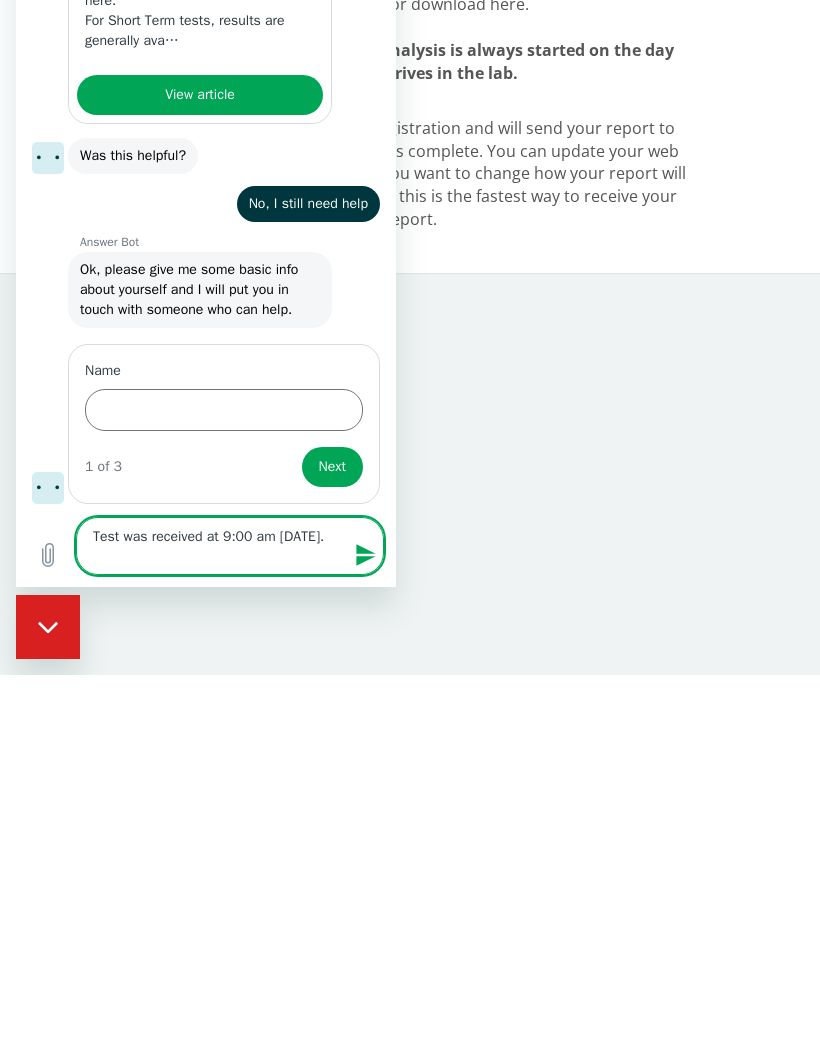 type on "Test was received at 9:00 am [DATE]." 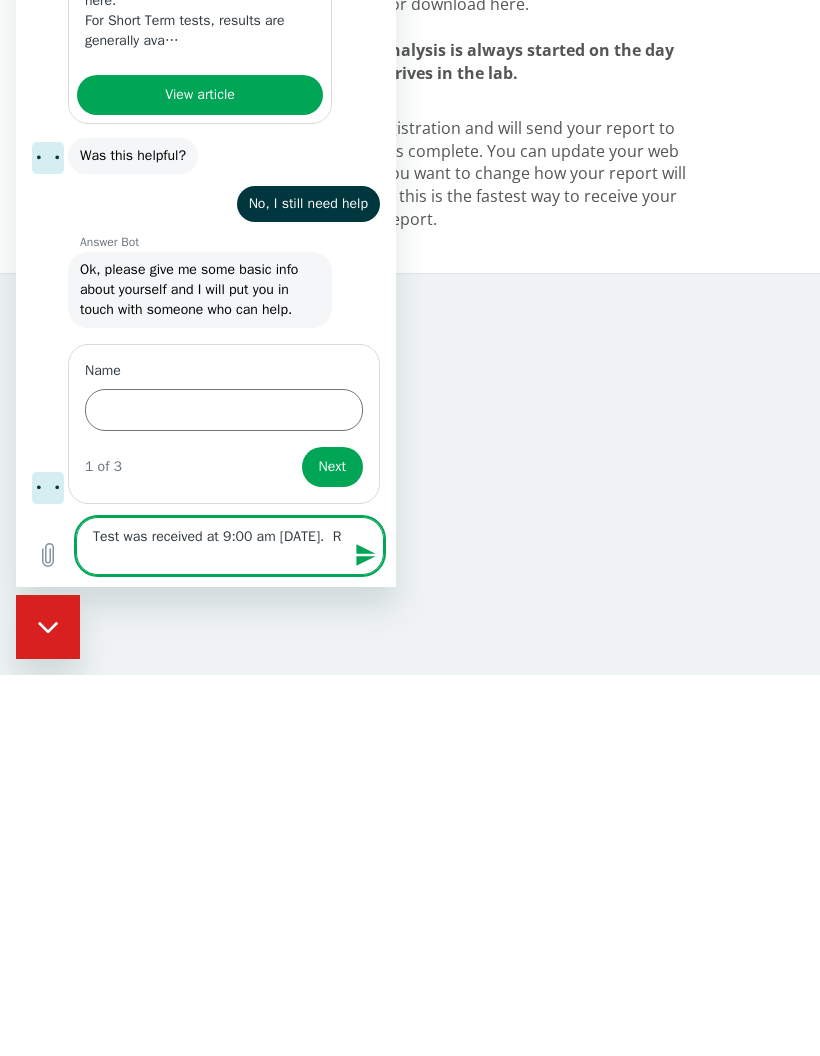 type on "Test was received at 9:00 am [DATE].  Ru" 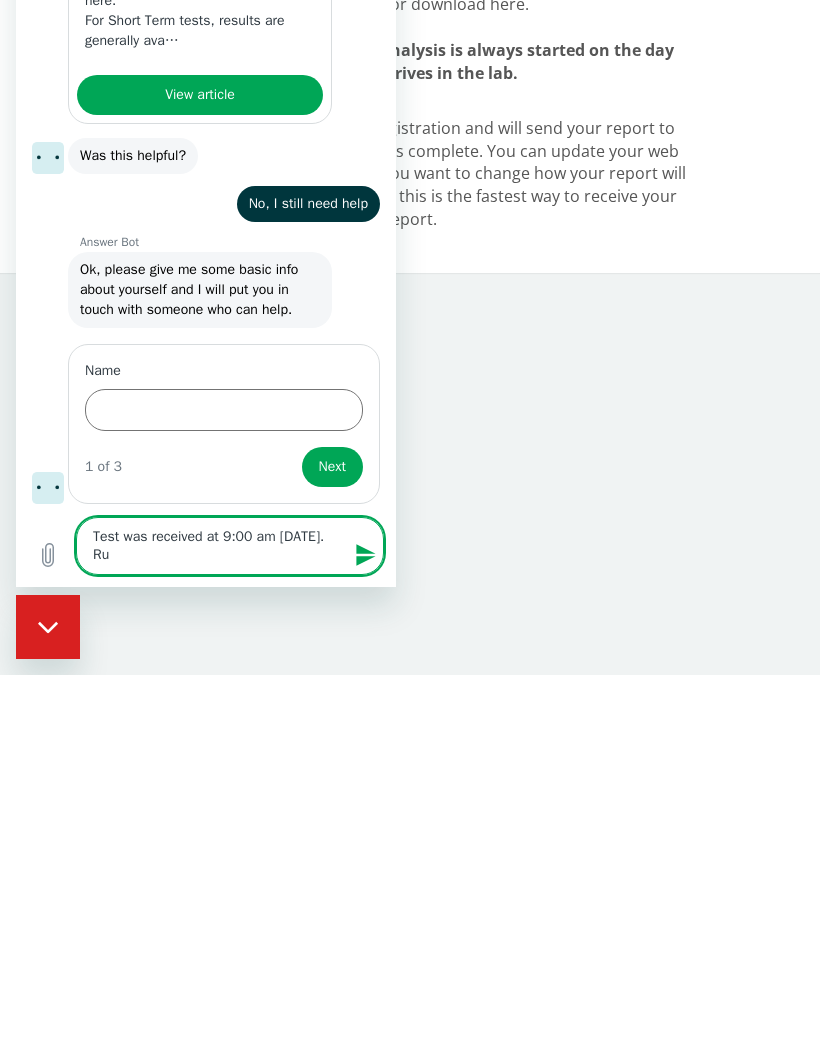 type on "Test was received at 9:00 am [DATE].  Rus" 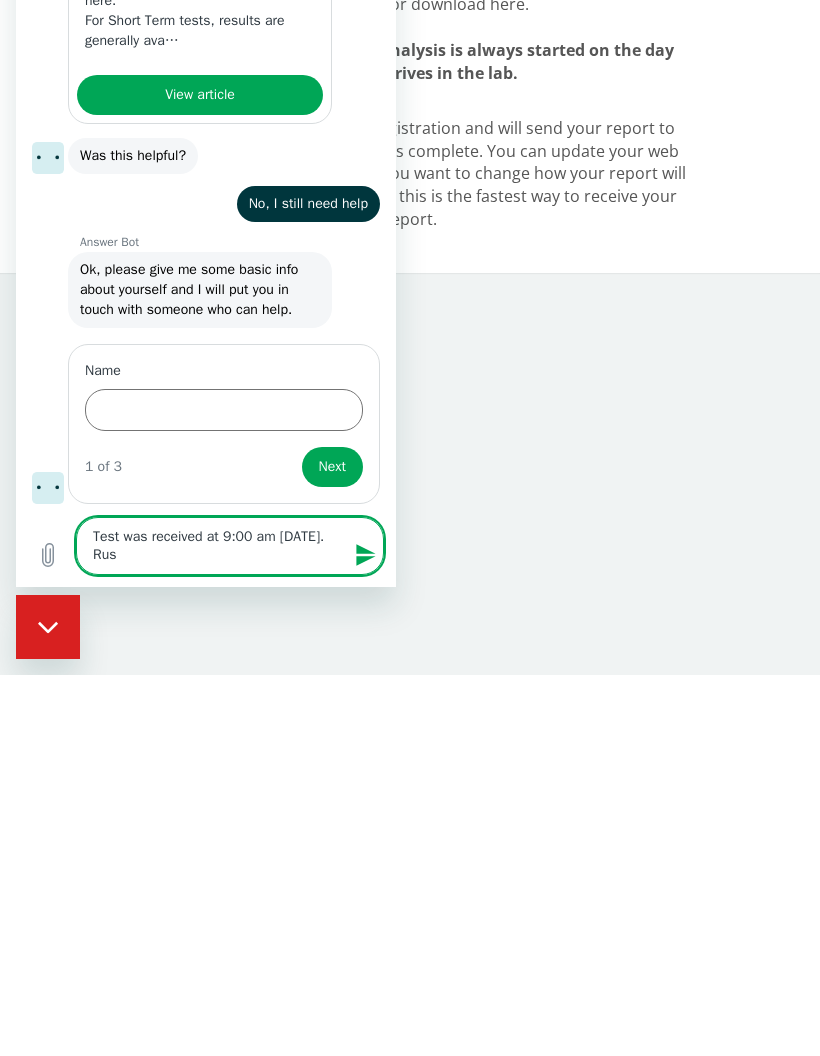 type on "Test was received at 9:00 am [DATE].  Rush" 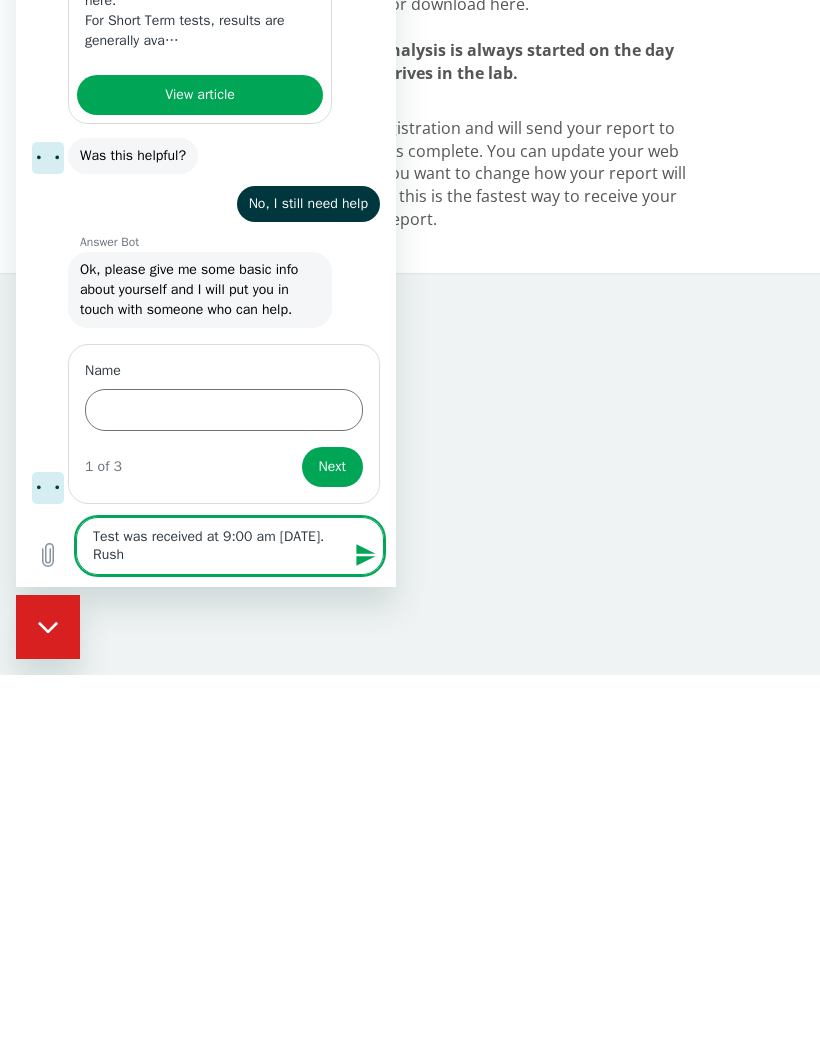 type on "x" 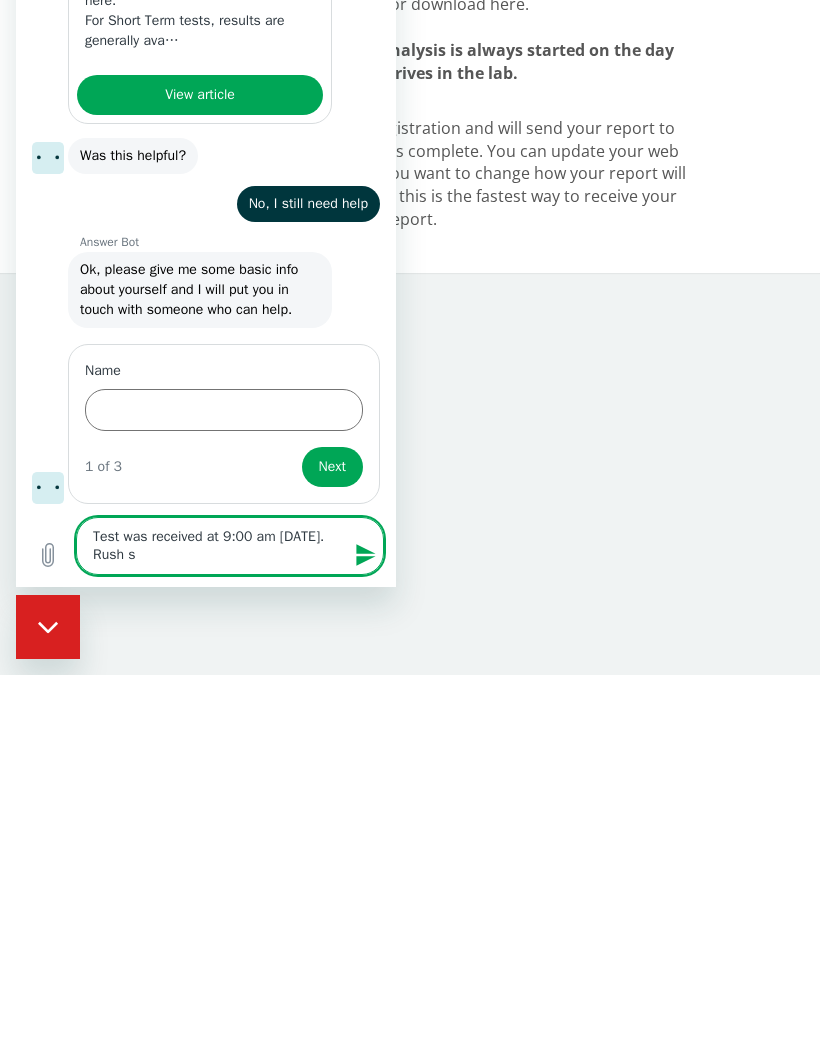type on "x" 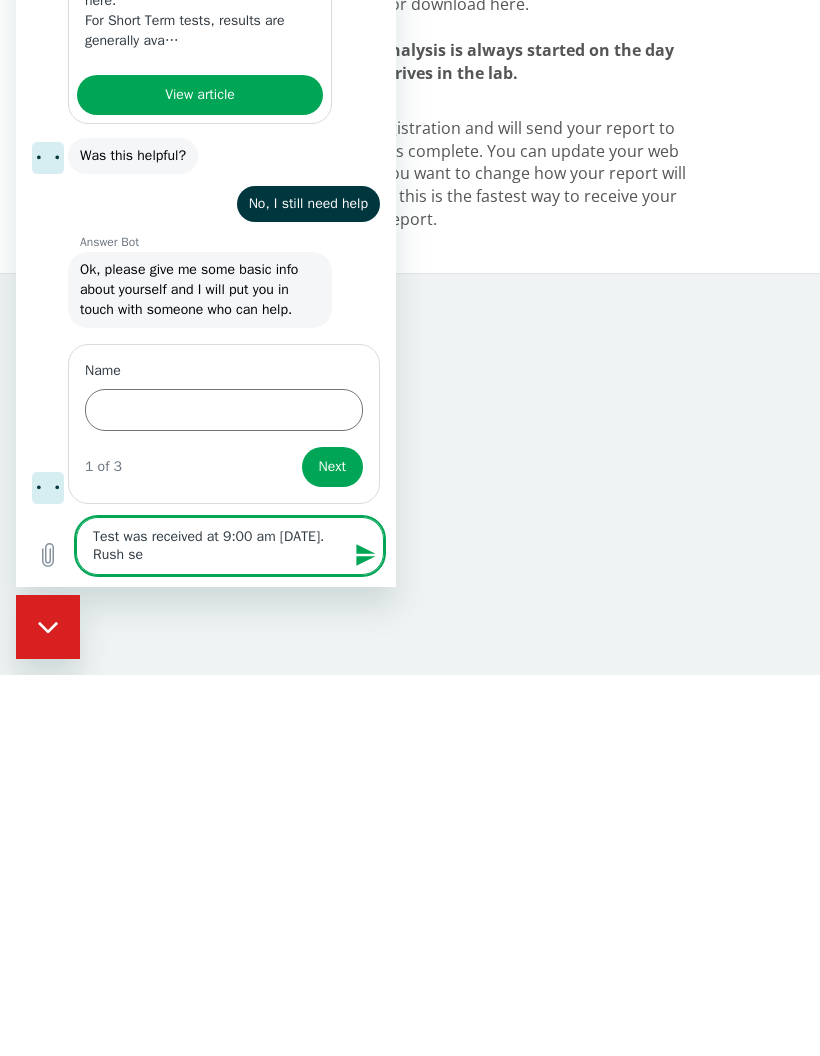 type on "Test was received at 9:00 am [DATE].  Rush ser" 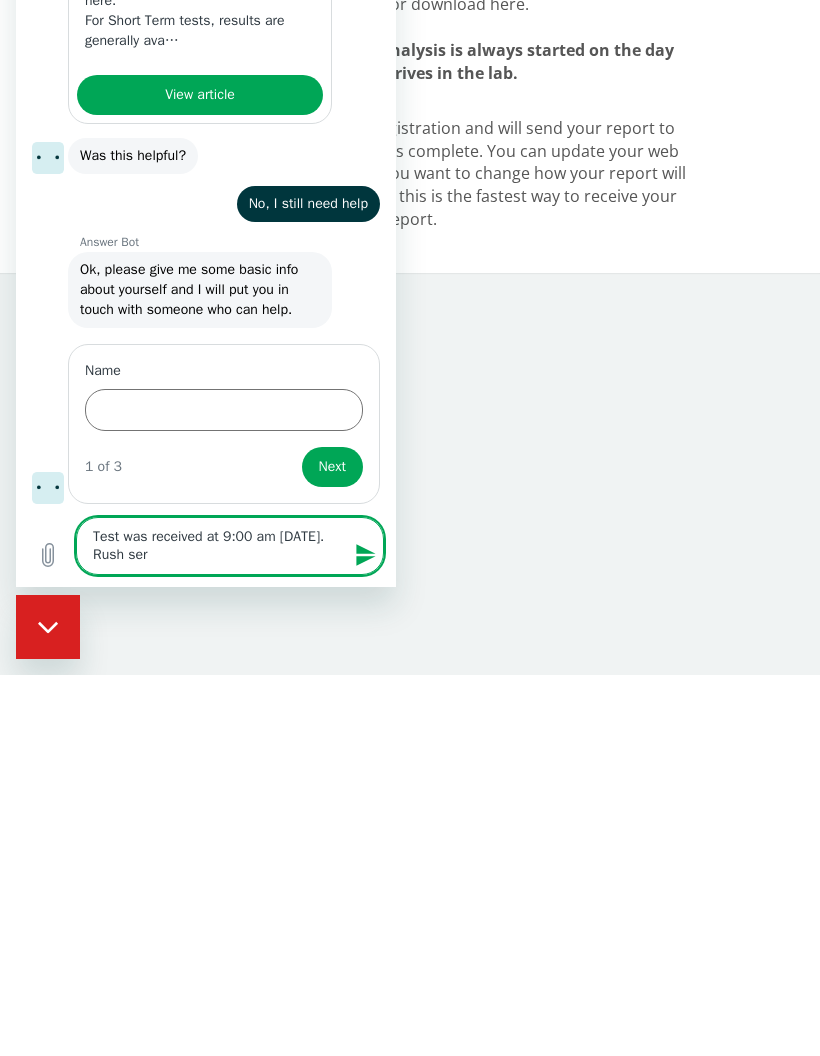 type on "Test was received at 9:00 am [DATE].  Rush serv" 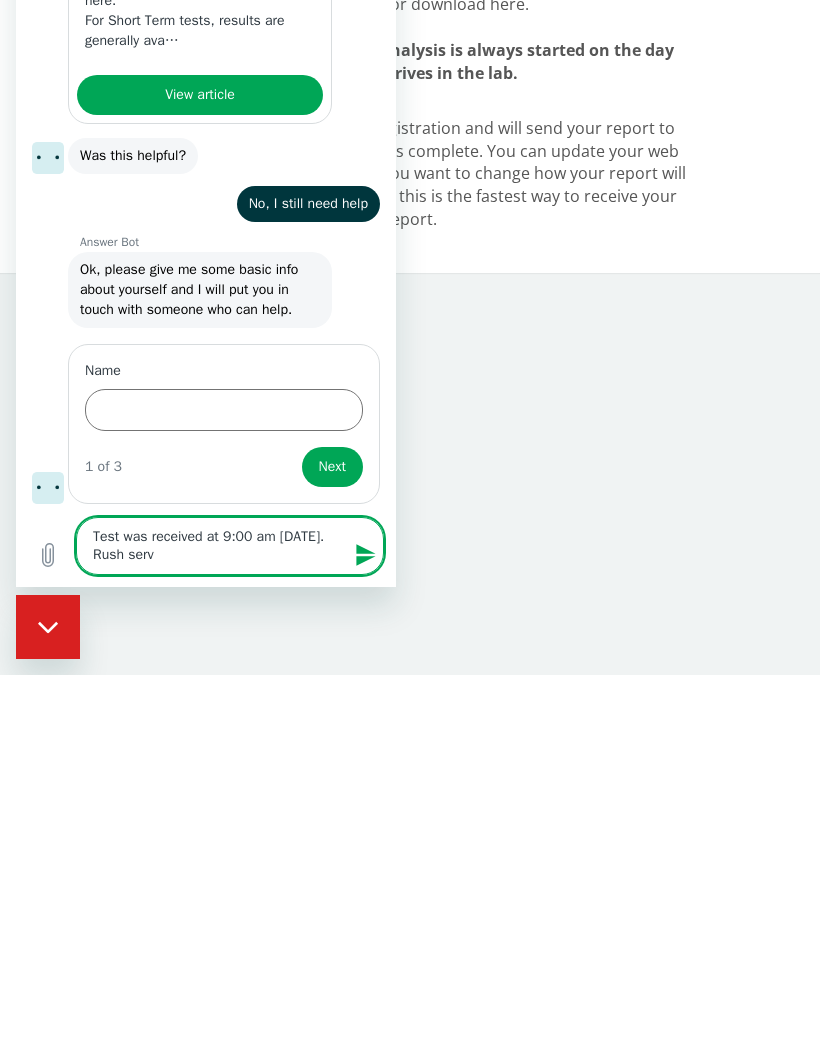type on "Test was received at 9:00 am [DATE].  Rush servi" 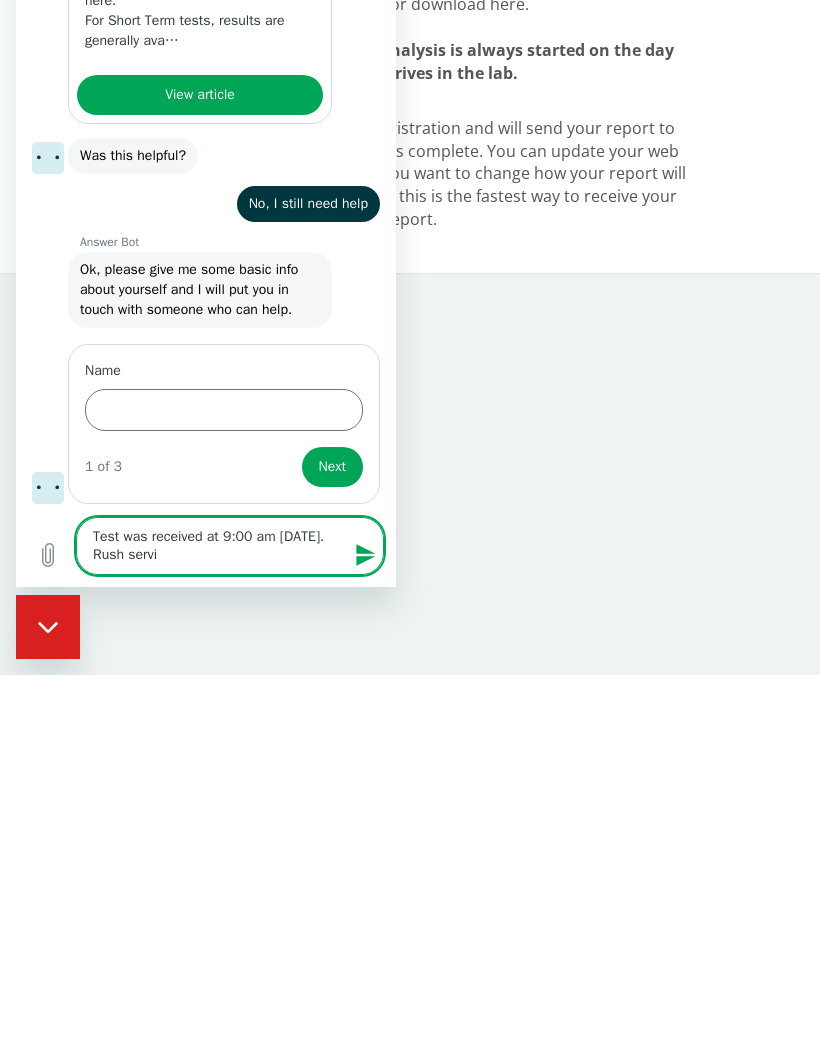 type on "Test was received at 9:00 am [DATE].  Rush servic" 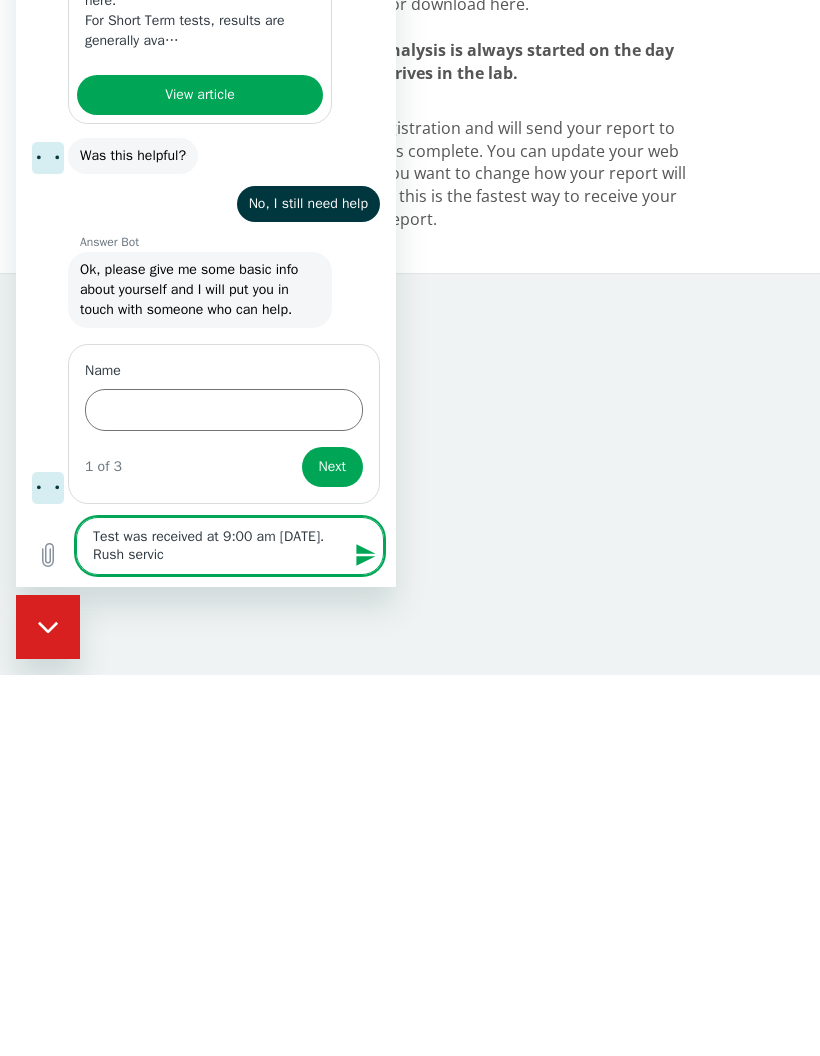type on "x" 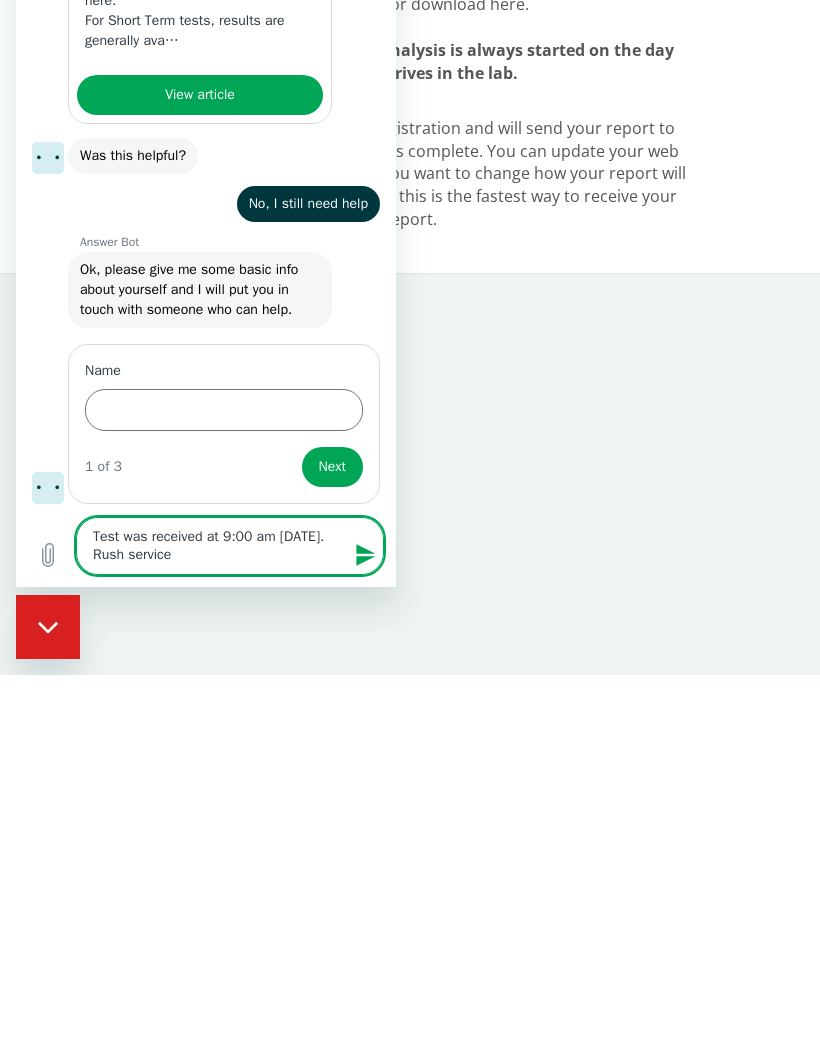 type on "x" 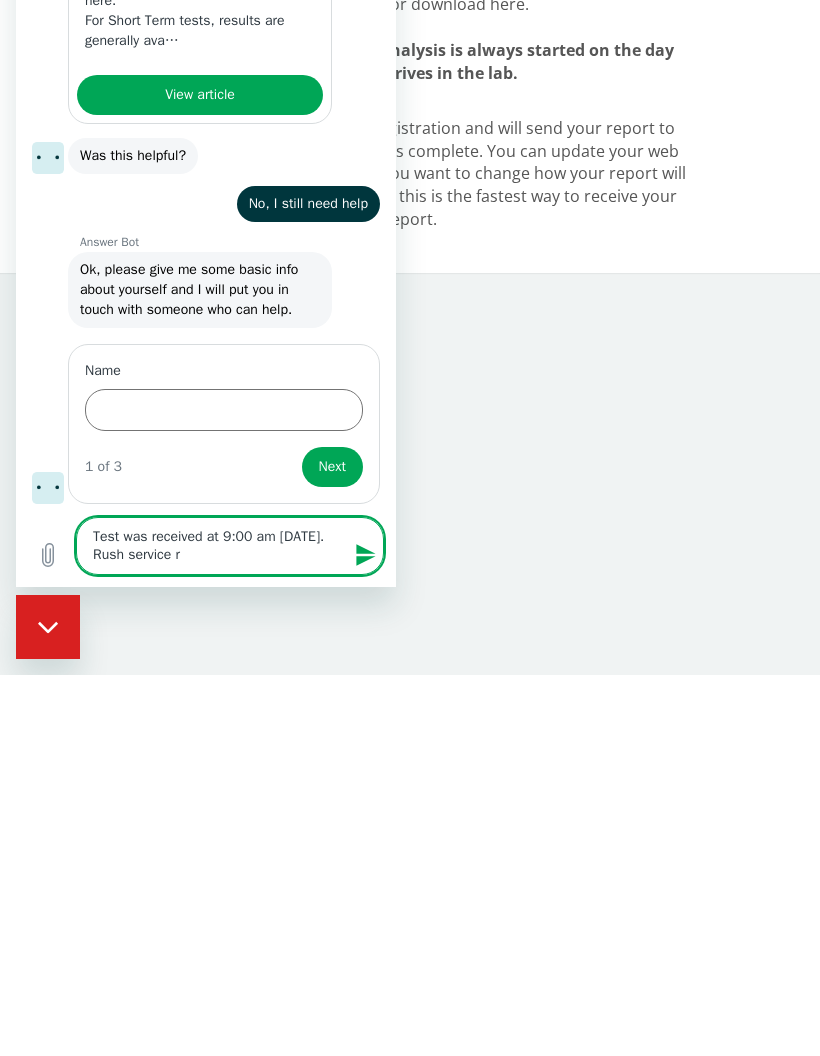 type on "Test was received at 9:00 am [DATE].  Rush service re" 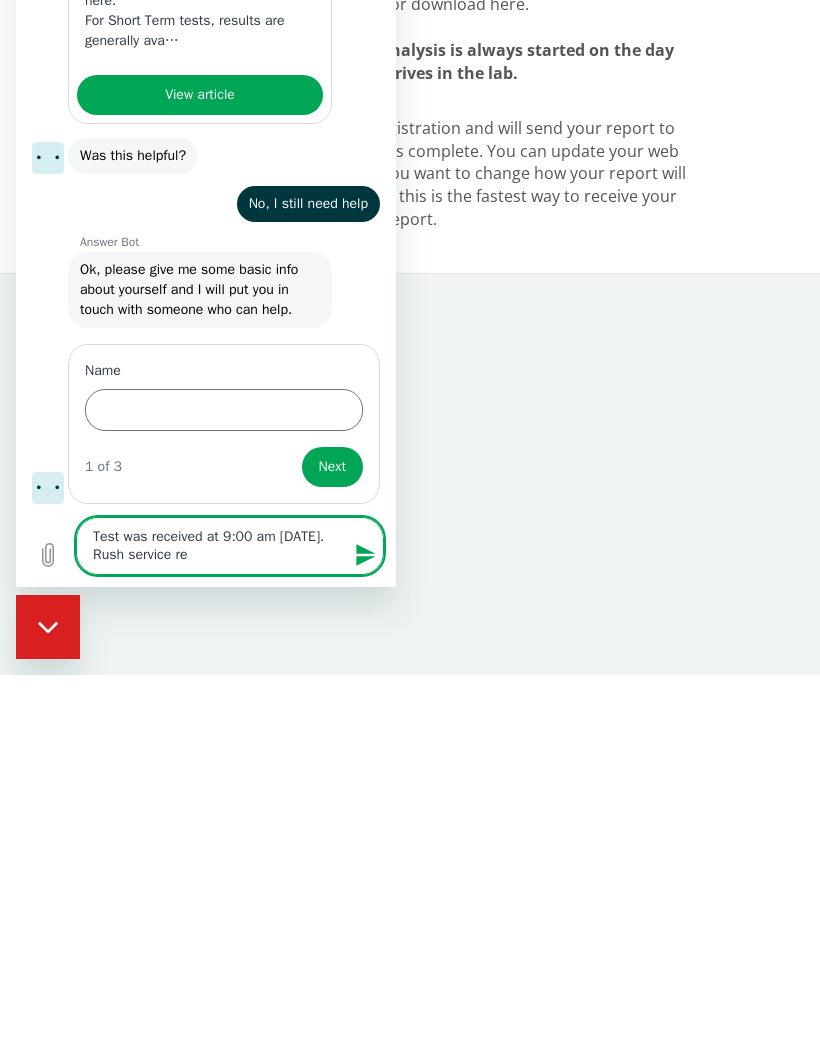 type on "Test was received at 9:00 am [DATE].  Rush service req" 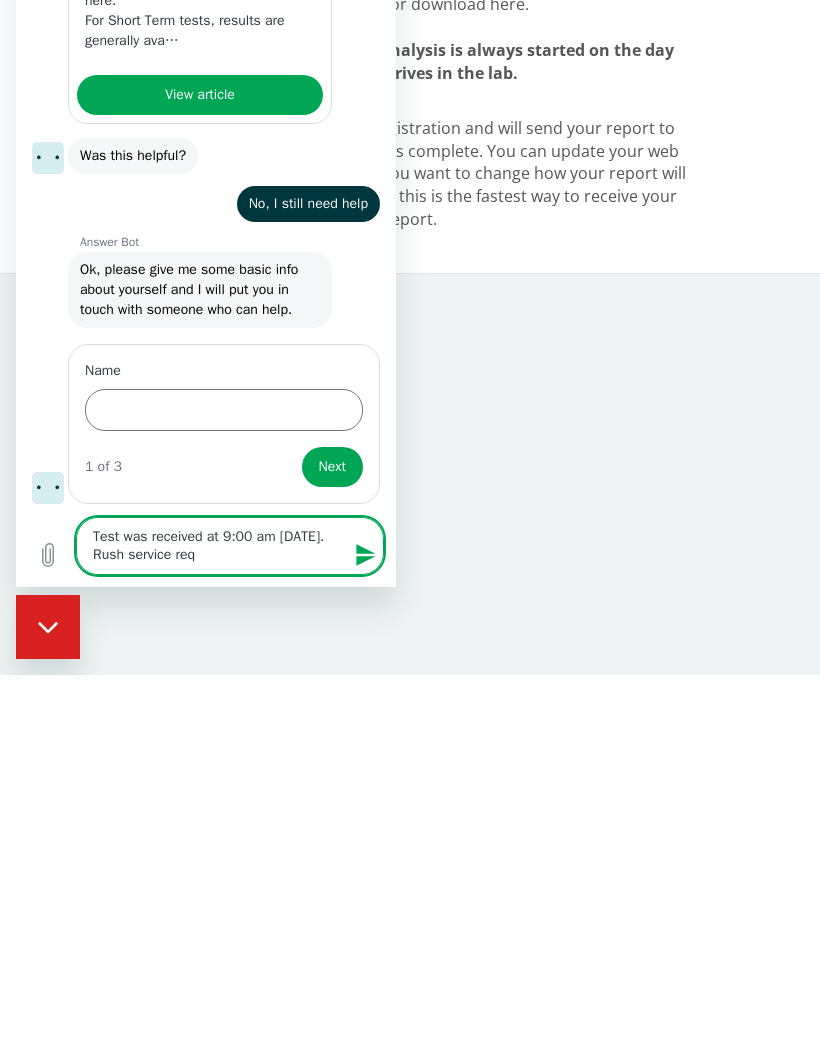 type on "Test was received at 9:00 am [DATE].  Rush service requ" 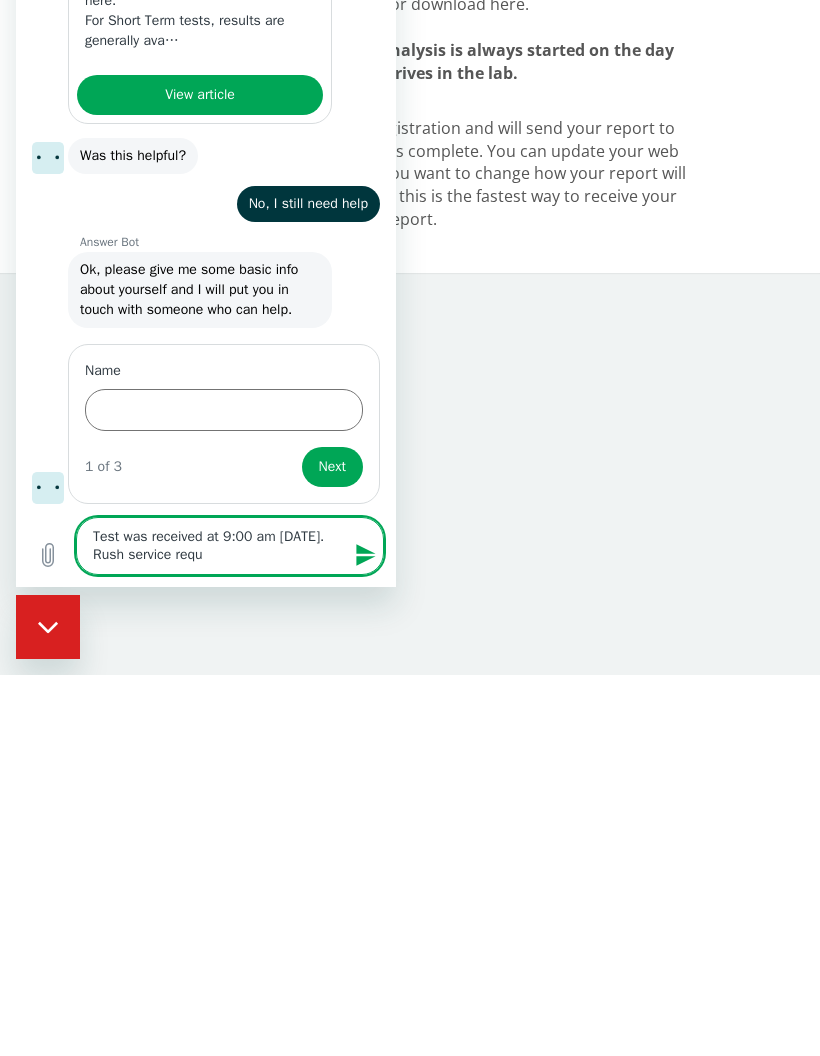 type on "Test was received at 9:00 am [DATE].  Rush service reque" 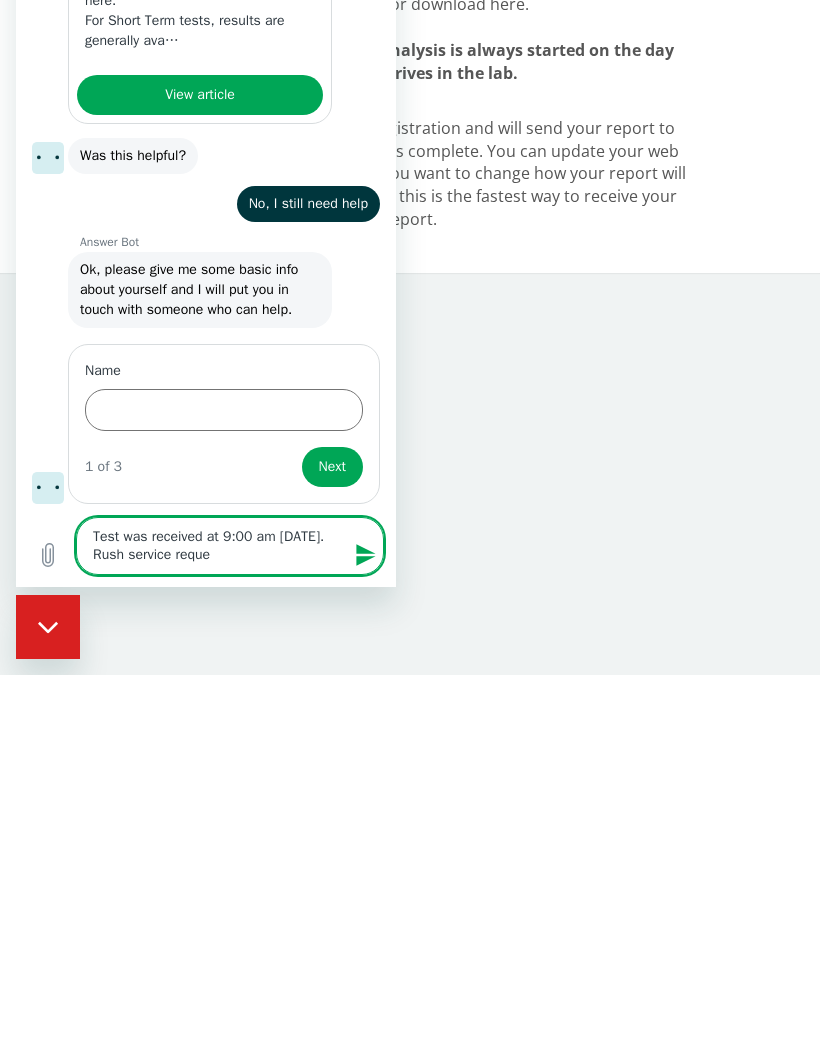 type on "x" 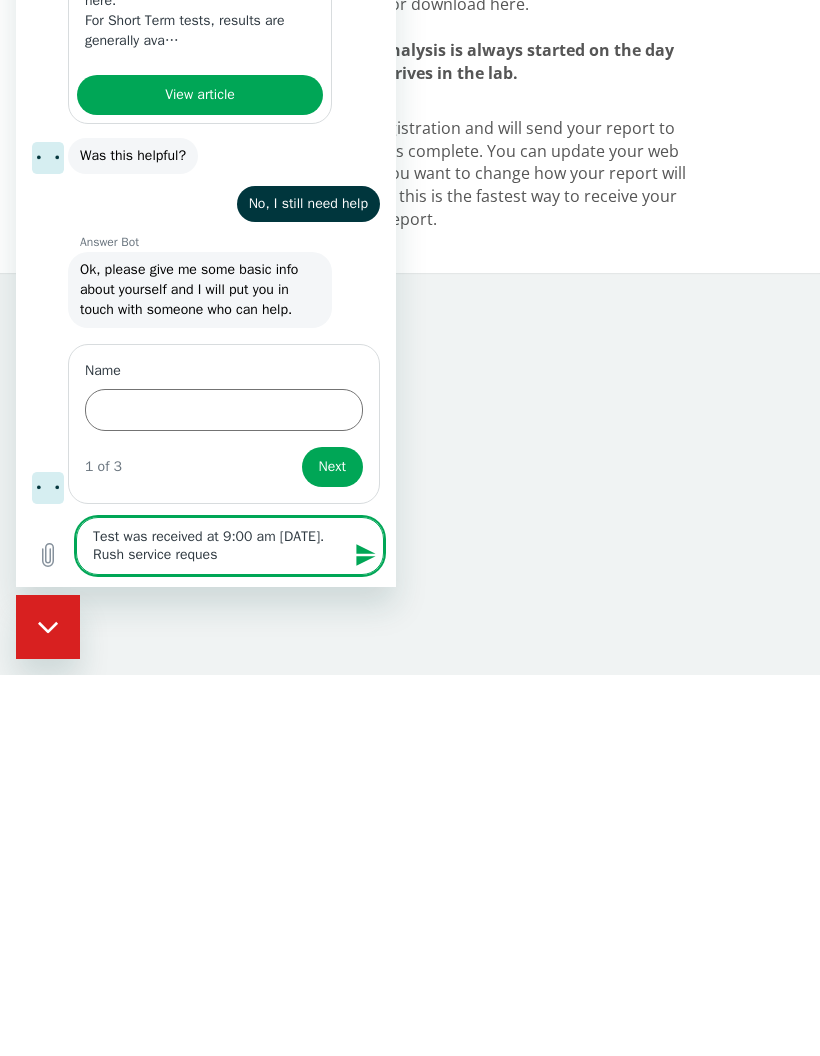 type on "x" 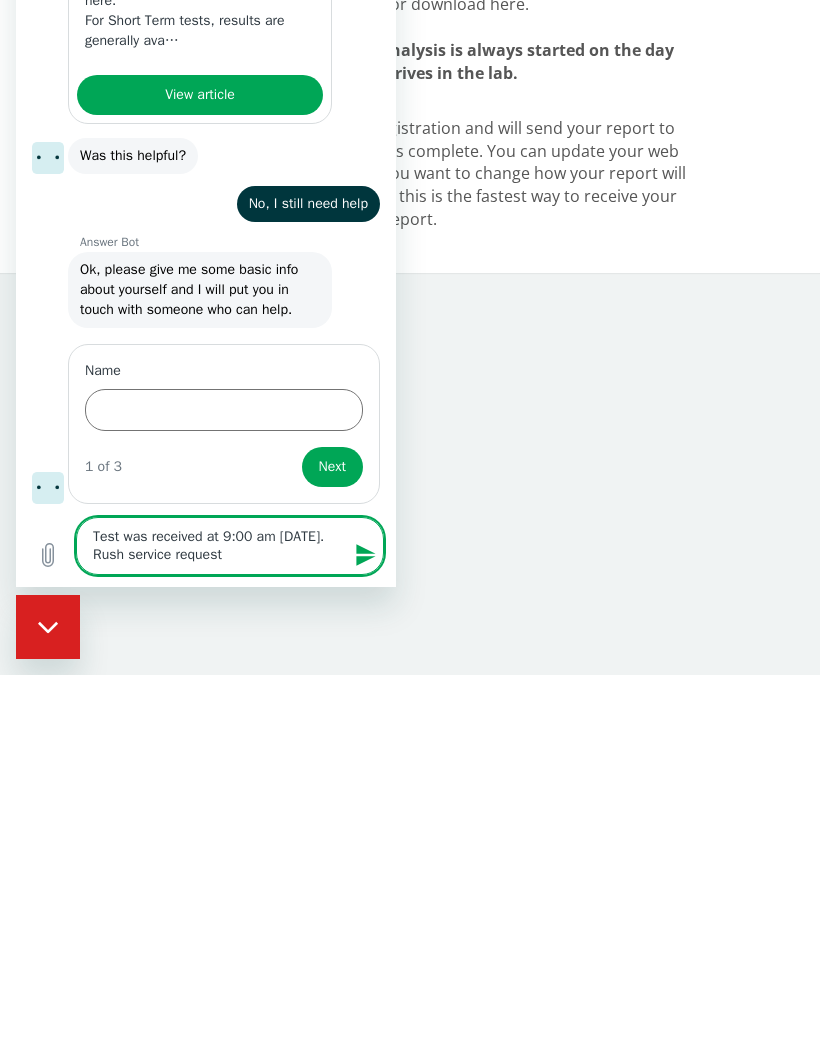 type on "x" 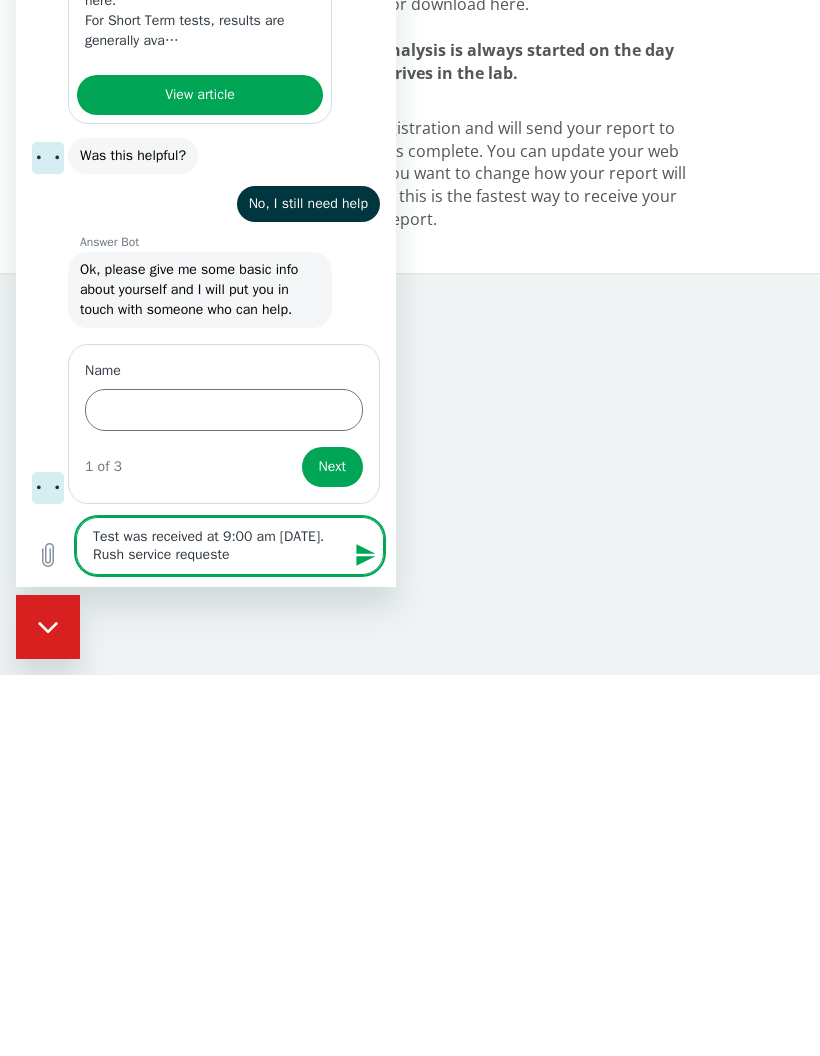 type on "x" 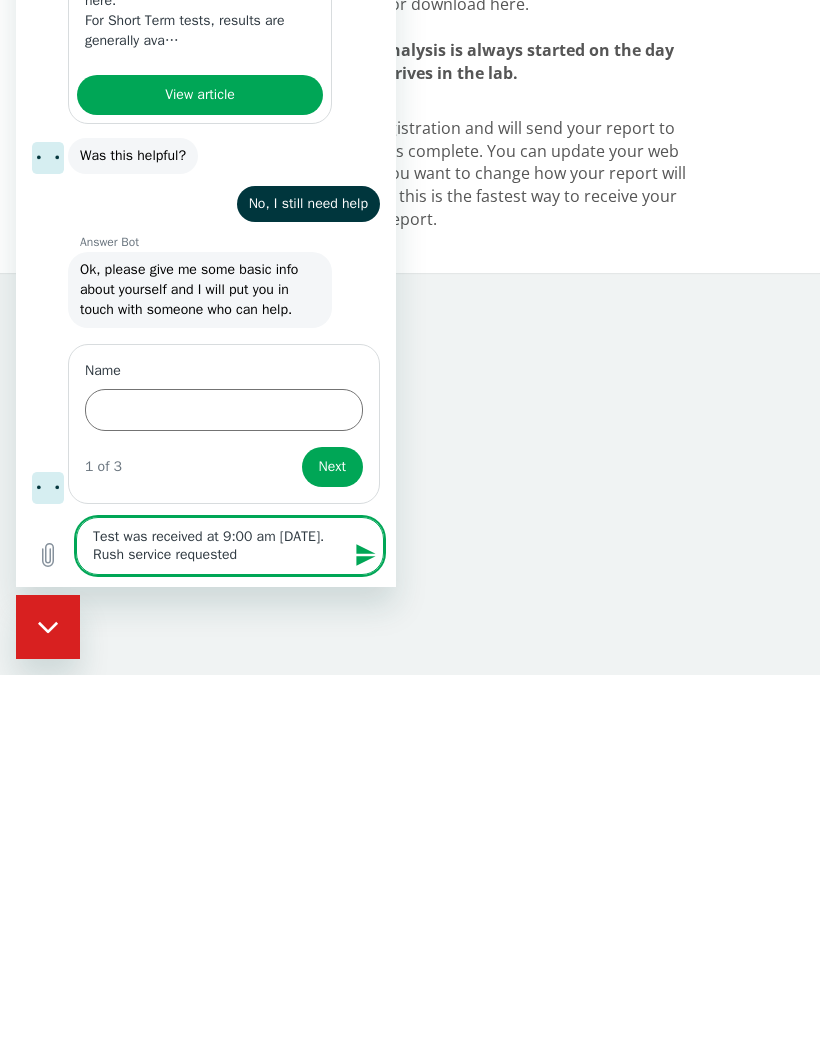 type on "Test was received at 9:00 am [DATE].  Rush service requested" 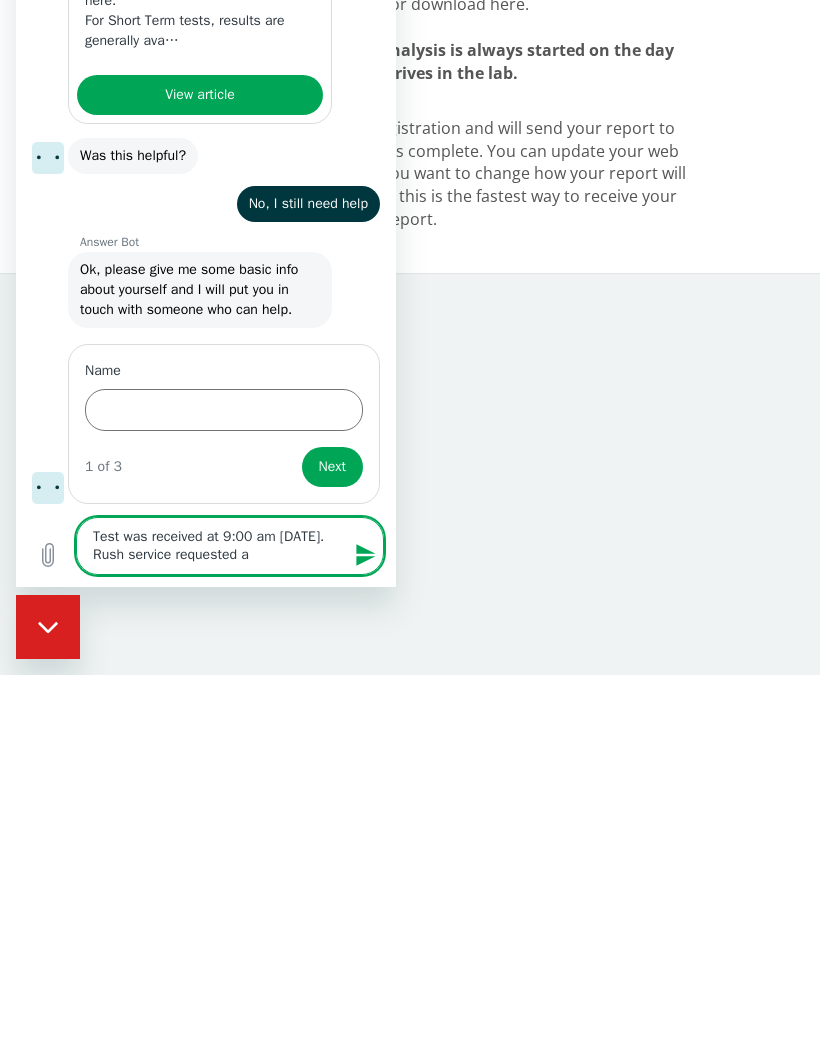 type on "Test was received at 9:00 am [DATE].  Rush service requested an" 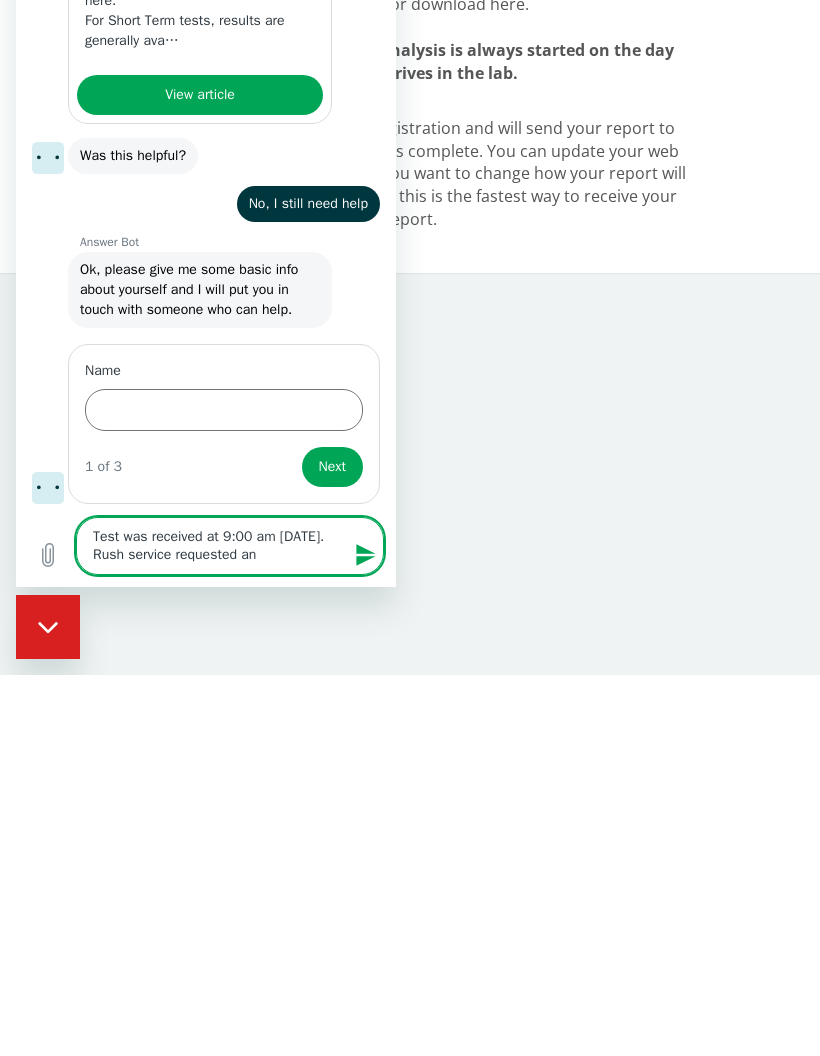 type on "x" 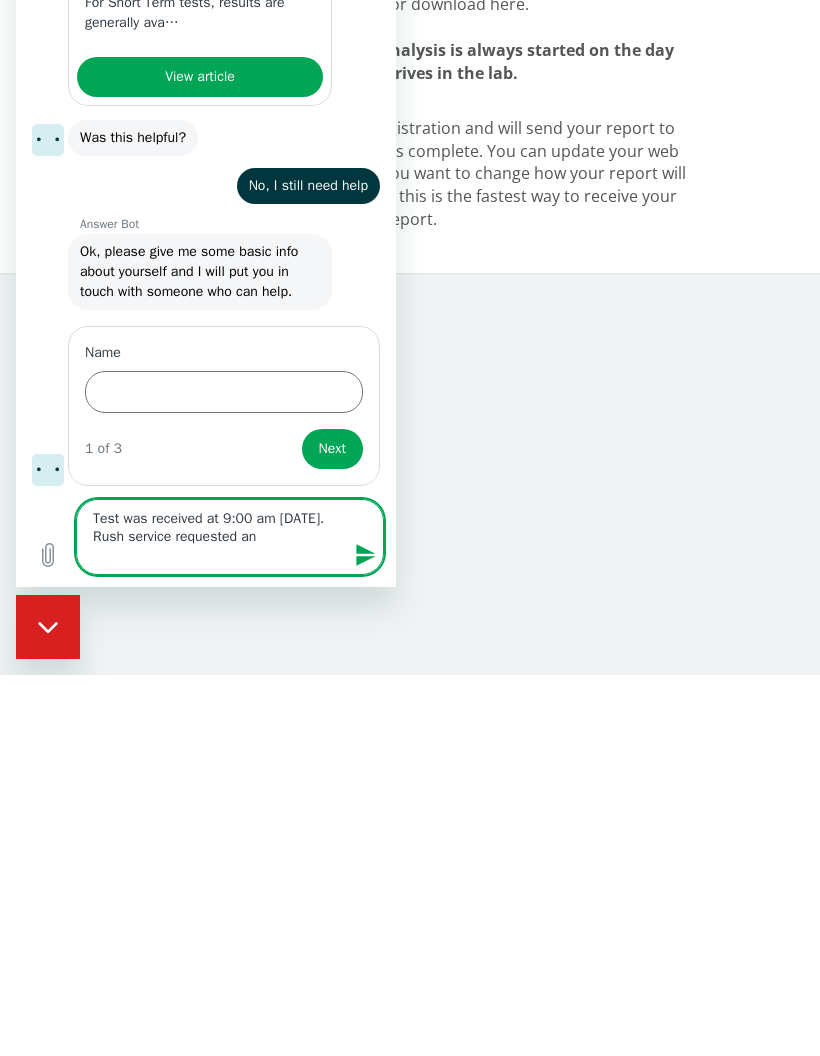 type on "Test was received at 9:00 am [DATE].  Rush service requested and" 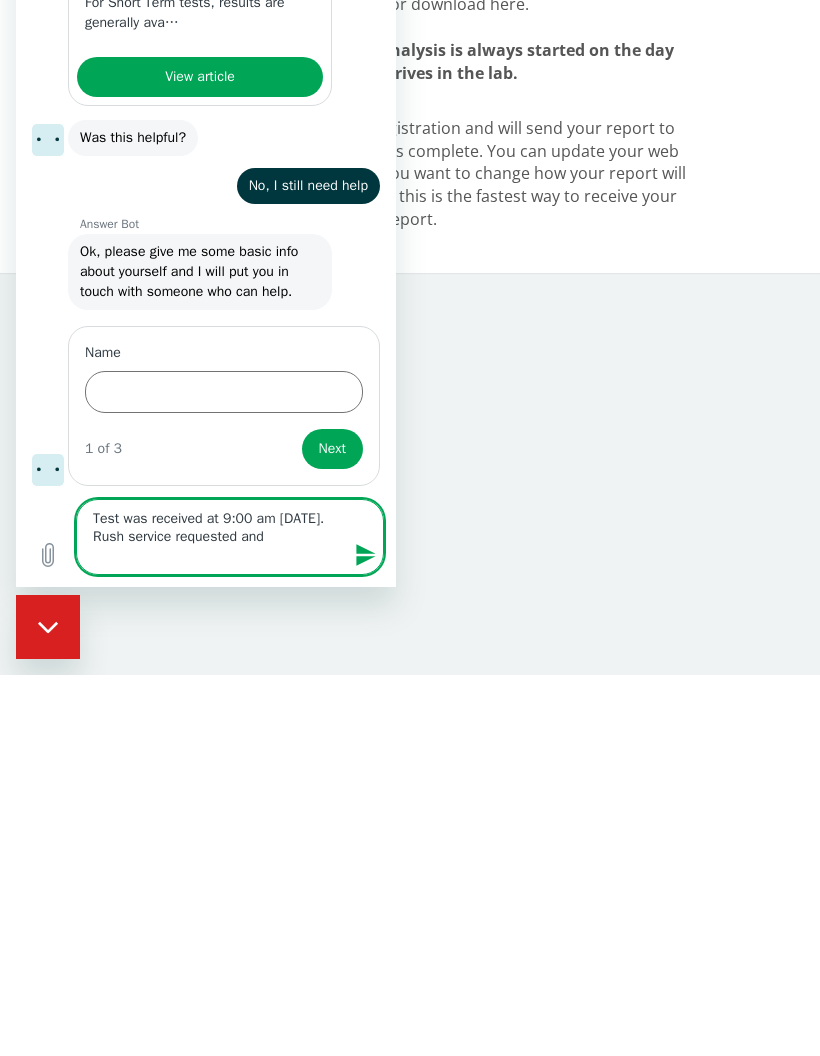 type on "x" 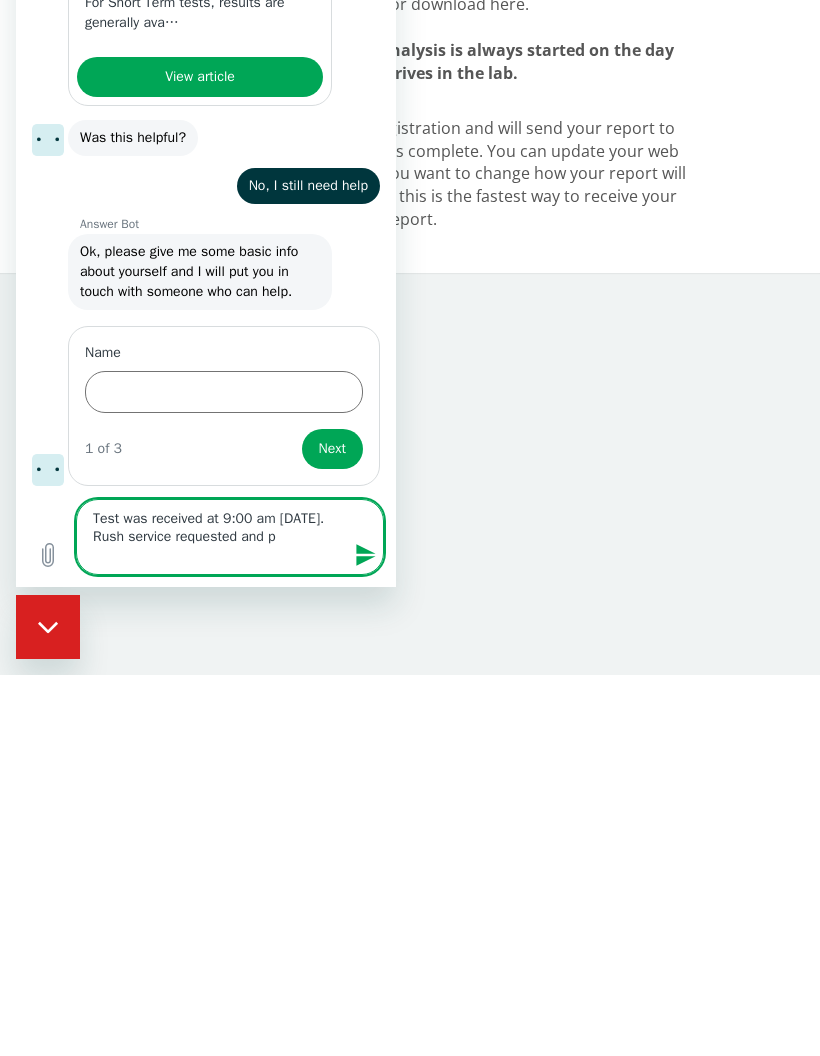 type on "x" 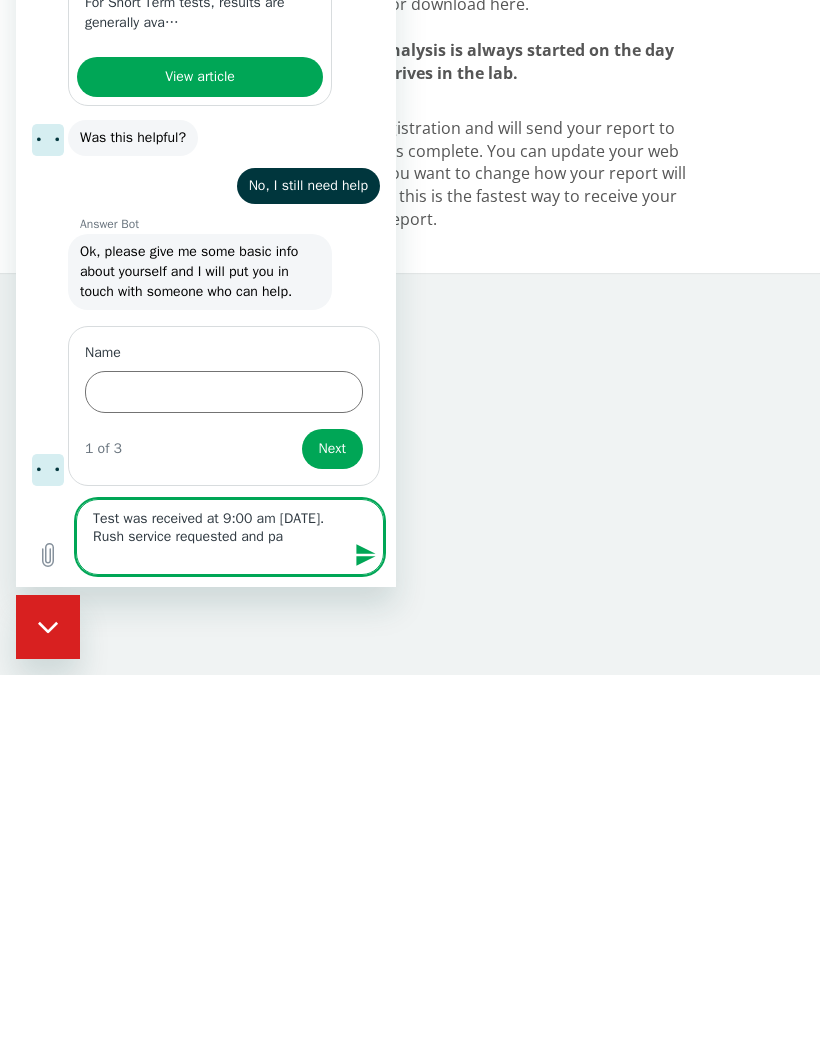 type on "x" 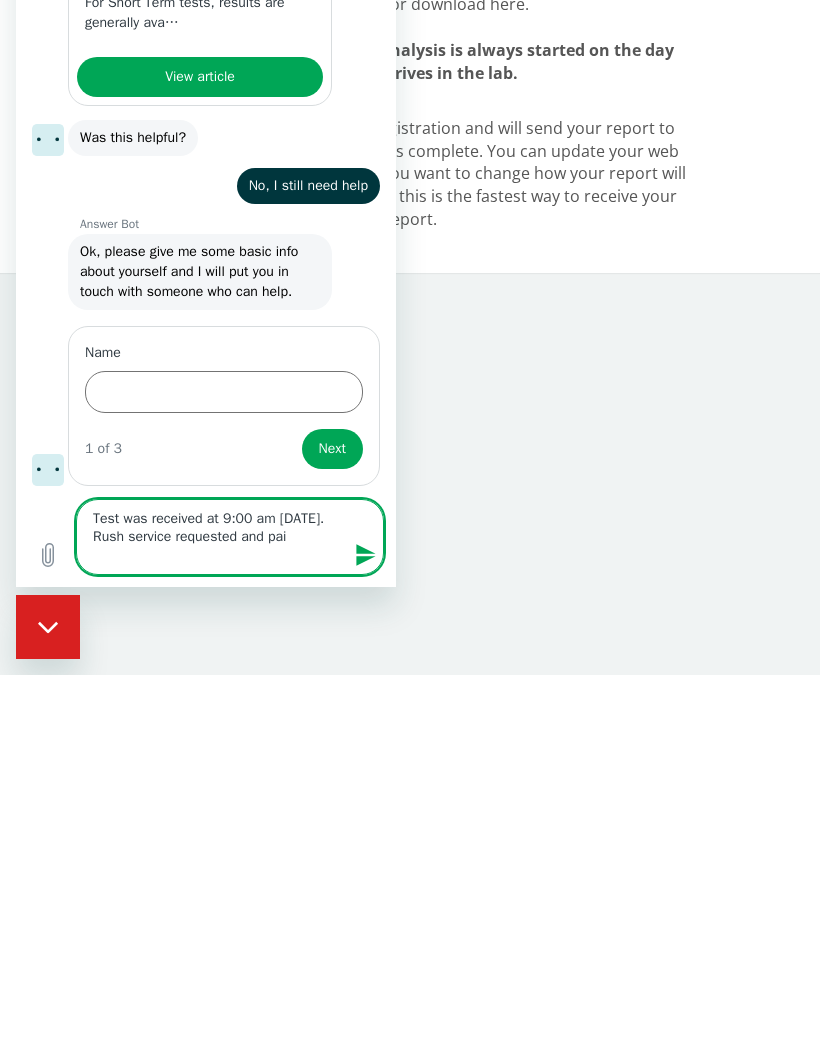 type on "x" 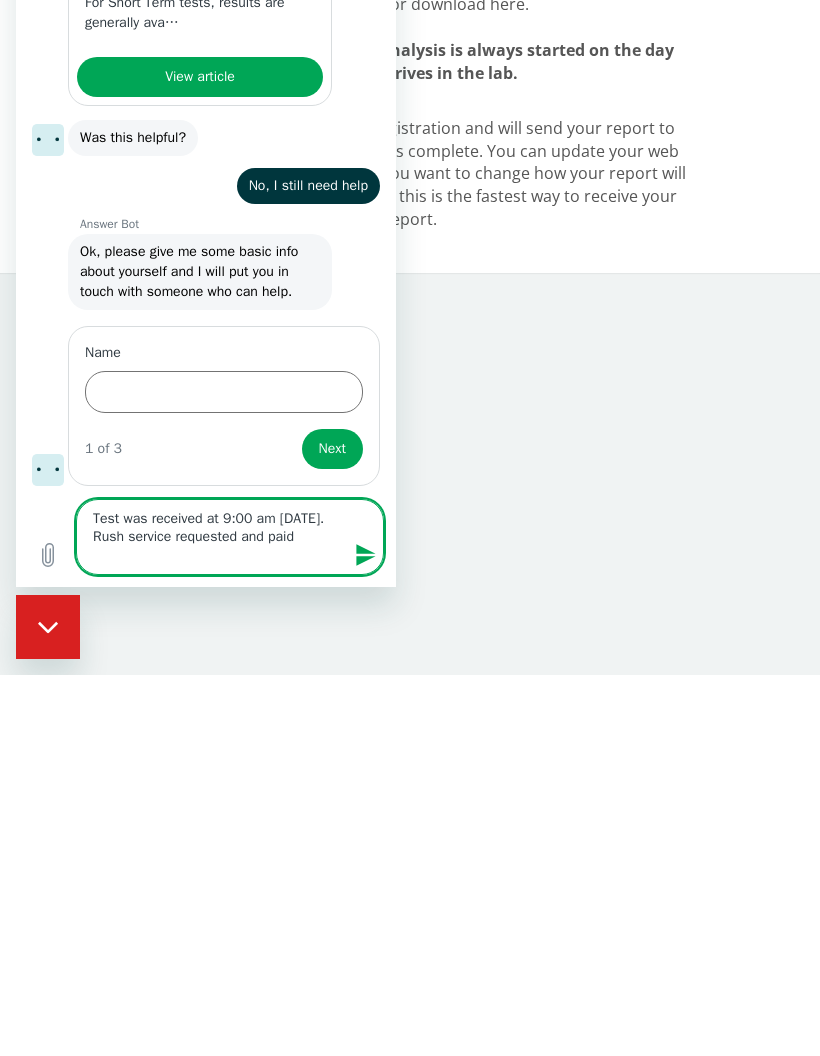 type on "Test was received at 9:00 am [DATE].  Rush service requested and paid." 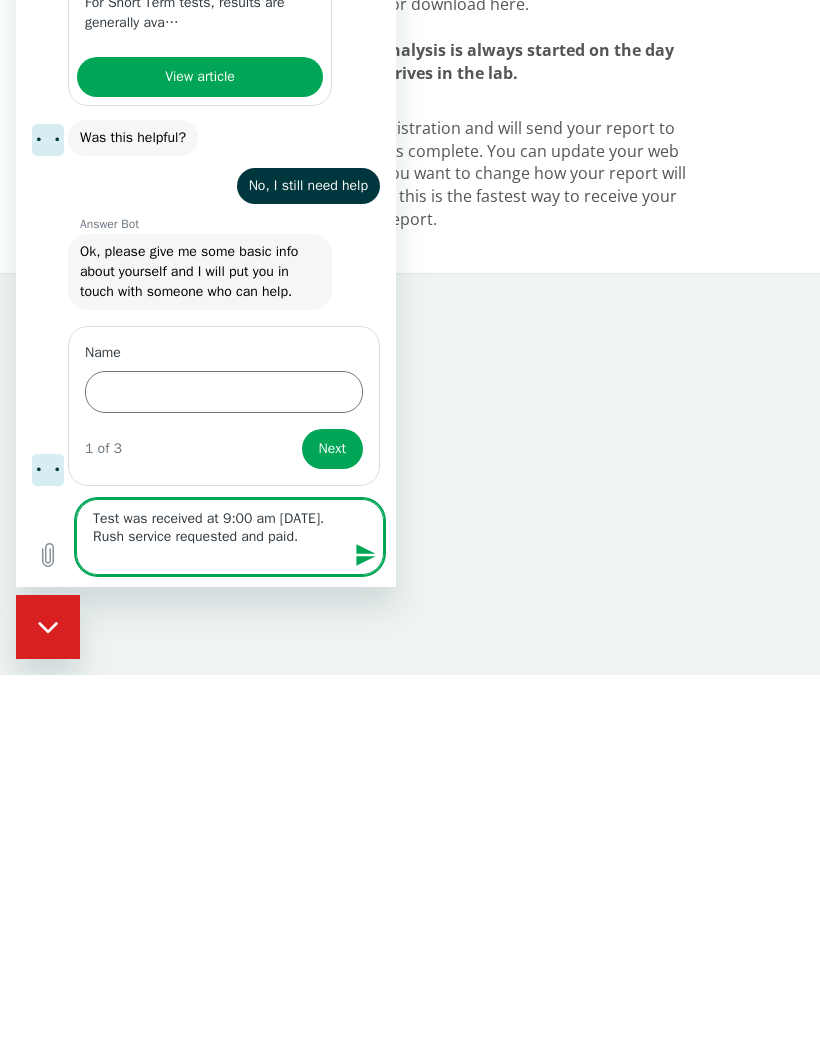 type 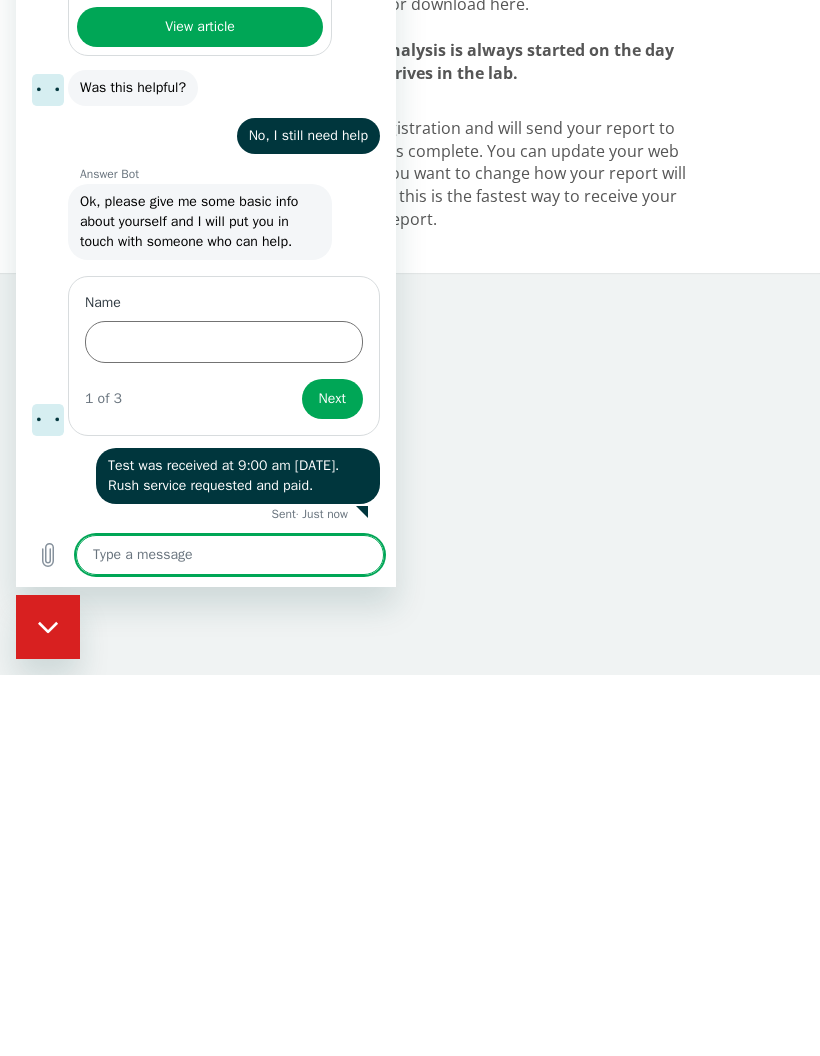 type on "x" 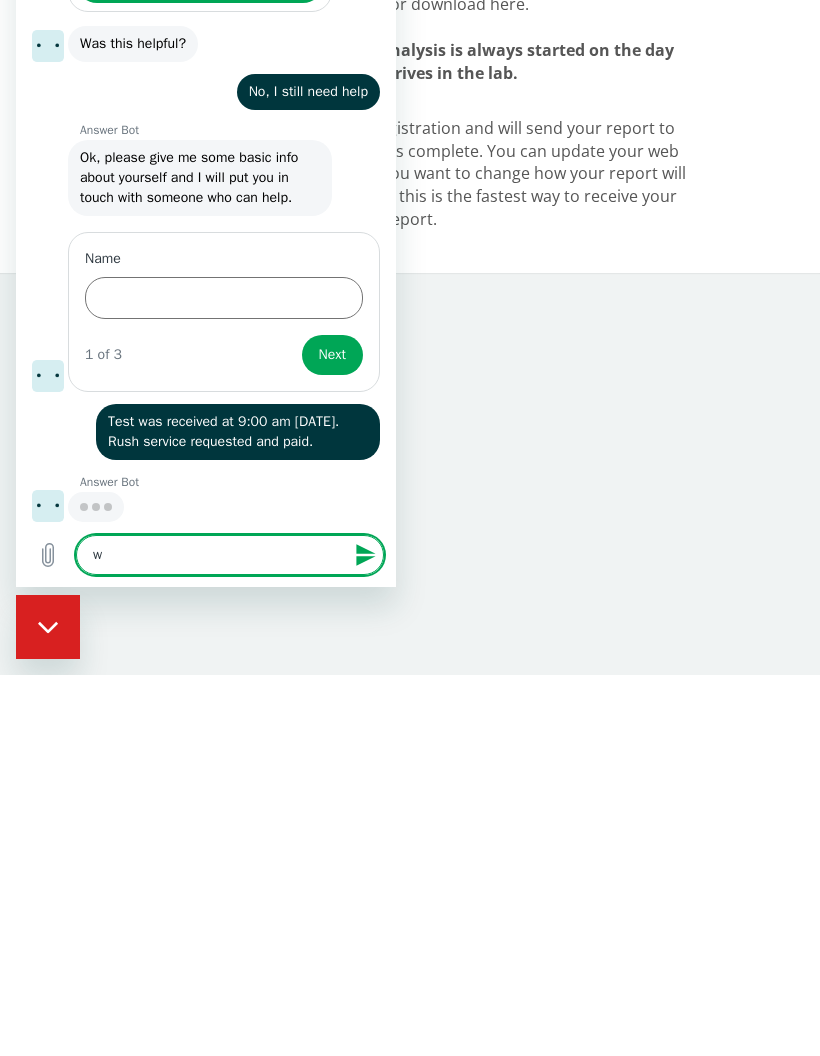 type on "wj" 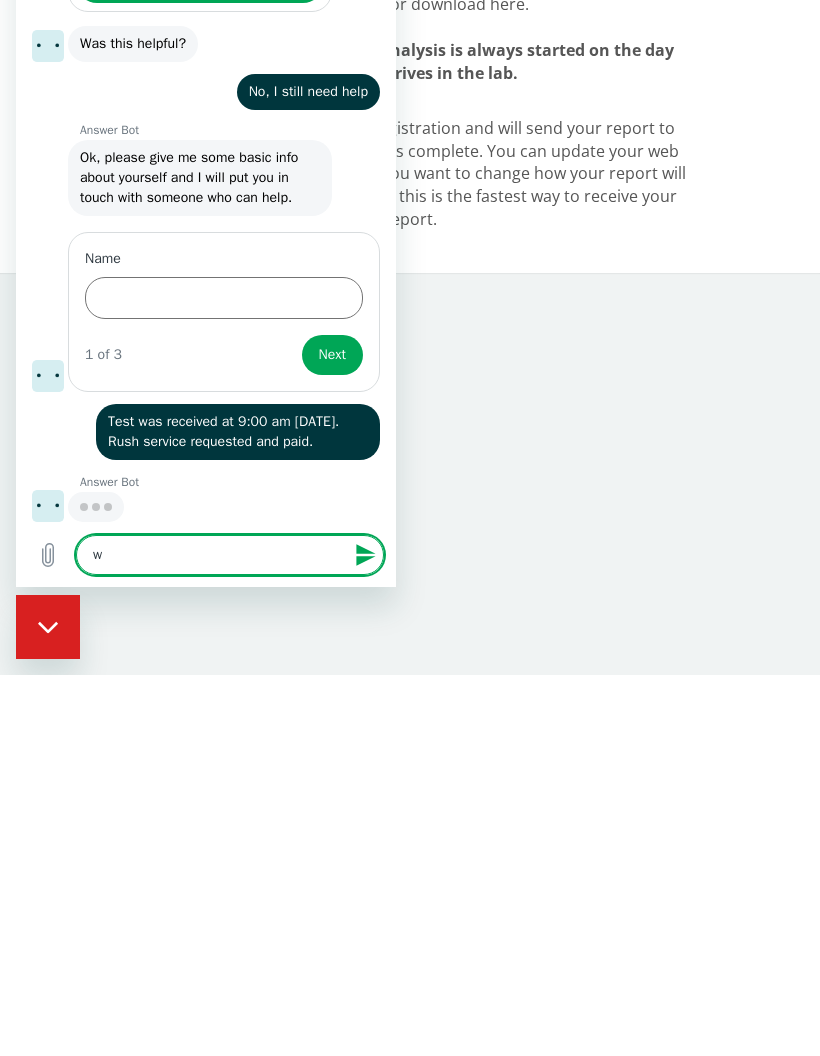 type on "x" 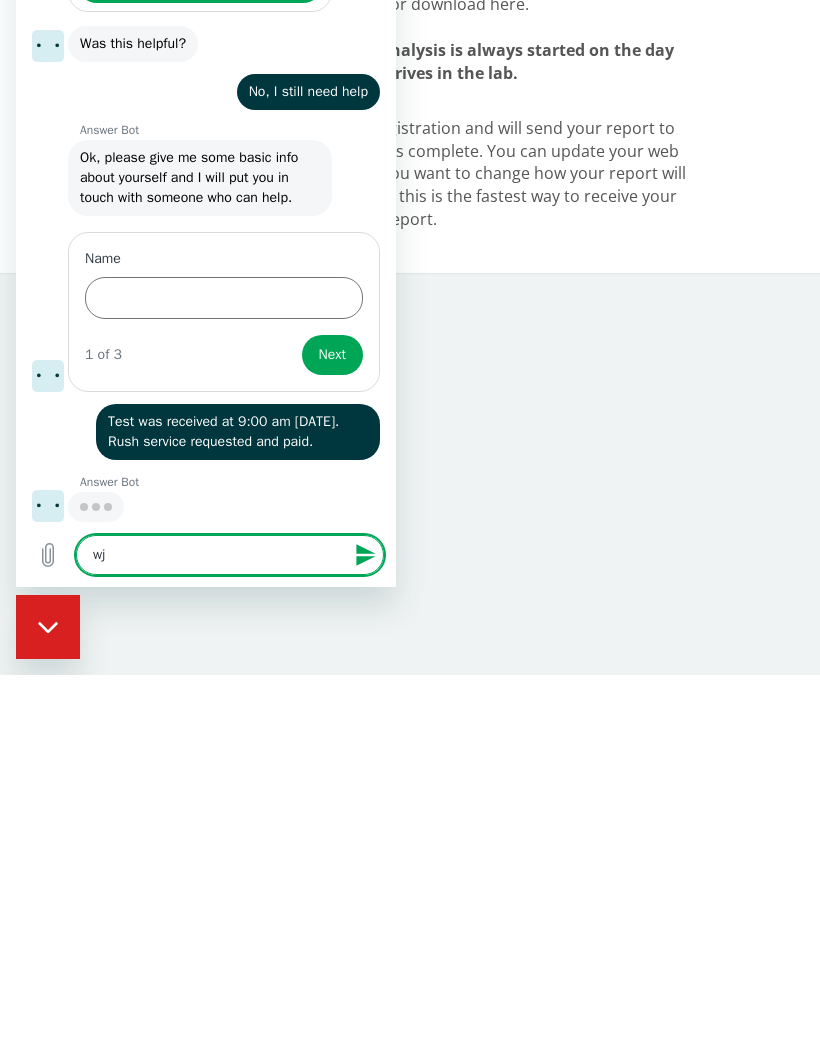type on "wje" 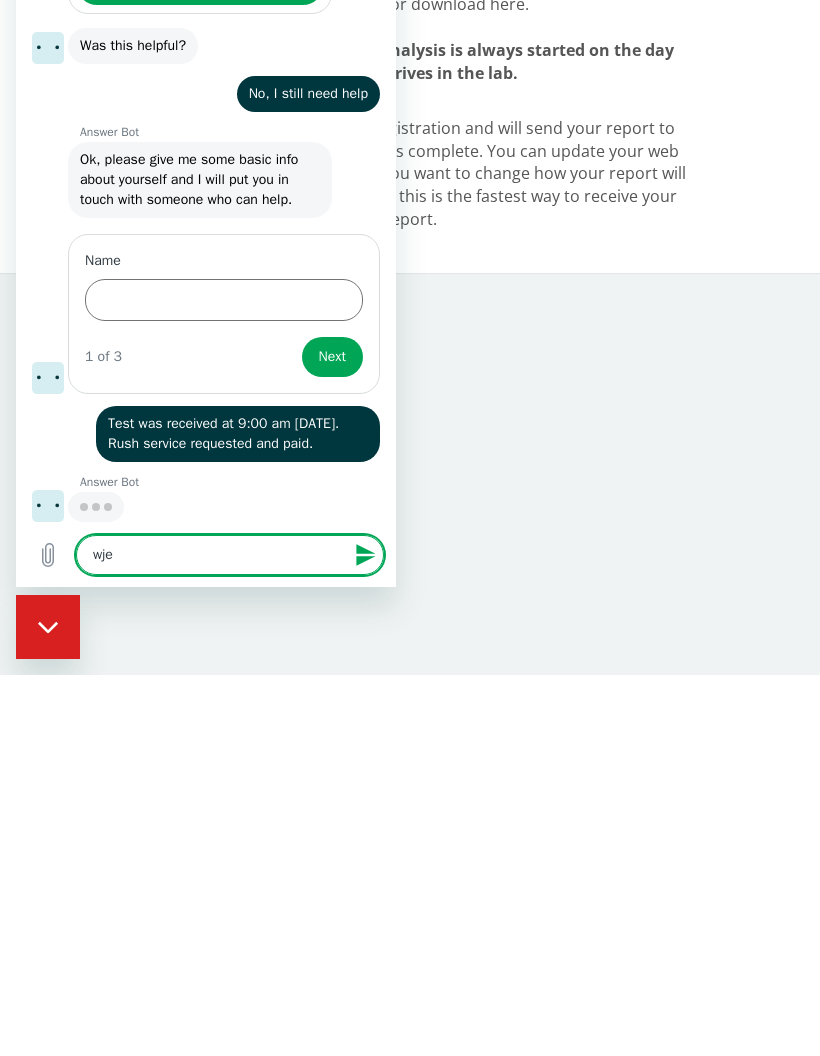 type on "x" 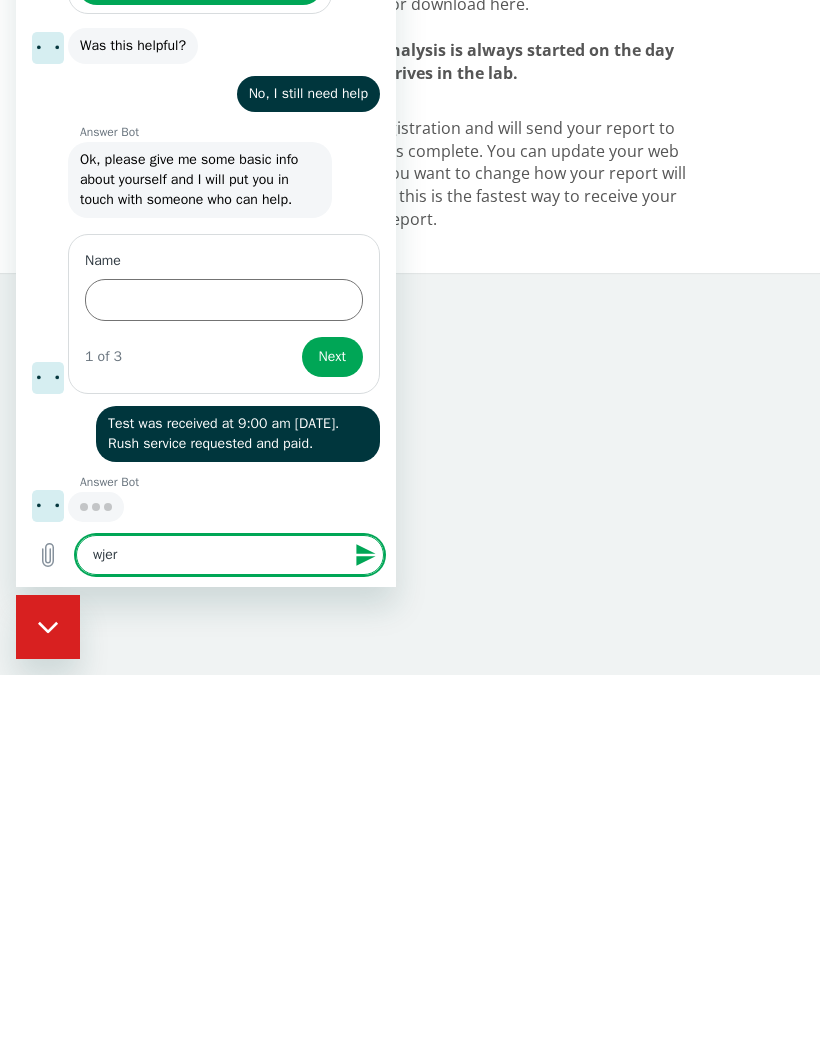 type on "wjere" 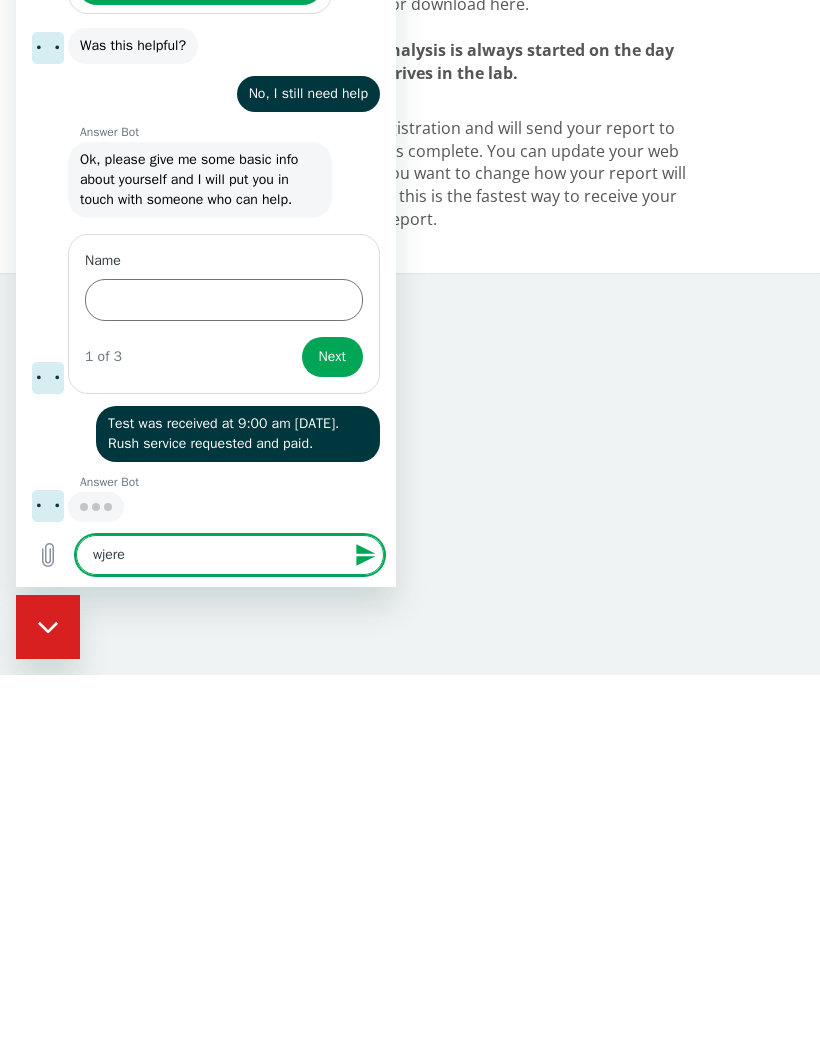 scroll, scrollTop: 751, scrollLeft: 0, axis: vertical 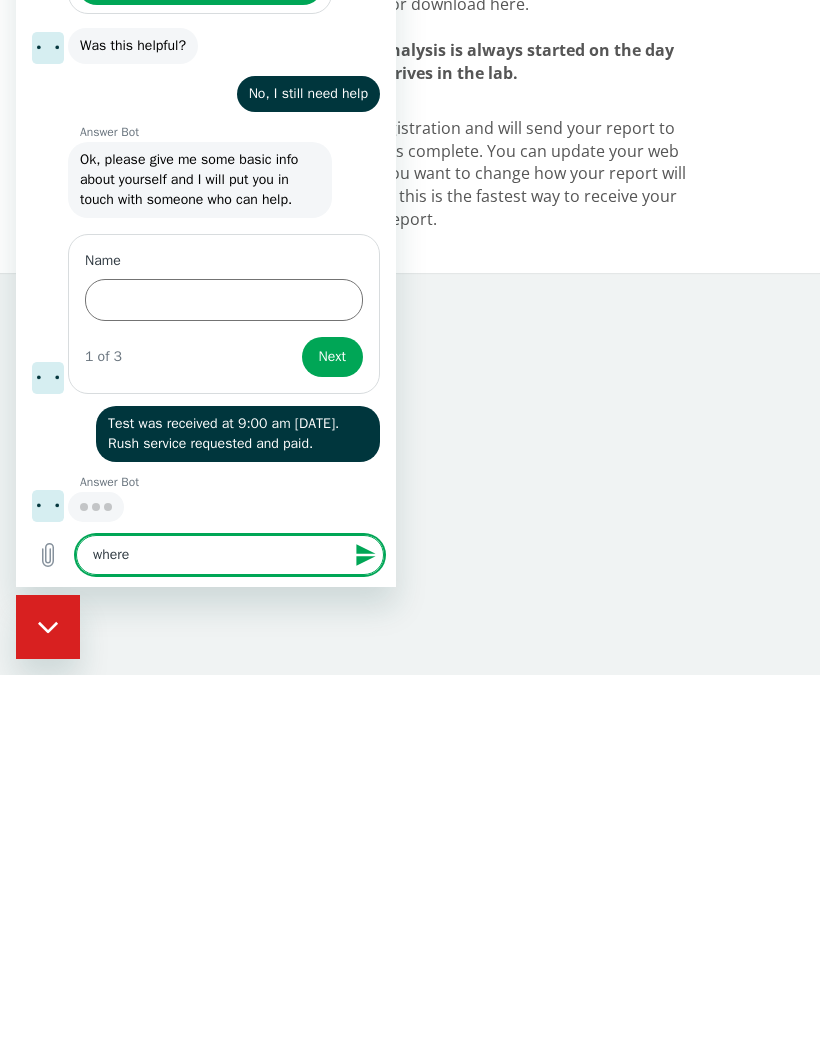 type on "where" 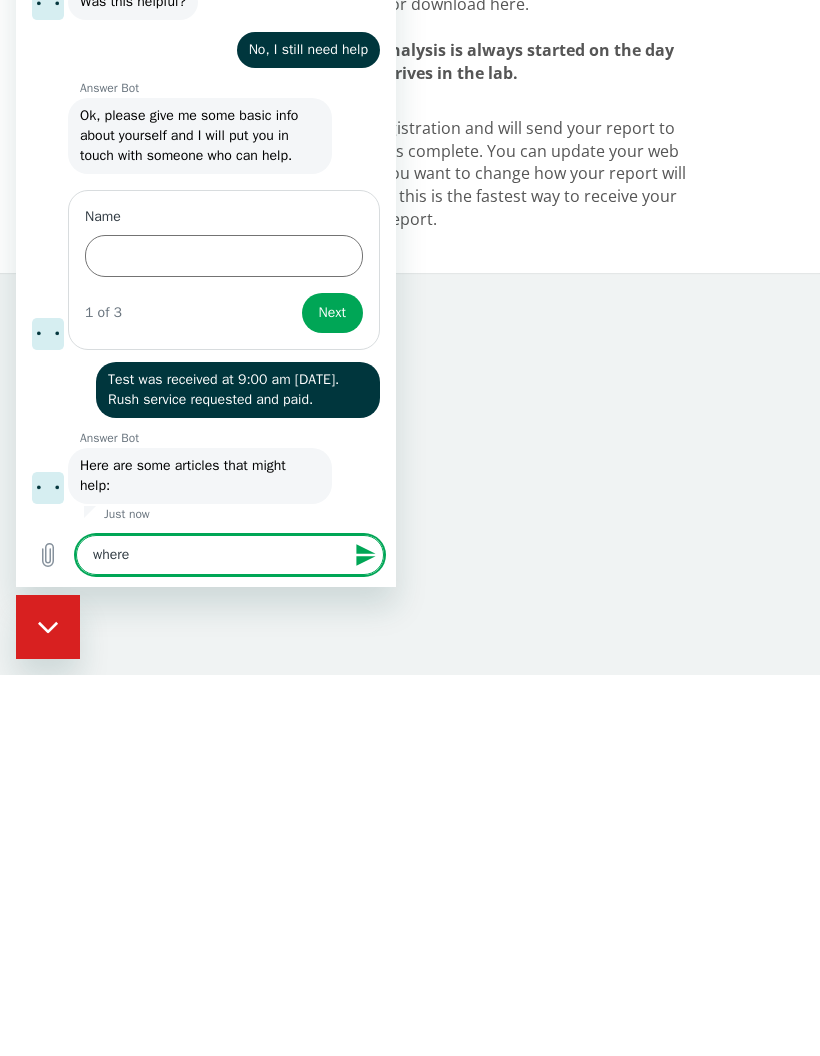 type on "x" 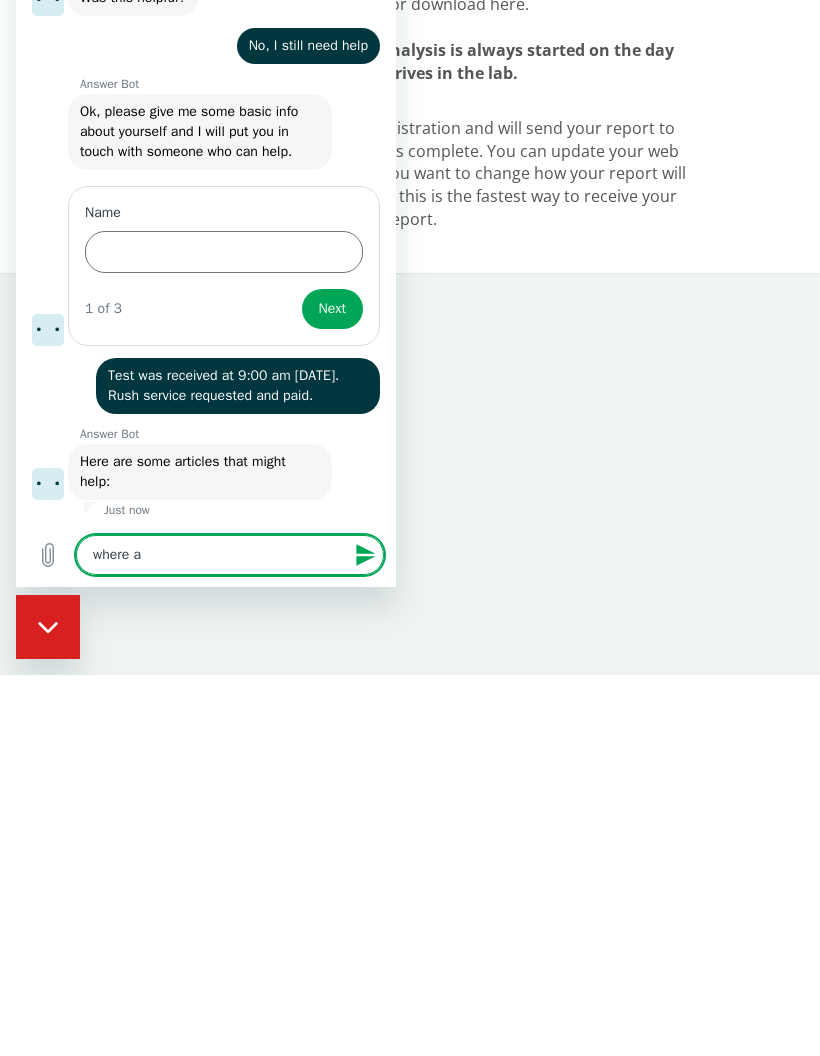 type on "where ar" 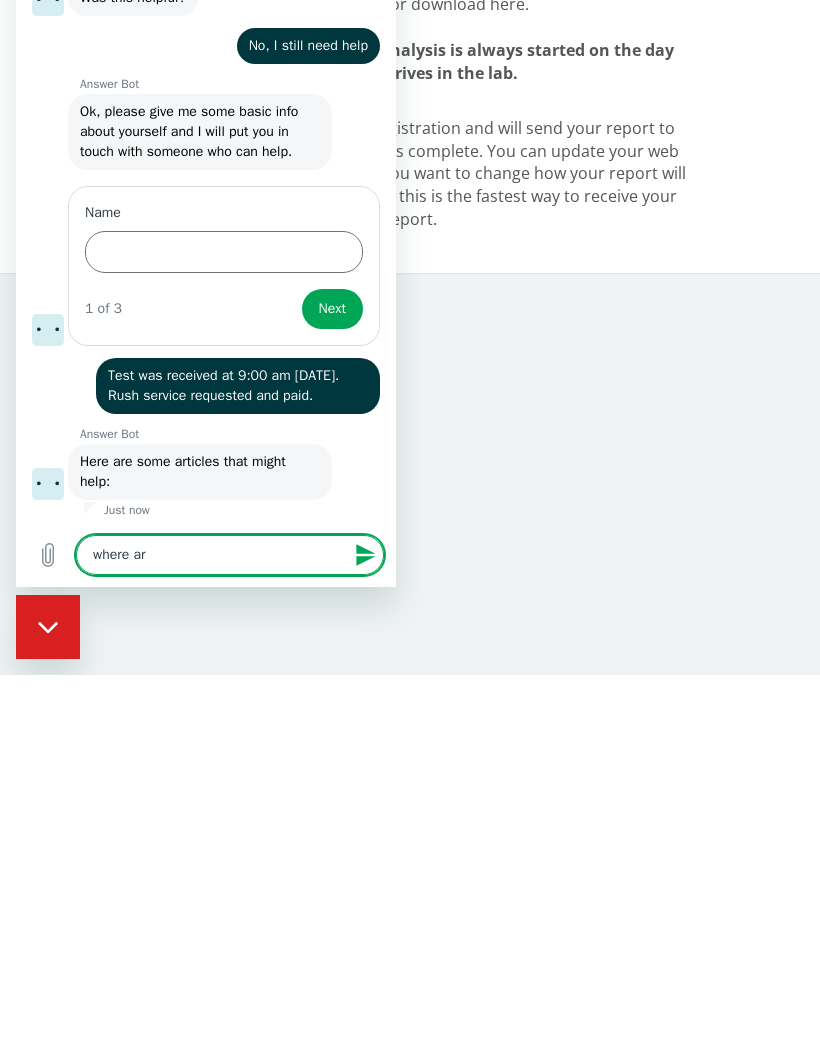 type on "where are" 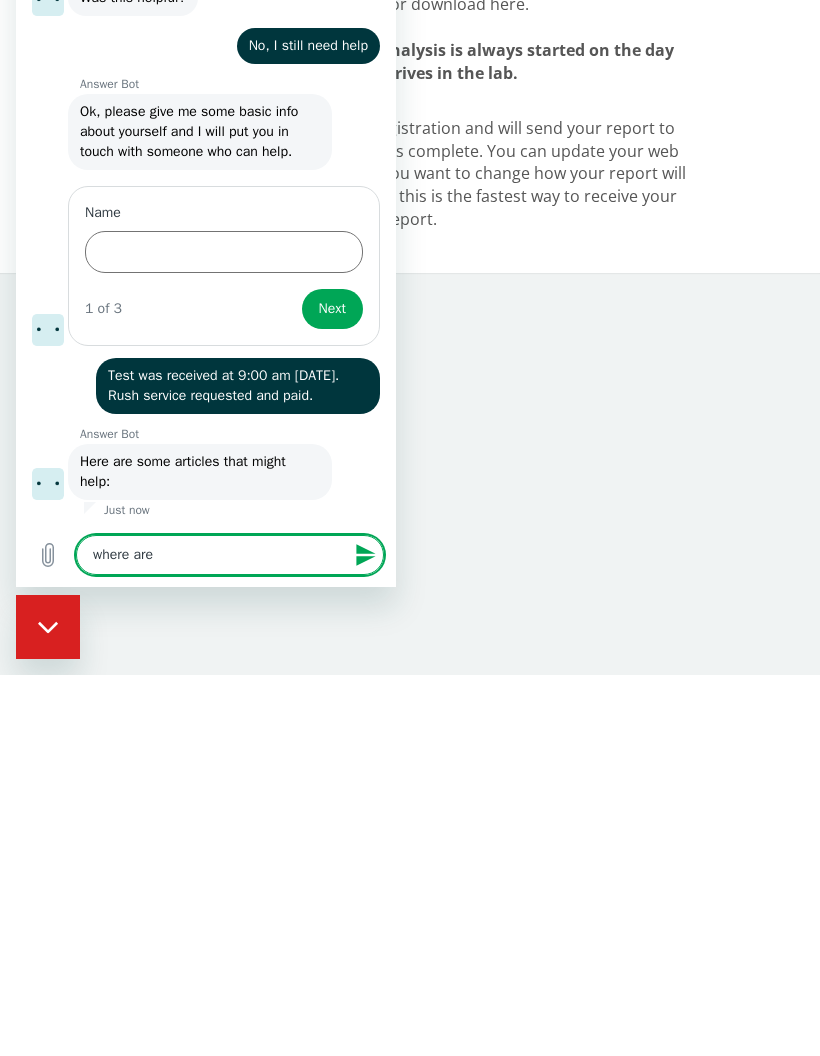 type on "where are" 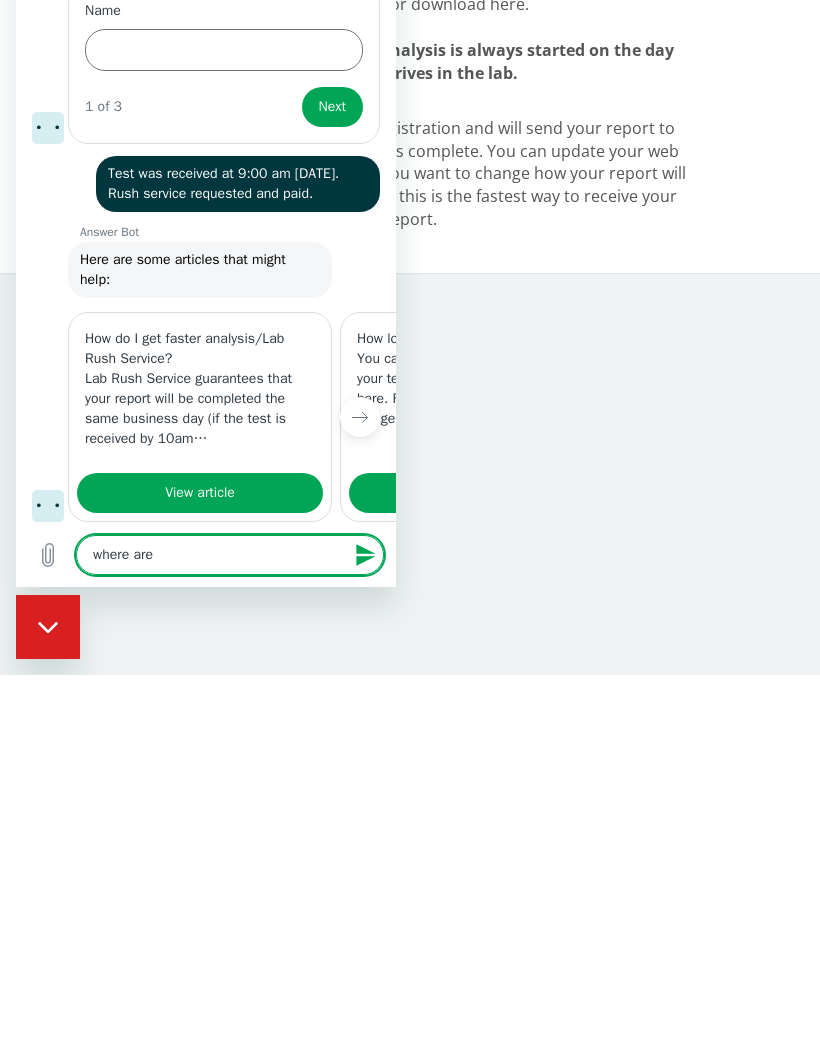 type on "x" 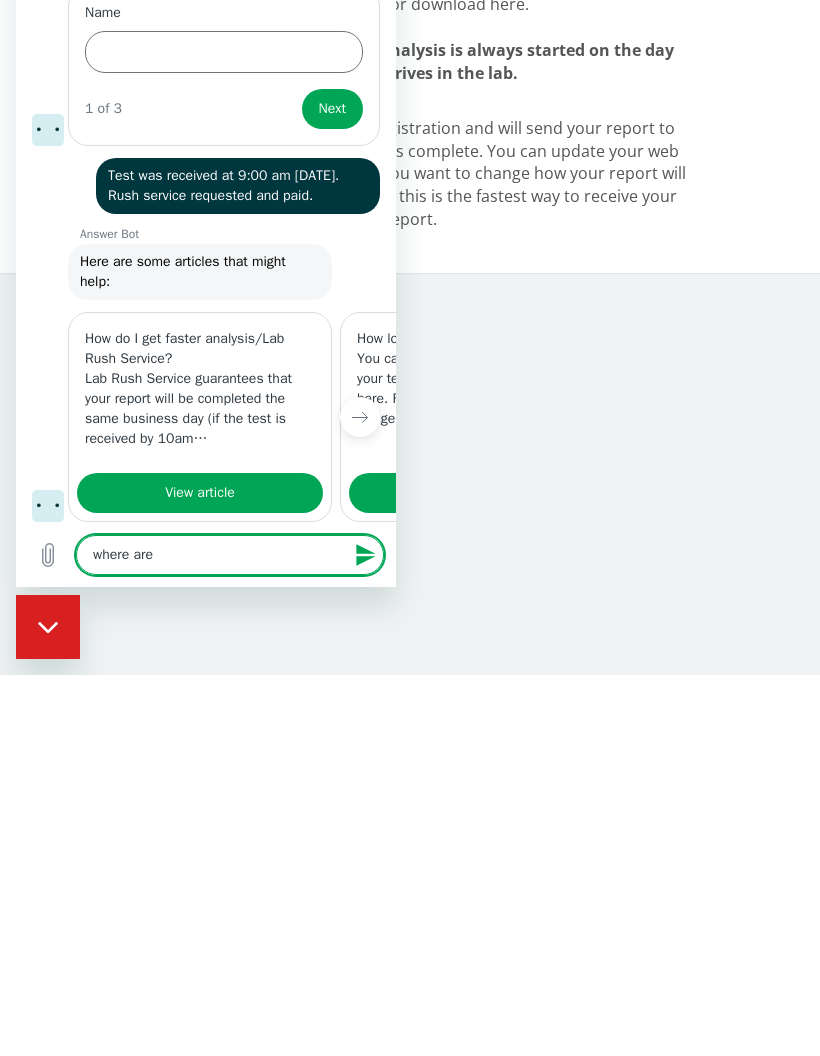 type on "where are t" 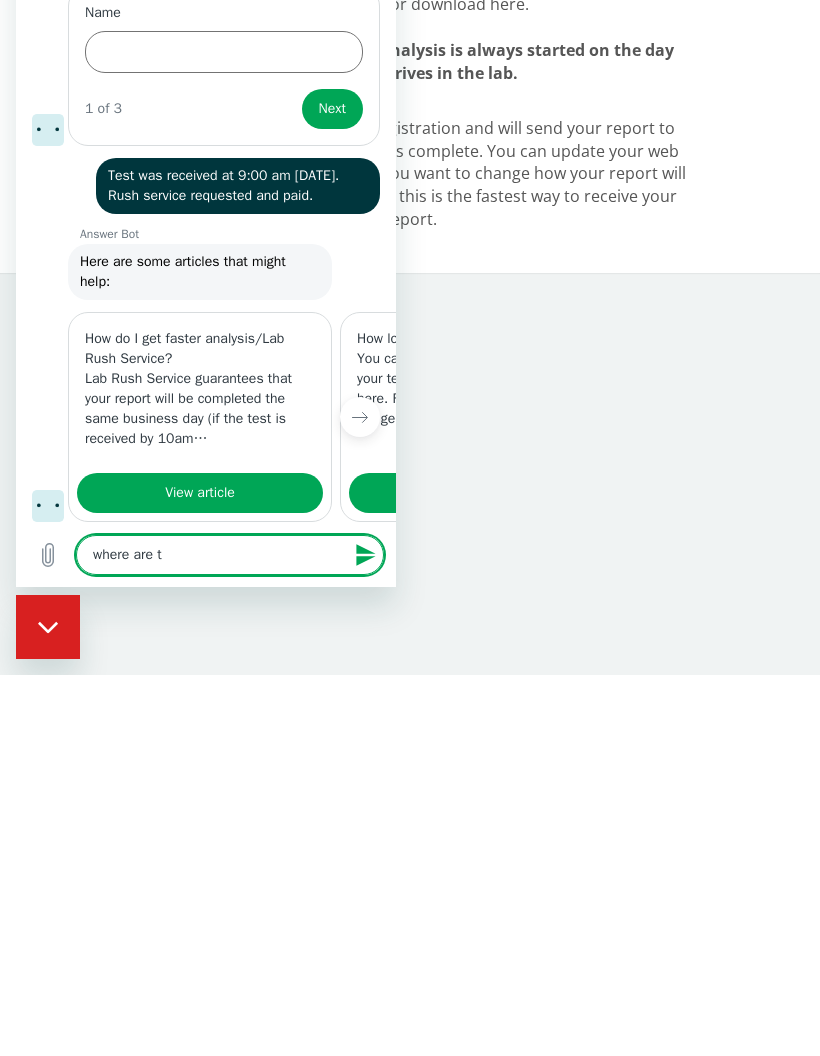 type on "where are th" 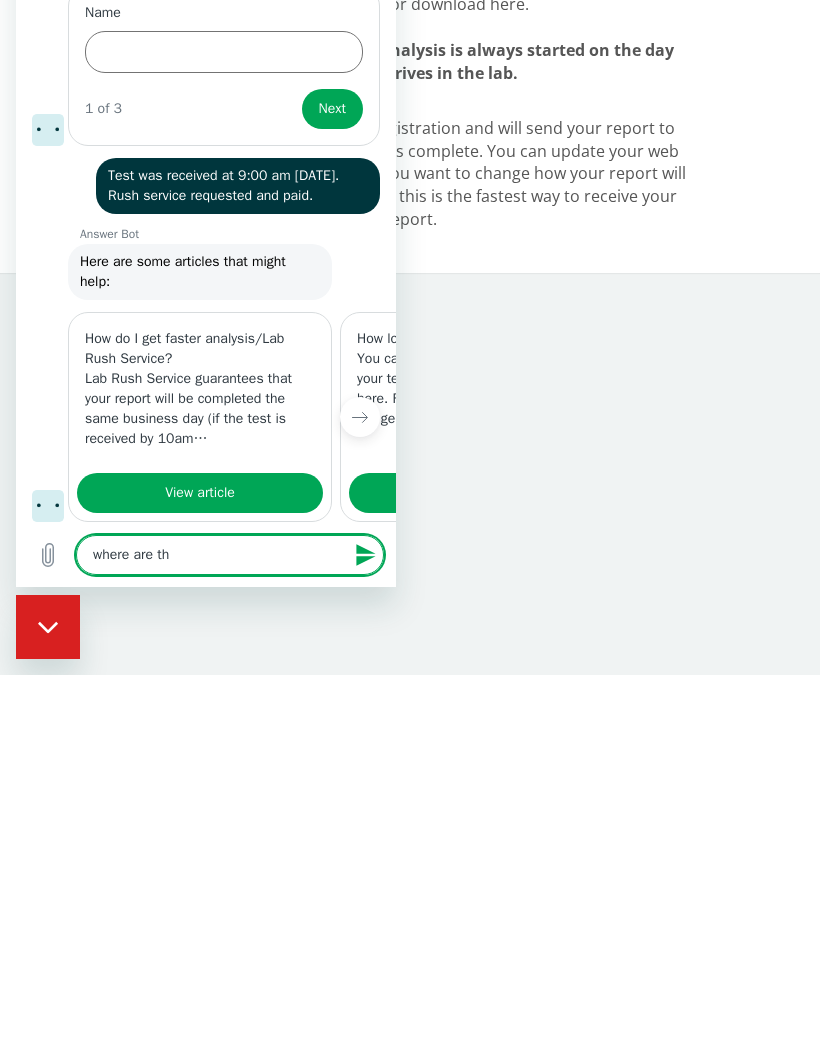 type on "where are the" 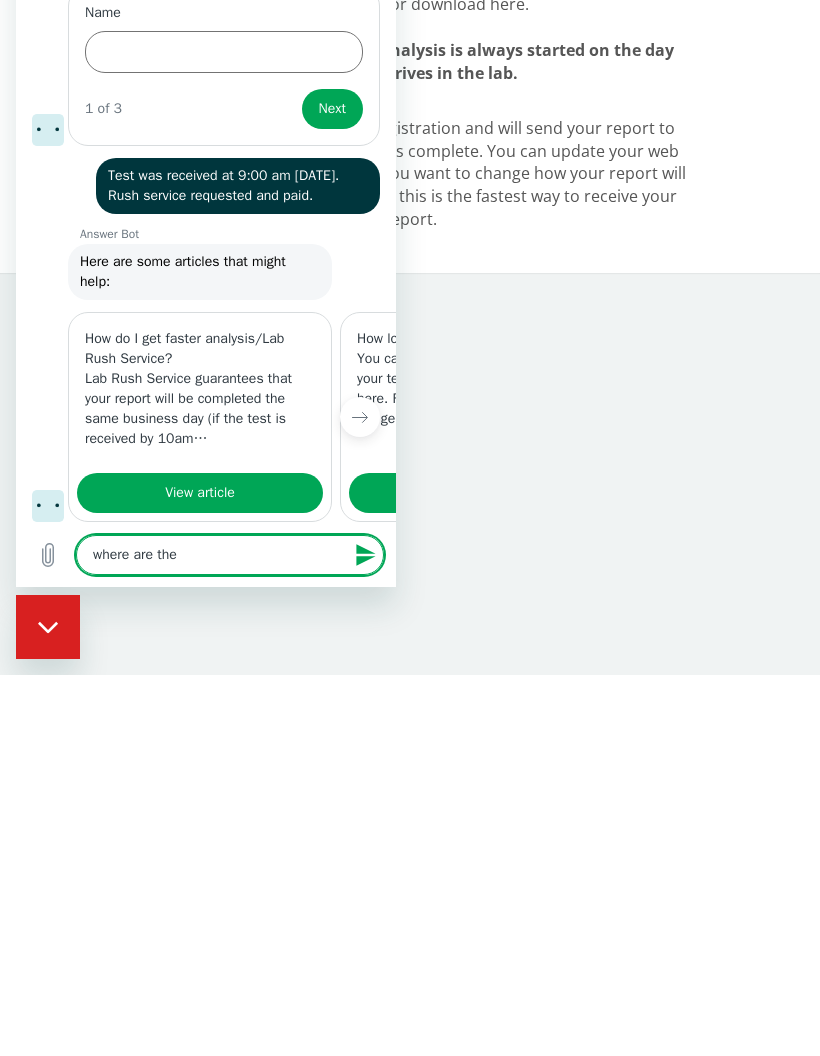 type on "x" 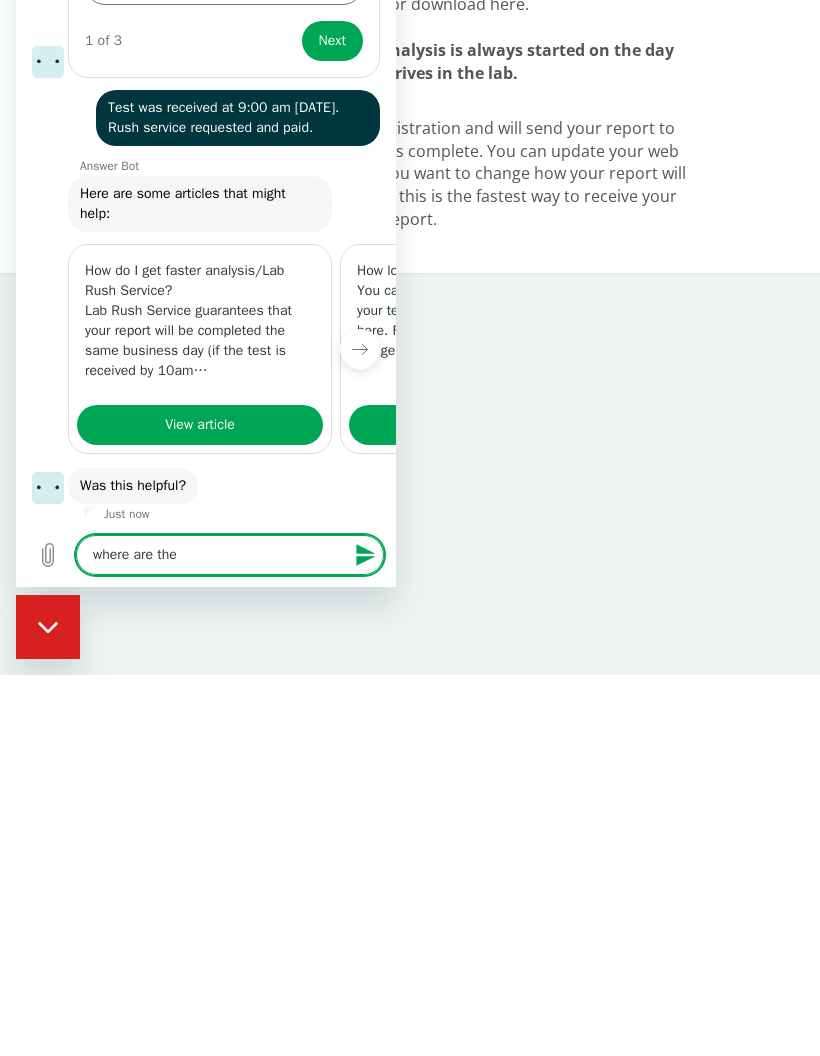 type on "x" 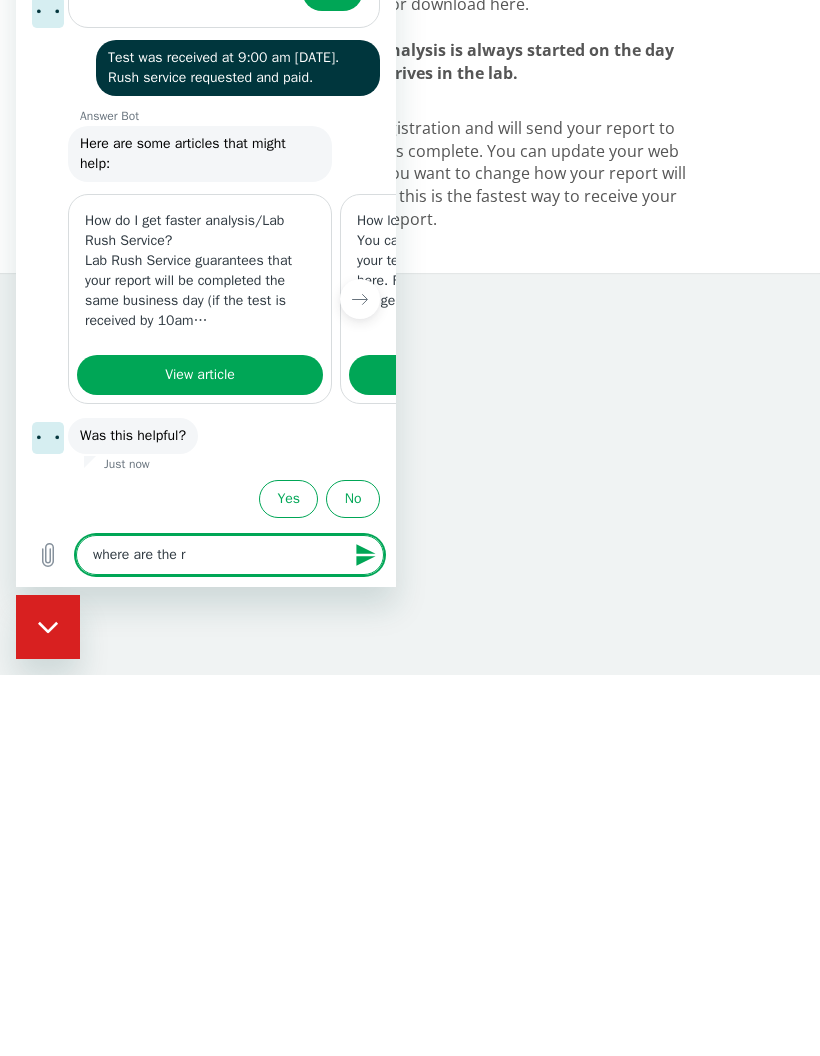type on "where are the re" 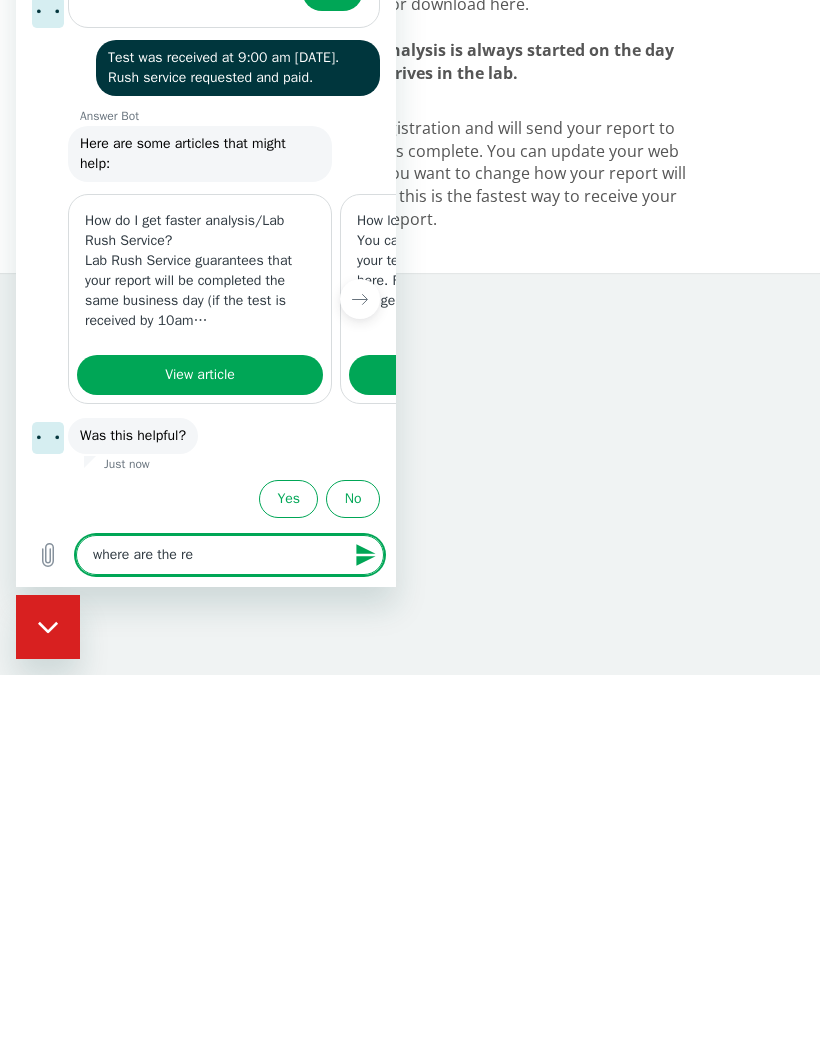 type on "where are the res" 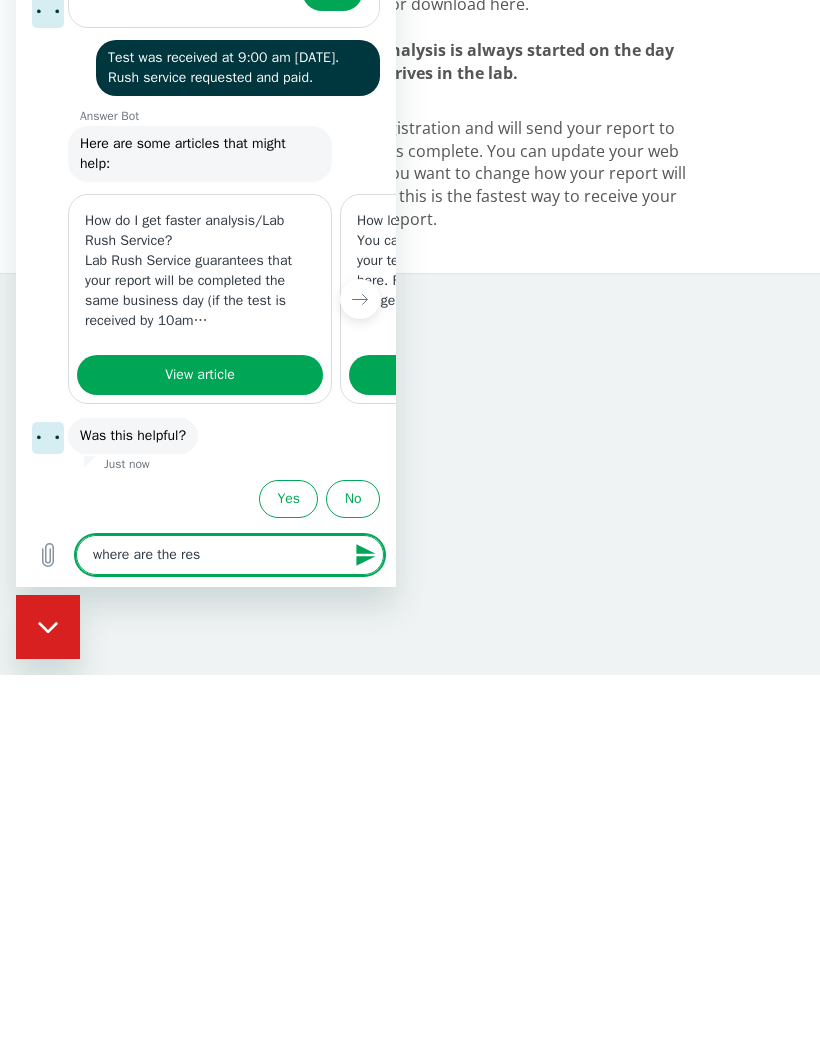 type on "x" 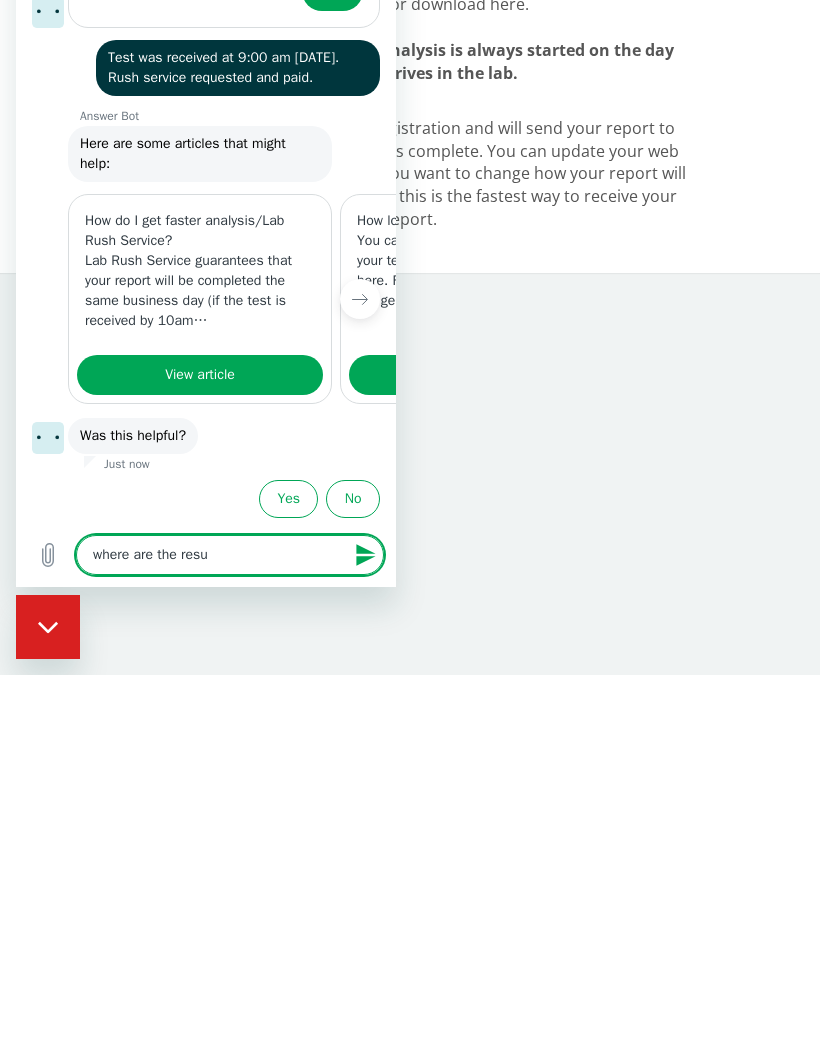 type on "where are the resul" 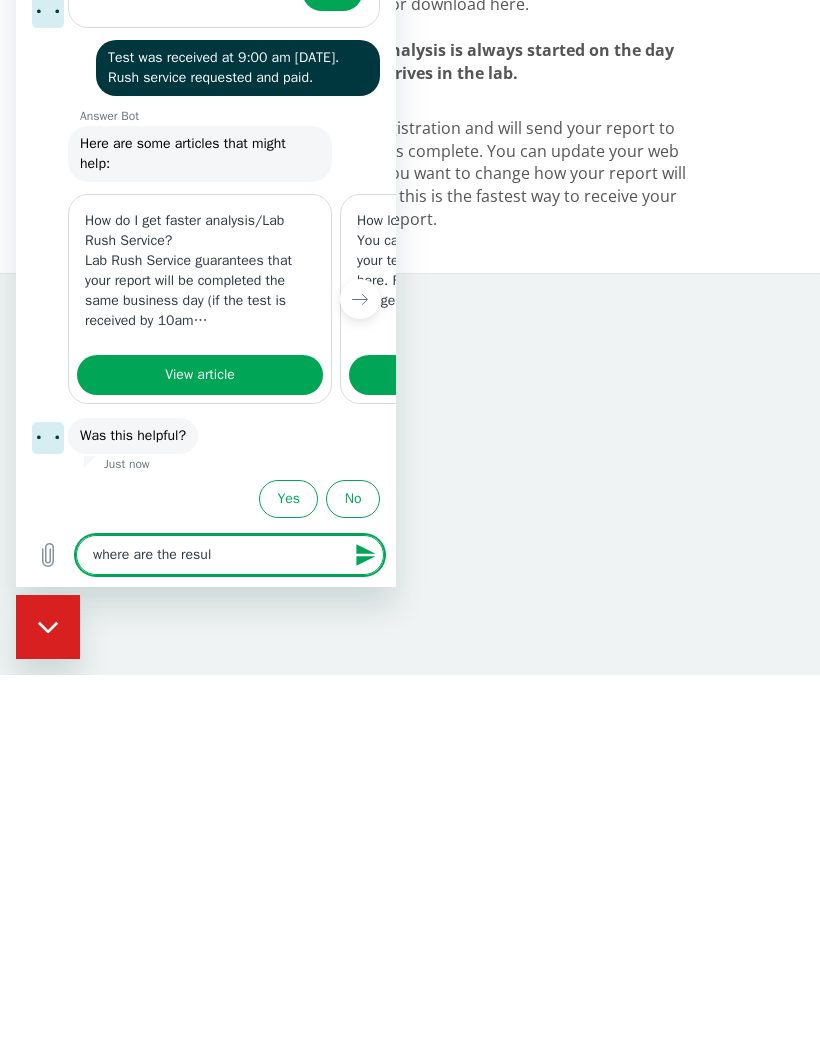 type 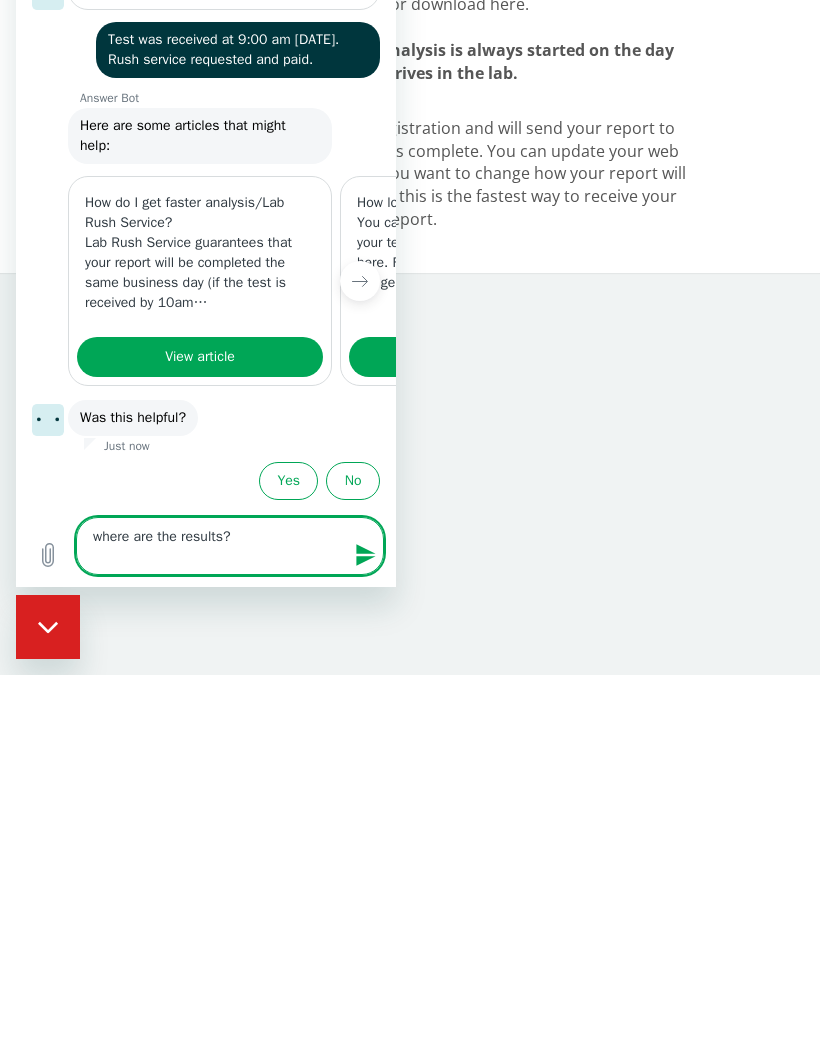 click on "where are the results?" at bounding box center (230, 546) 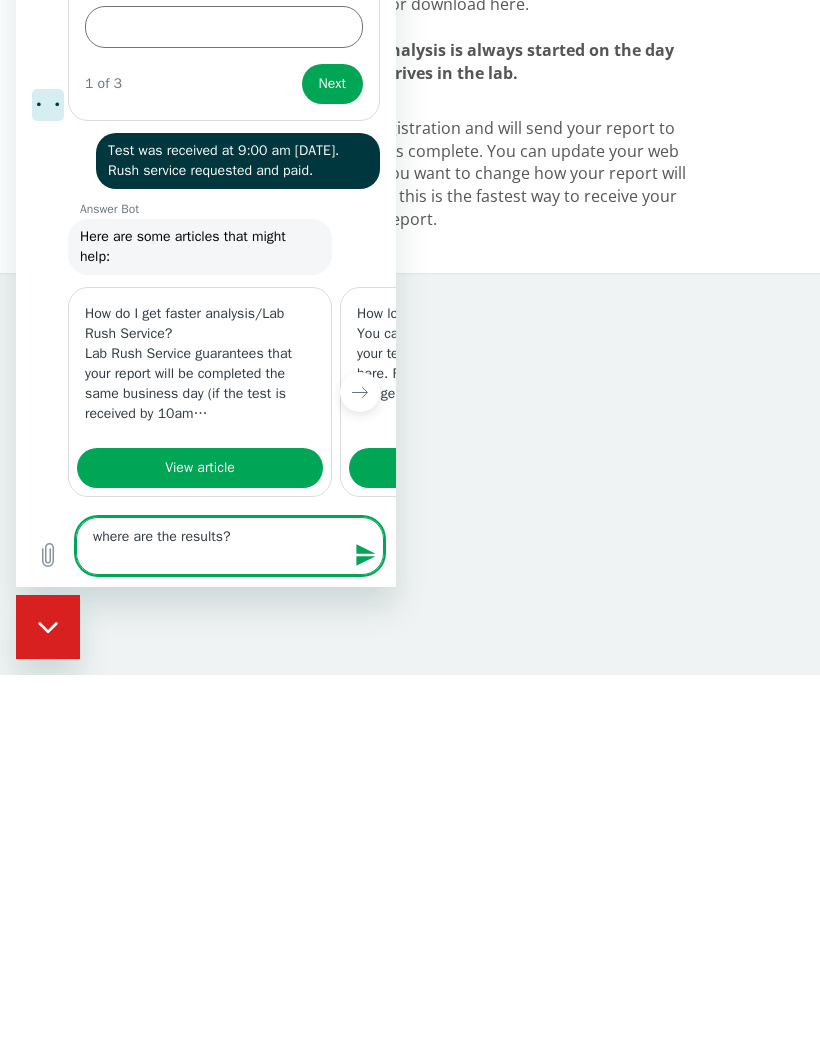scroll, scrollTop: 944, scrollLeft: 0, axis: vertical 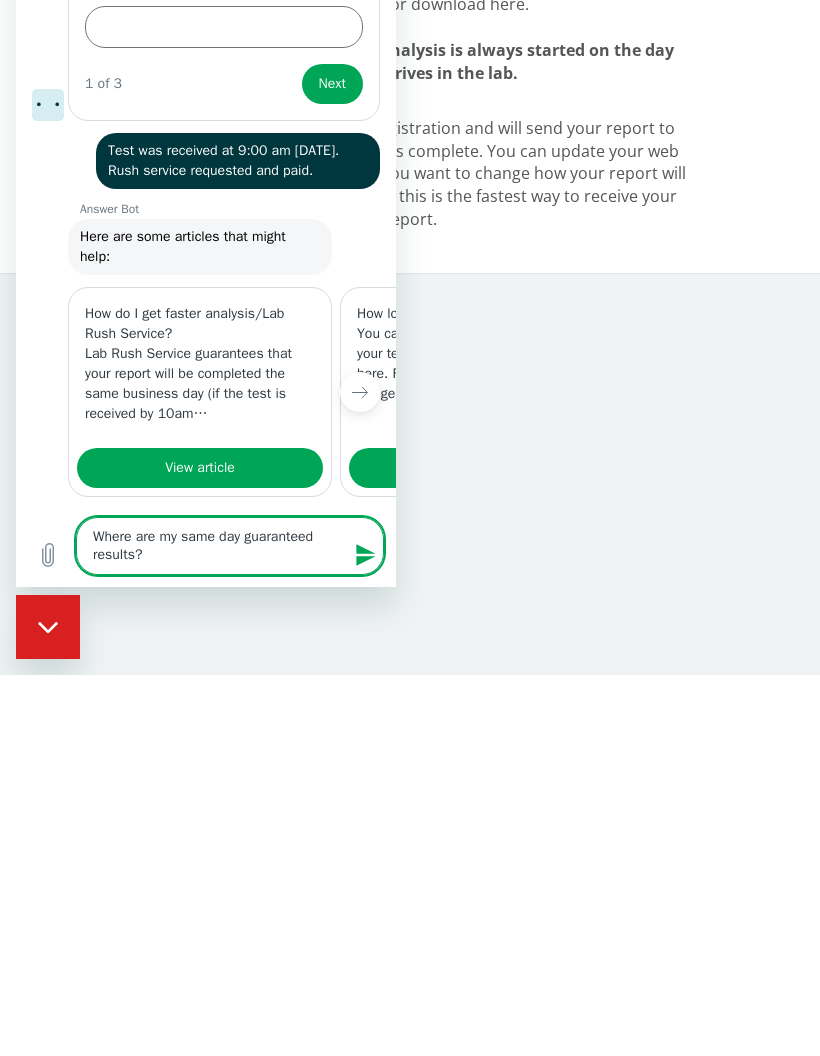 click 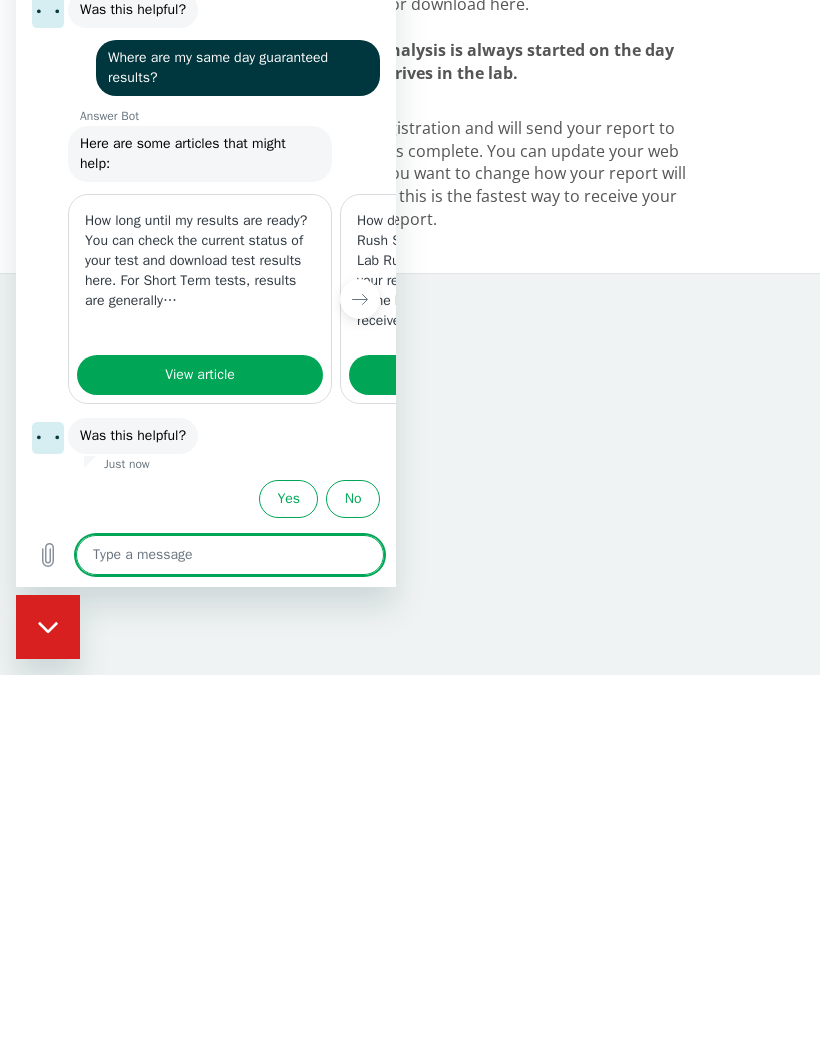 scroll, scrollTop: 1563, scrollLeft: 0, axis: vertical 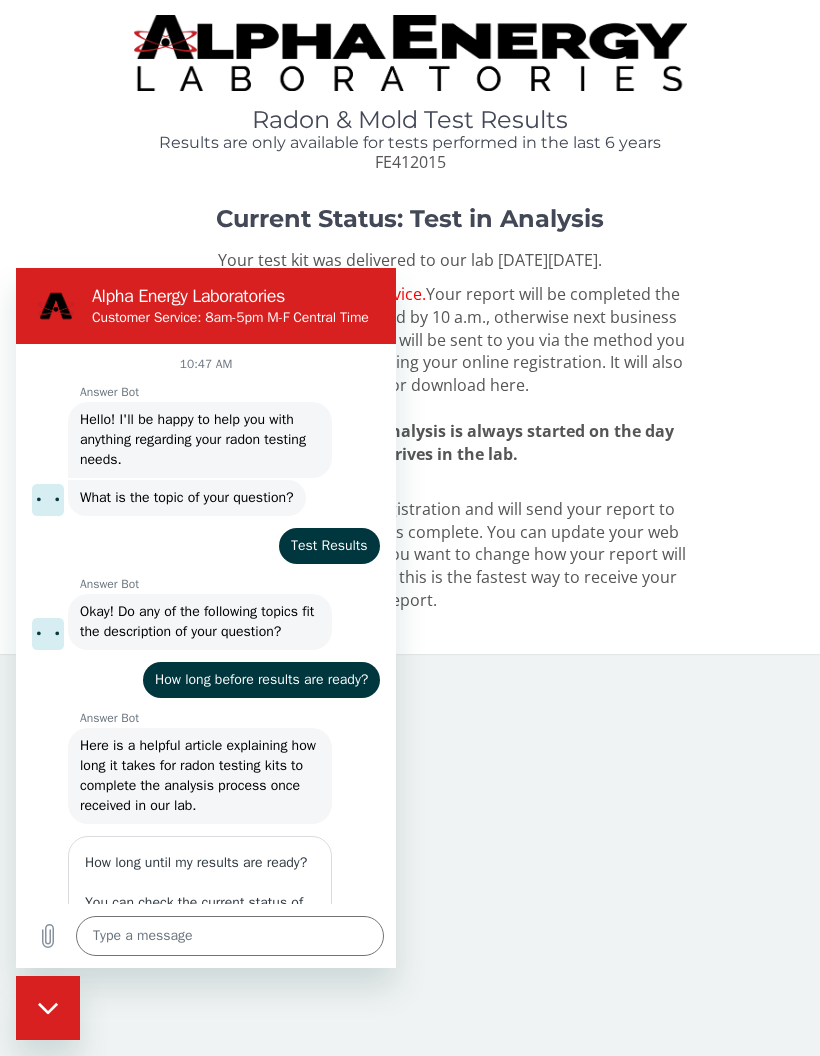 click on "Radon & Mold Test Results Results are only available for tests performed in the last 6 years FE412015                 Current Status: Test in Analysis         Your test kit was delivered to our lab [DATE][DATE].         You have requested Lab Rush Service. Your report will be completed the same business day (if test received by 10 a.m., otherwise next business day). Once completed, your report will be sent to you via the method you indicated on your test form or during your online registration. It will also be available for download here.     The time sensitive portion of analysis is always started on the day your test arrives in the lab.                 We have received your online registration and will send your report to you via email as soon as analysis is complete. You can update your web registration at  [DOMAIN_NAME]" at bounding box center (410, 528) 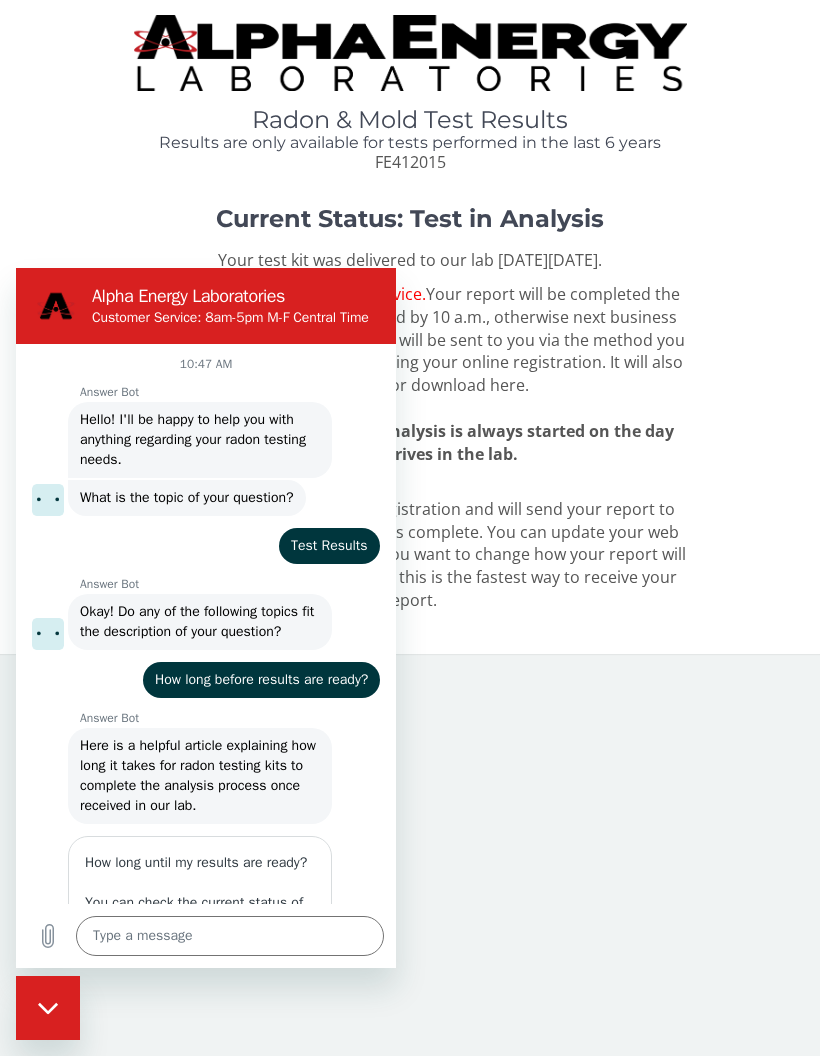 click on "Radon & Mold Test Results Results are only available for tests performed in the last 6 years FE412015" at bounding box center (410, 94) 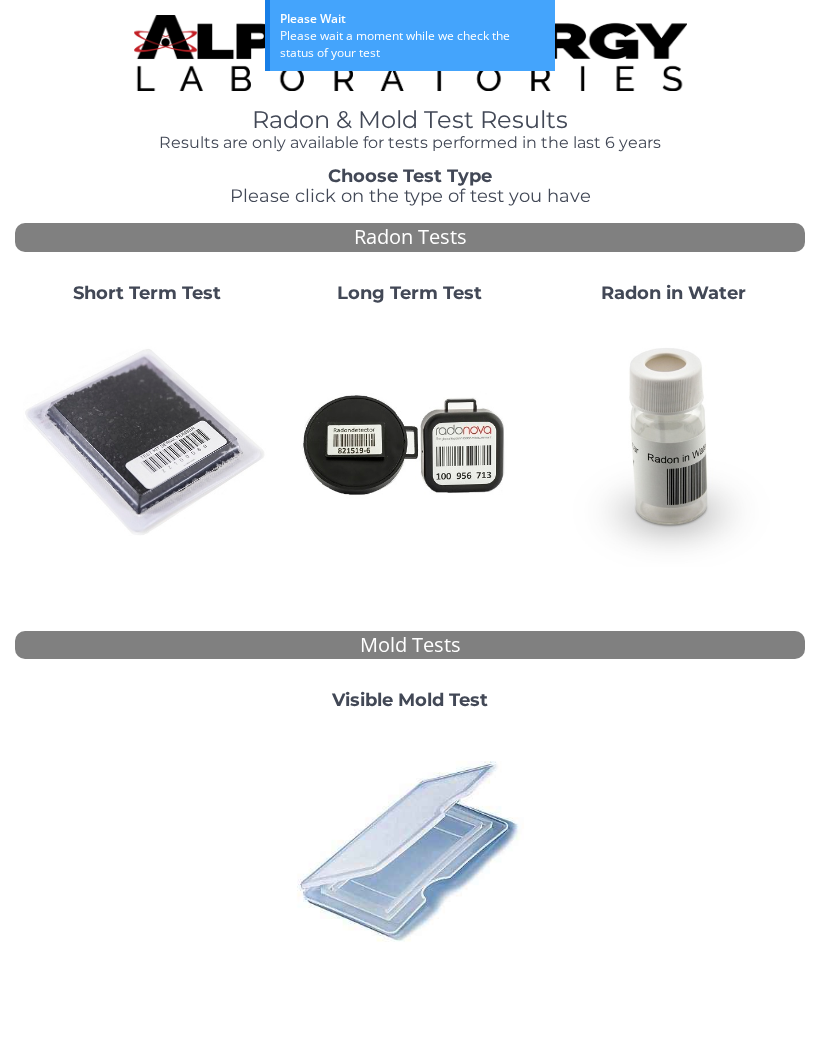 scroll, scrollTop: 0, scrollLeft: 0, axis: both 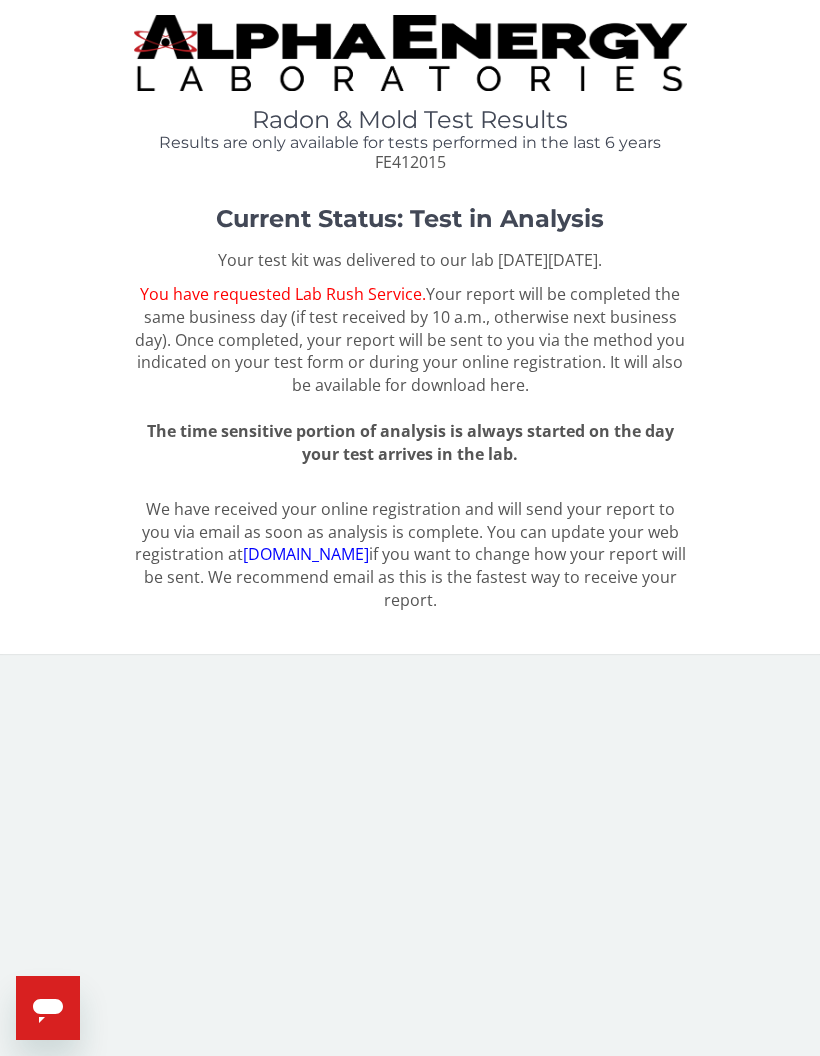 click 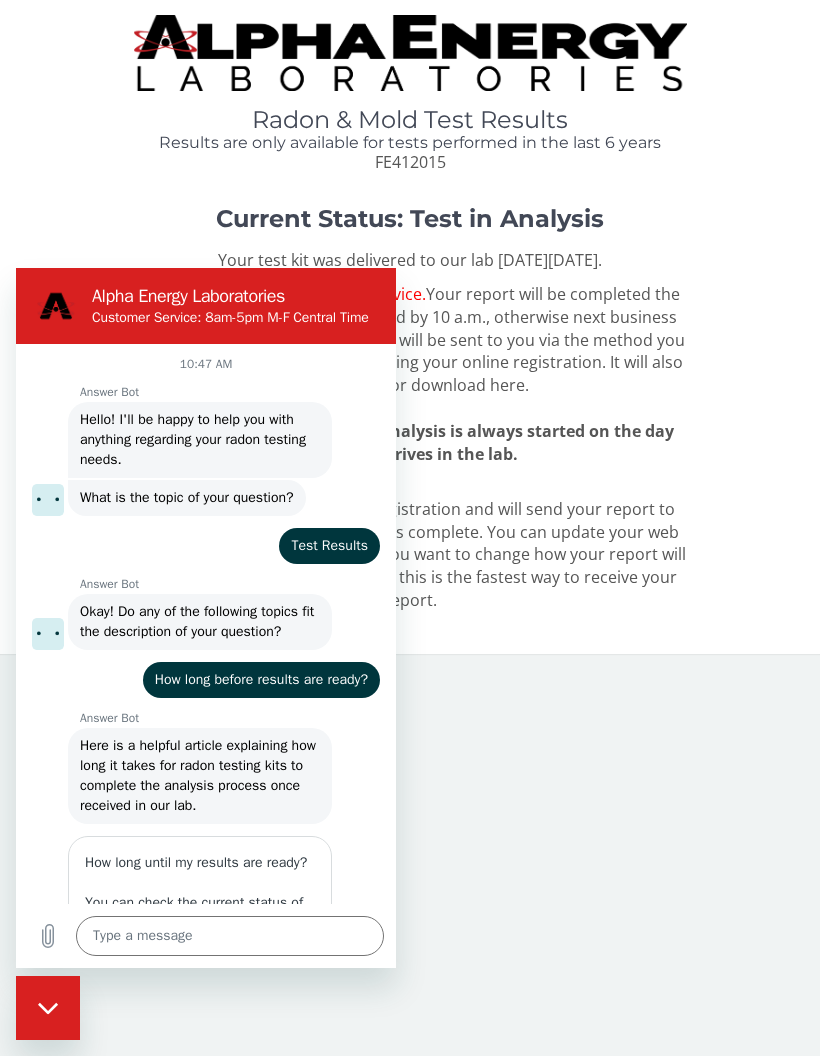 scroll, scrollTop: 0, scrollLeft: 0, axis: both 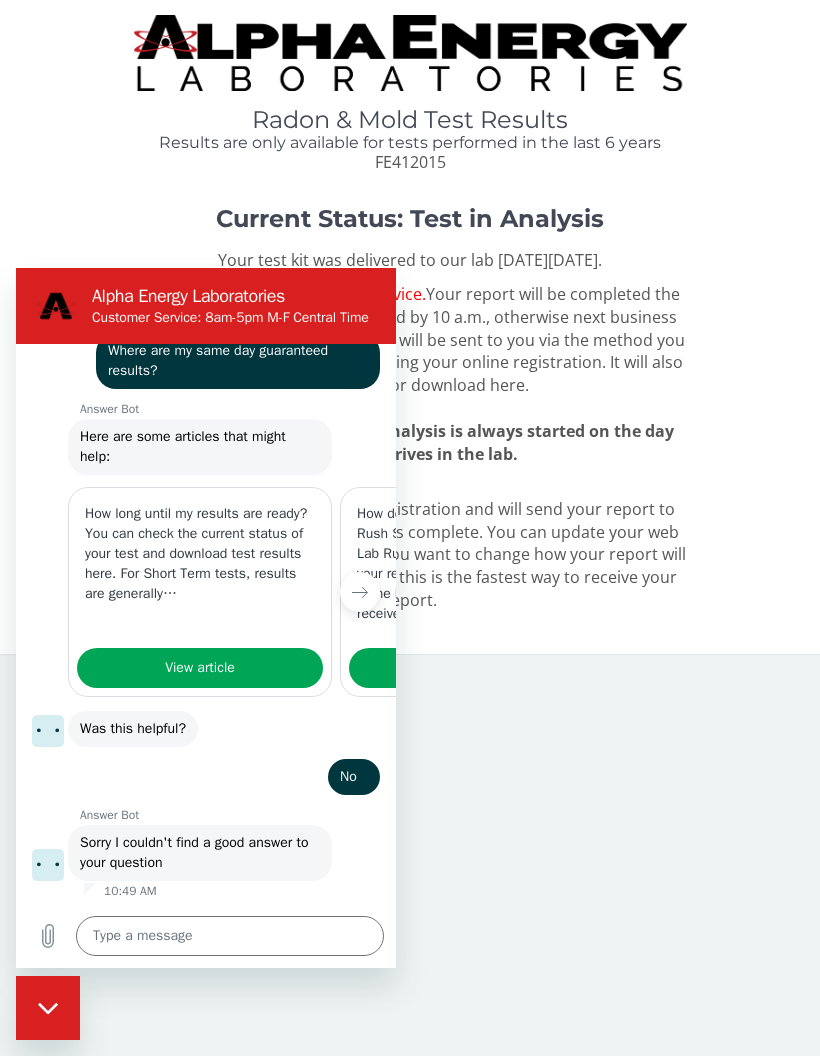 click at bounding box center [230, 936] 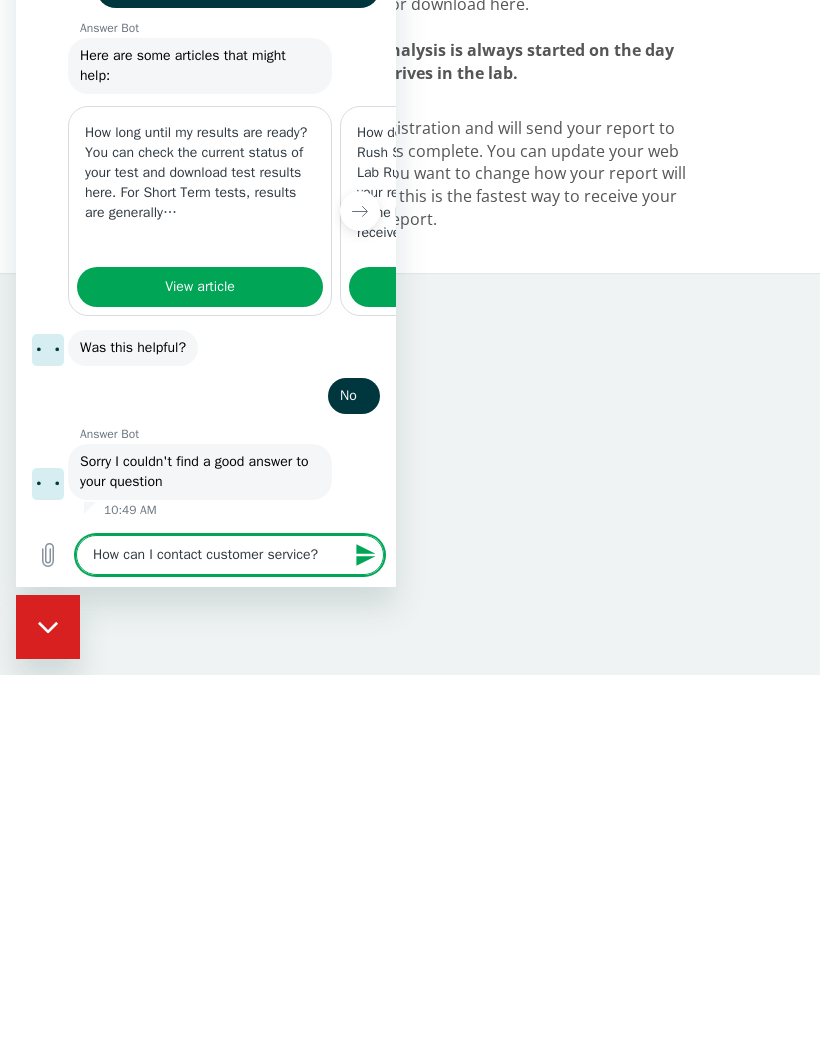 type on "How can I contact customer service?" 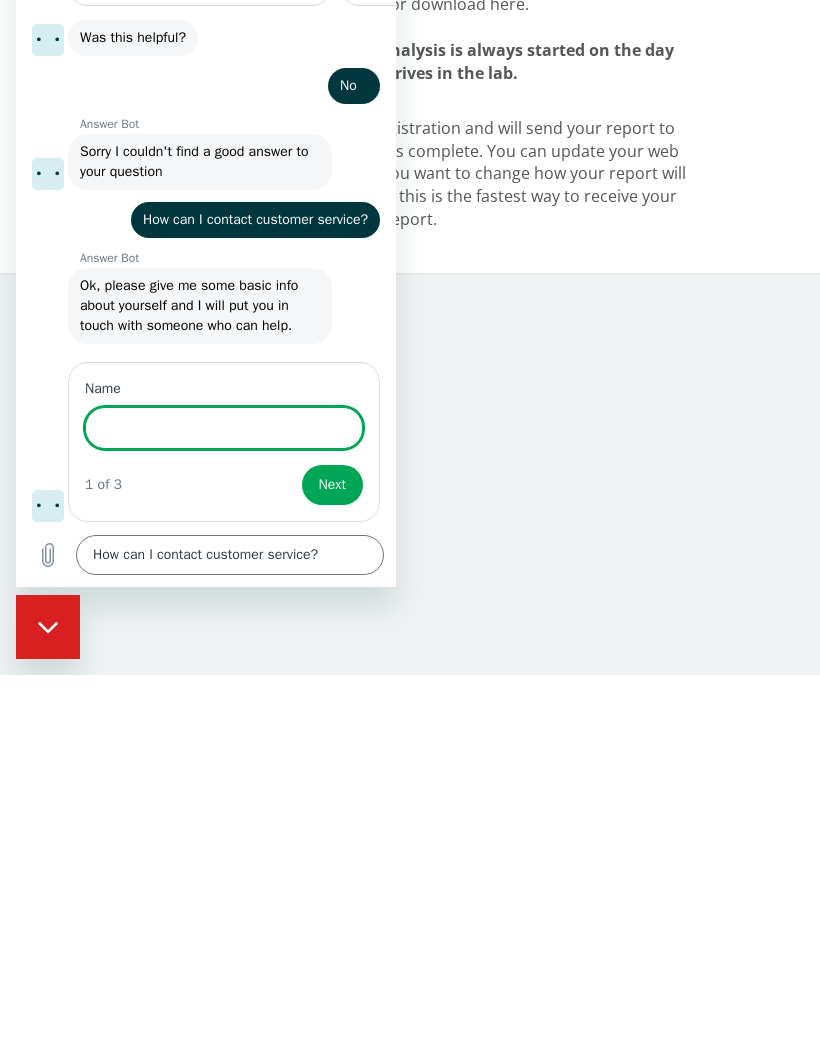 scroll, scrollTop: 1959, scrollLeft: 0, axis: vertical 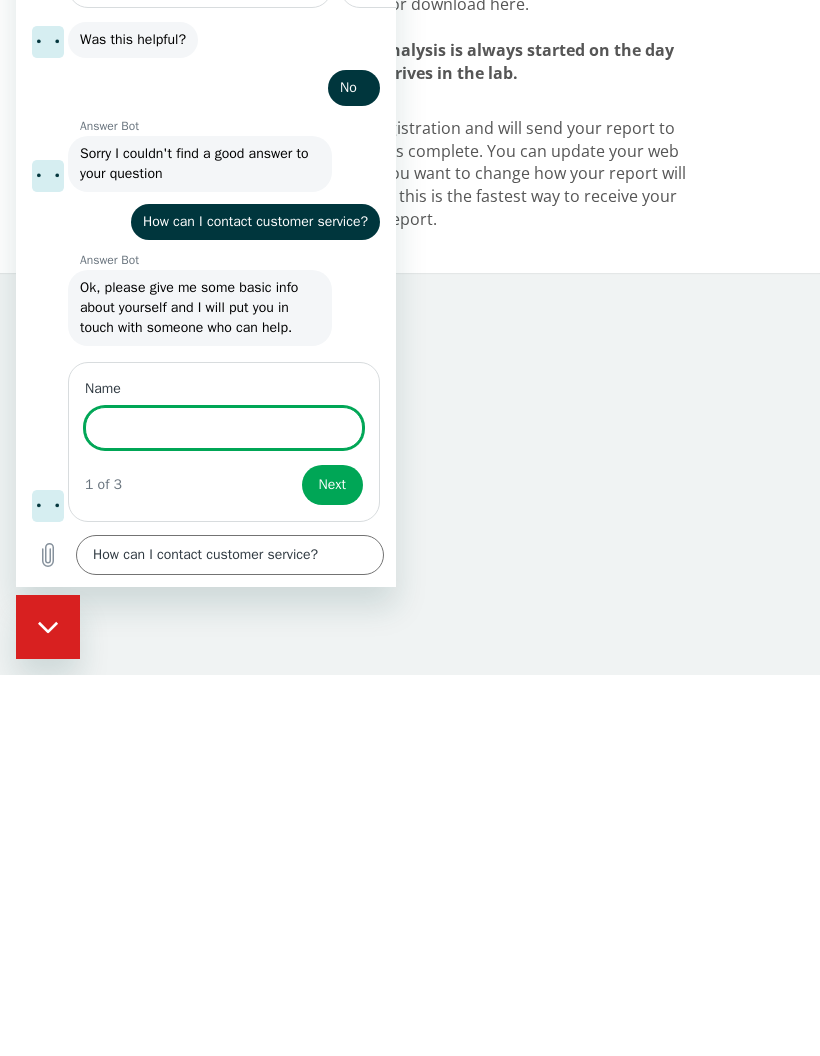 click on "Name" at bounding box center (224, 428) 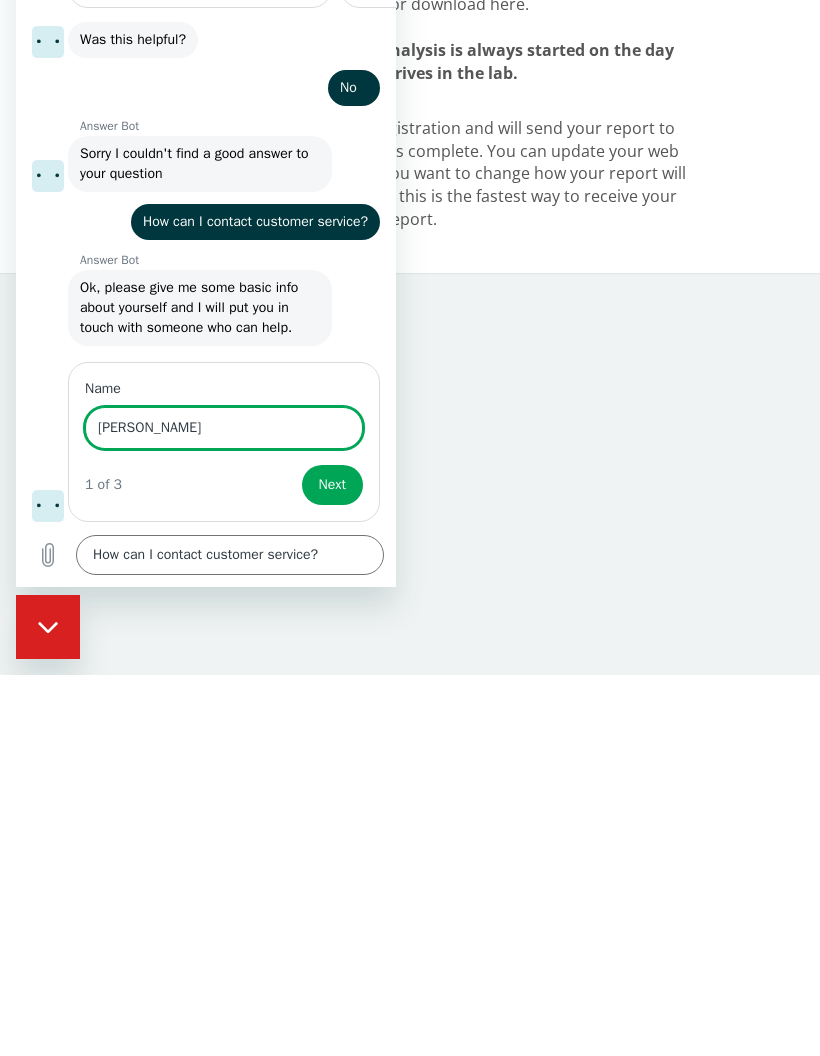 type on "Darlene Pulsifer" 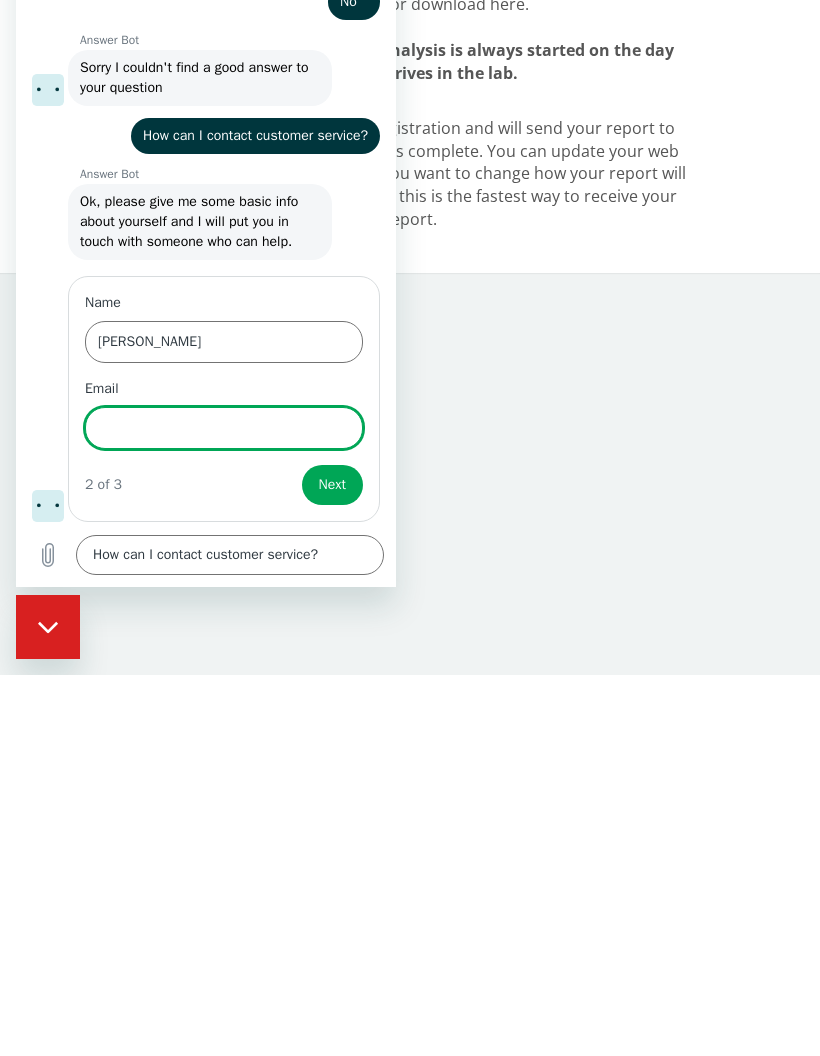 scroll, scrollTop: 2045, scrollLeft: 0, axis: vertical 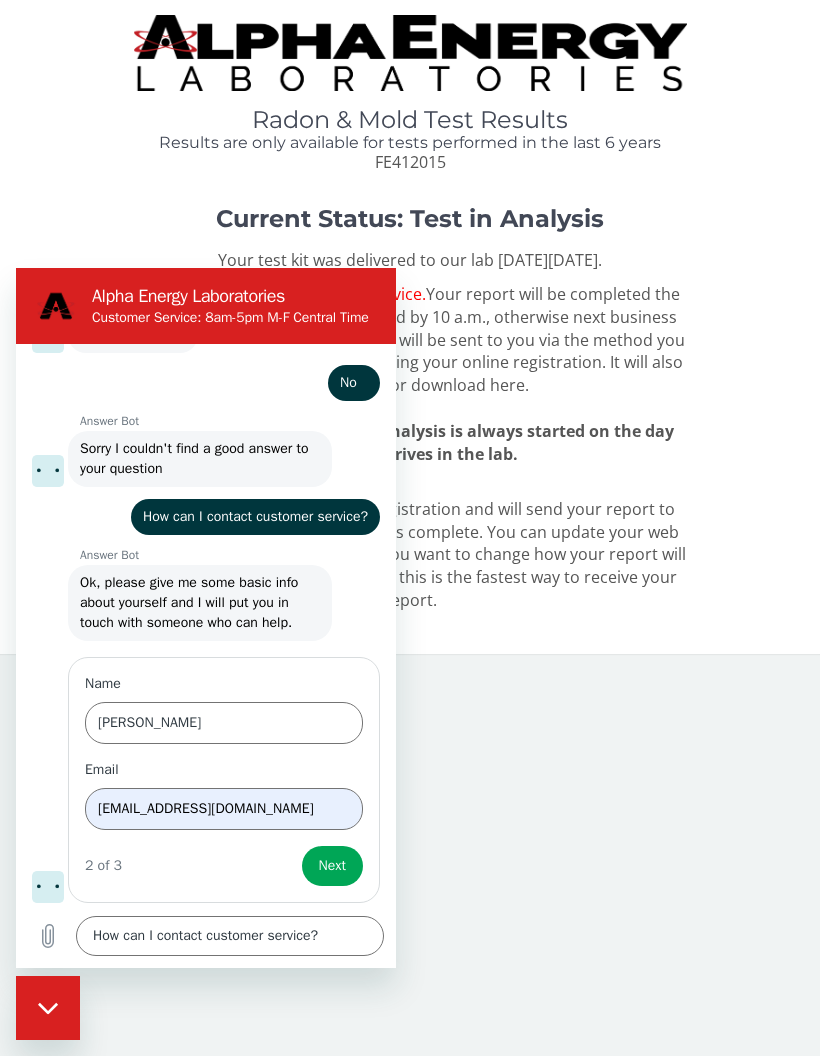 click on "Next" at bounding box center [332, 866] 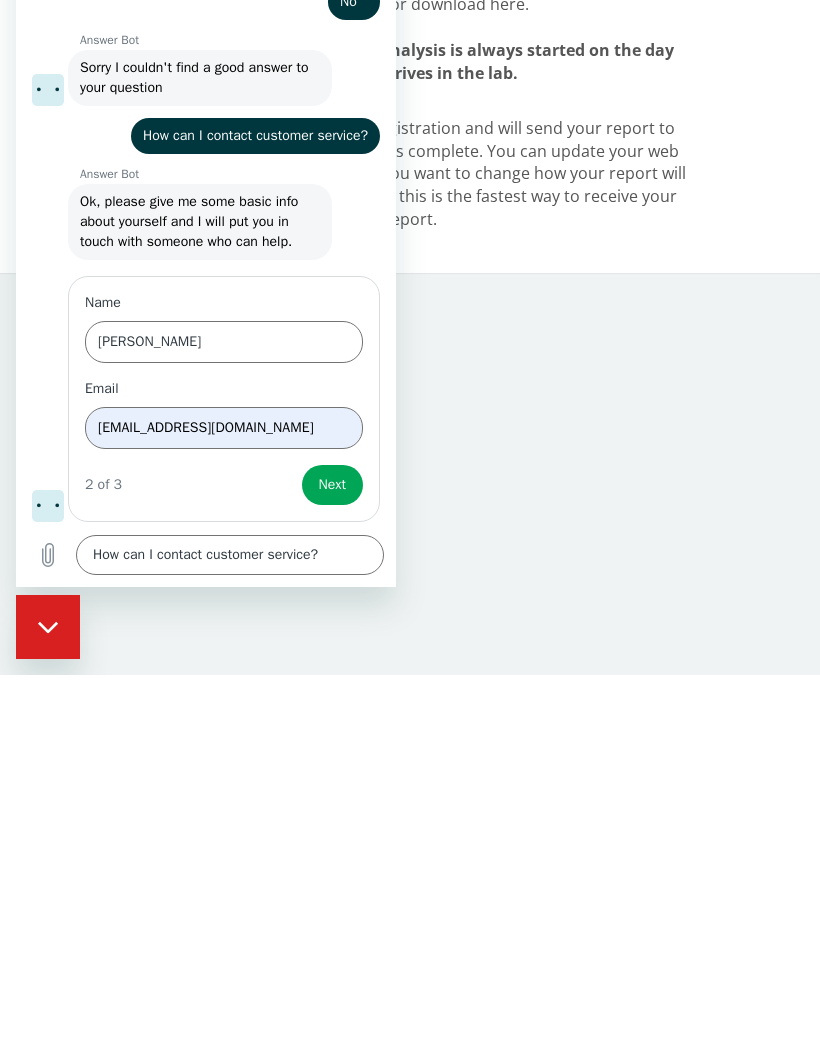 scroll, scrollTop: 2151, scrollLeft: 0, axis: vertical 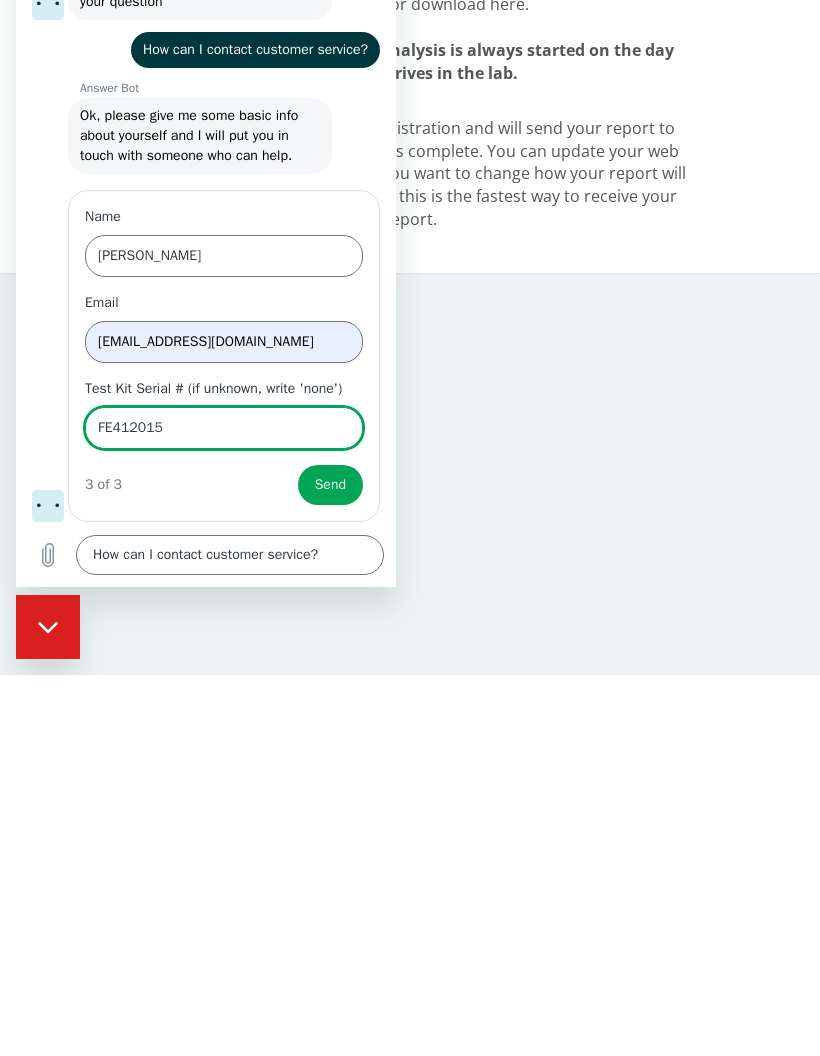 type on "FE412015" 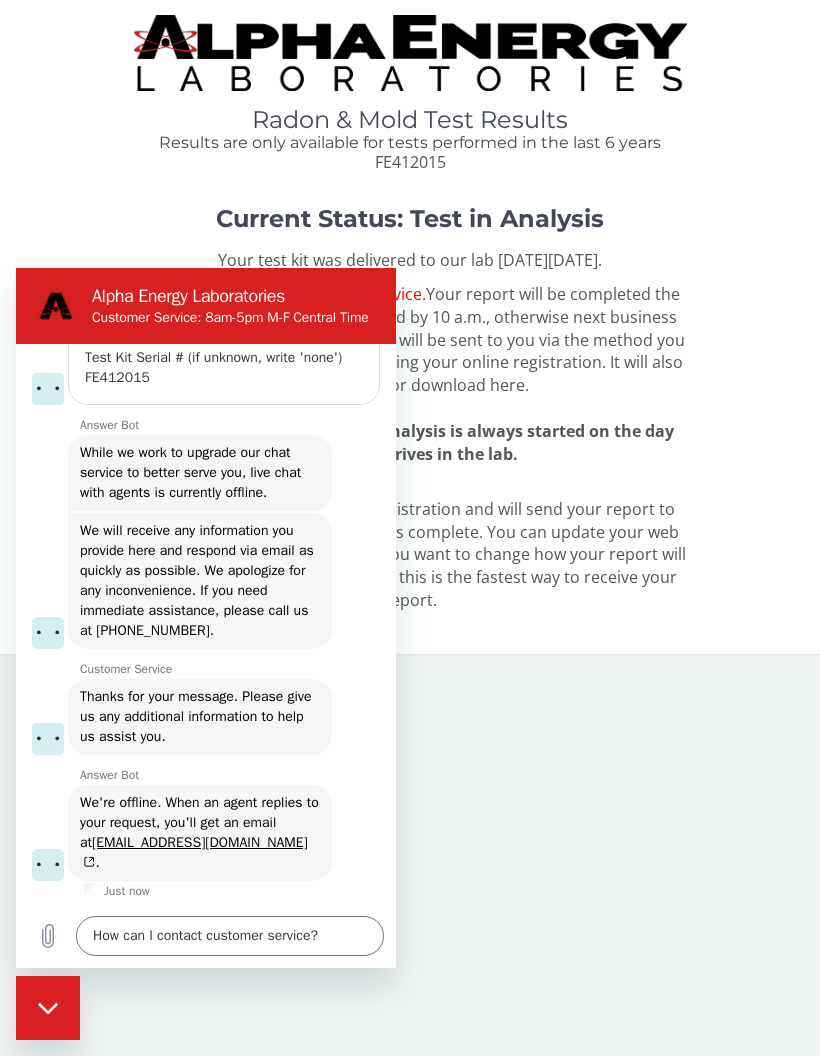 scroll, scrollTop: 2539, scrollLeft: 0, axis: vertical 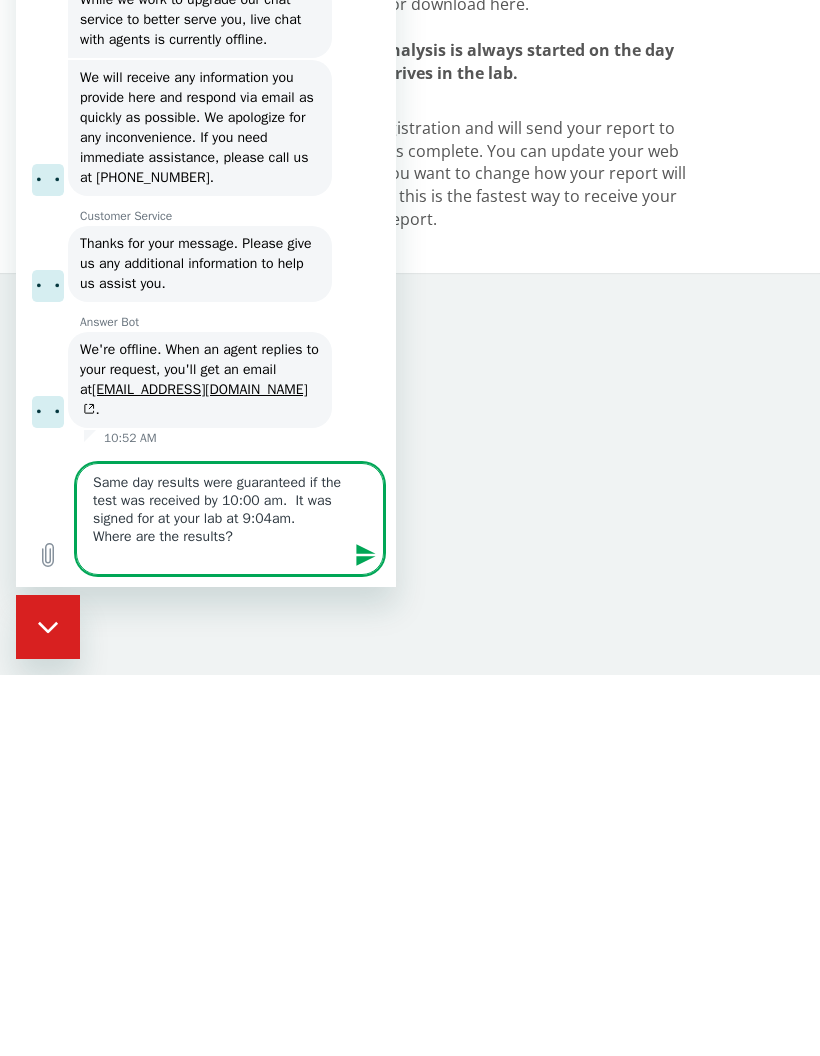 click on "Same day results were guaranteed if the test was received by 10:00 am.  It was signed for at your lab at 9:04am.
Where are the results?" at bounding box center (230, 519) 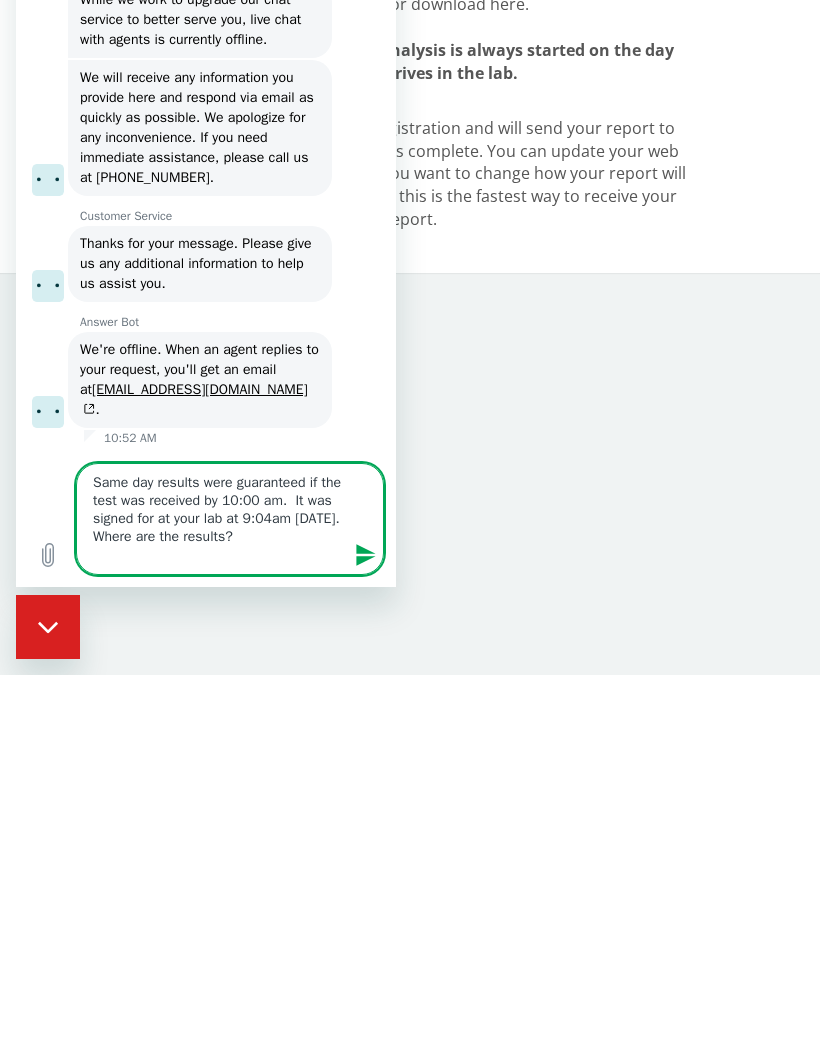 type on "Same day results were guaranteed if the test was received by 10:00 am.  It was signed for at your lab at 9:04am yesterday.
Where are the results?" 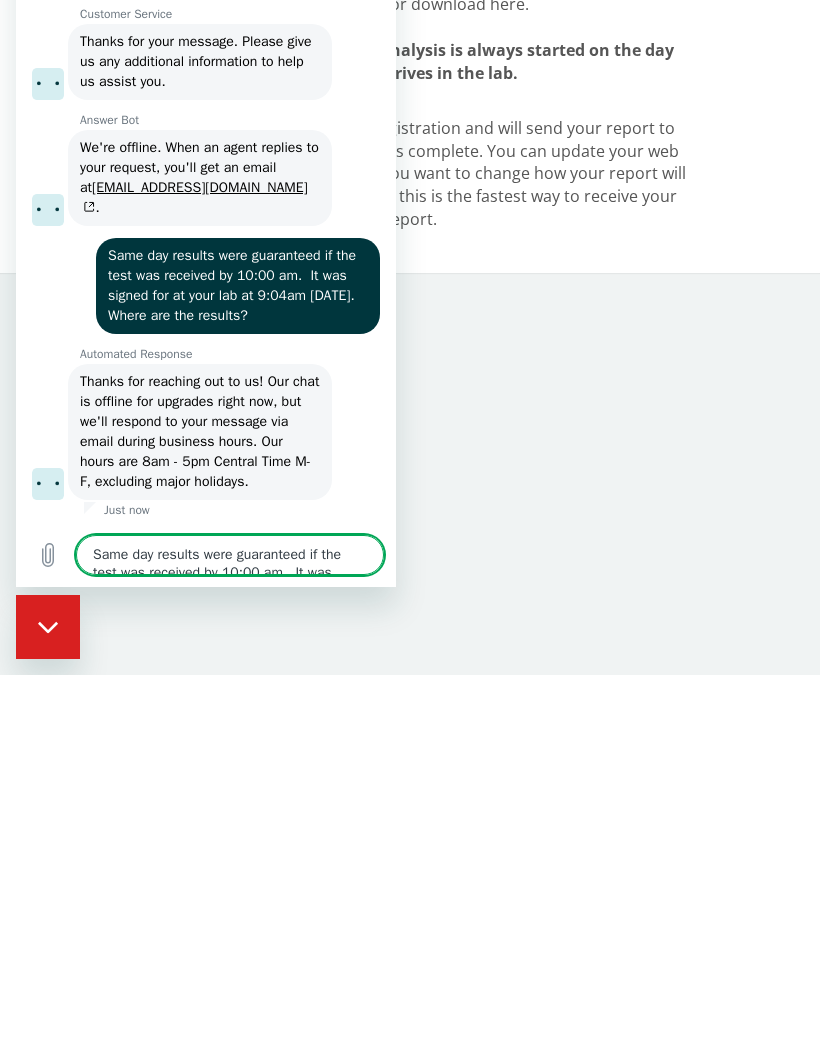 scroll, scrollTop: 2853, scrollLeft: 0, axis: vertical 